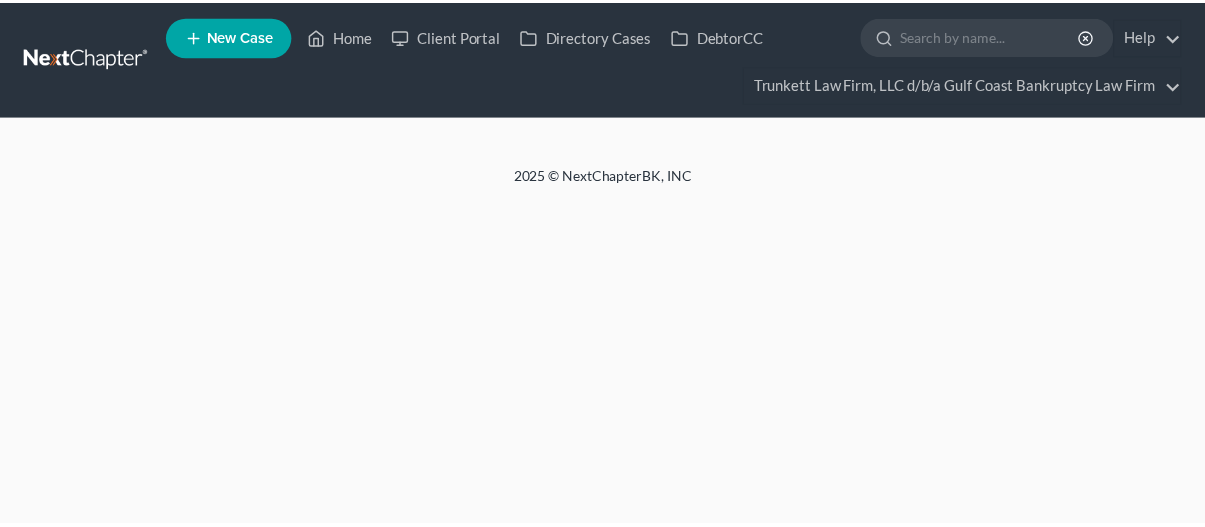 scroll, scrollTop: 0, scrollLeft: 0, axis: both 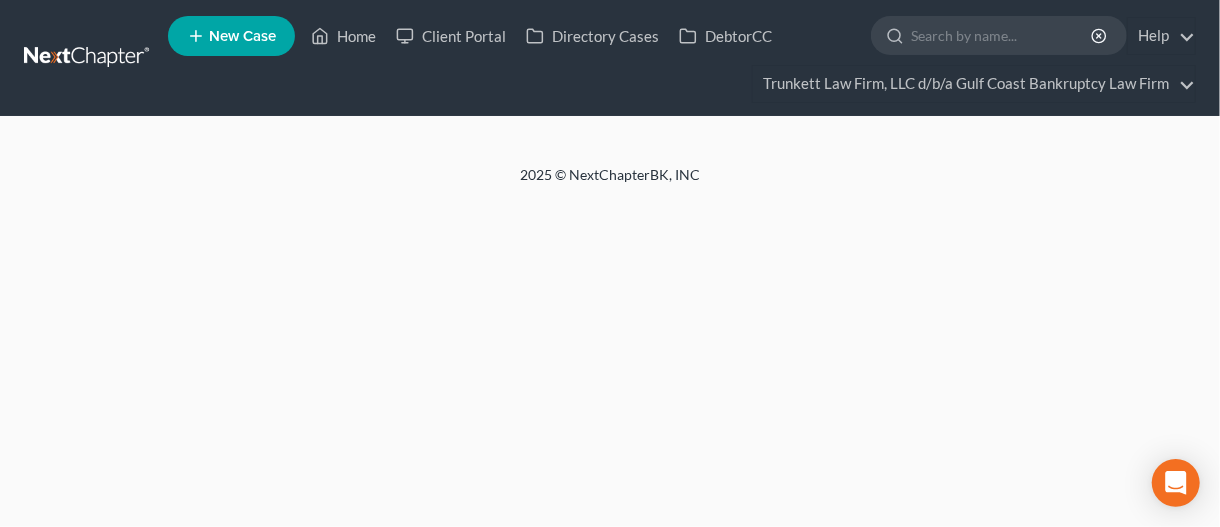 select on "0" 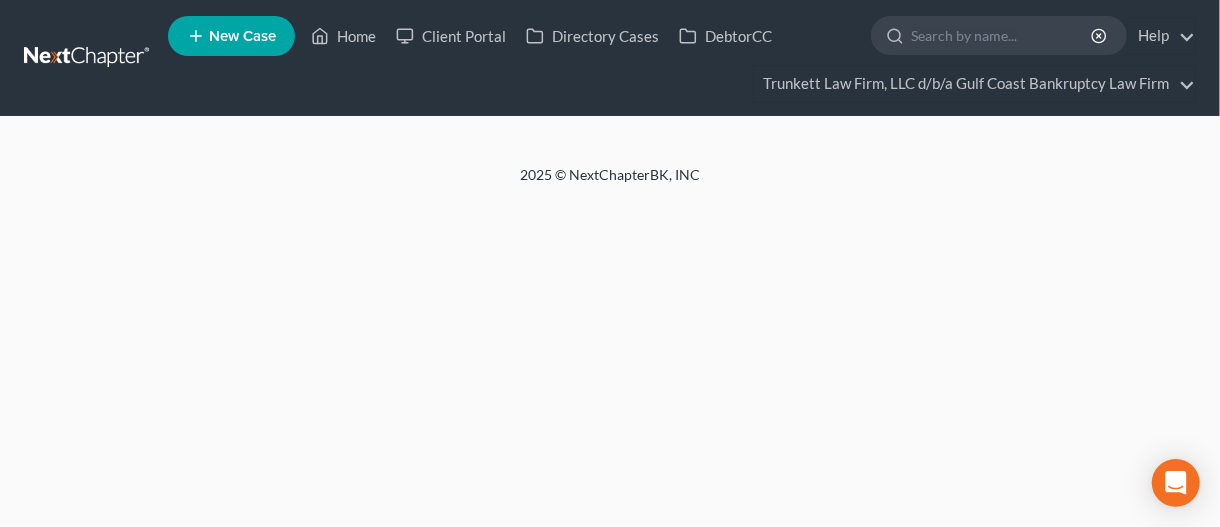 select on "0" 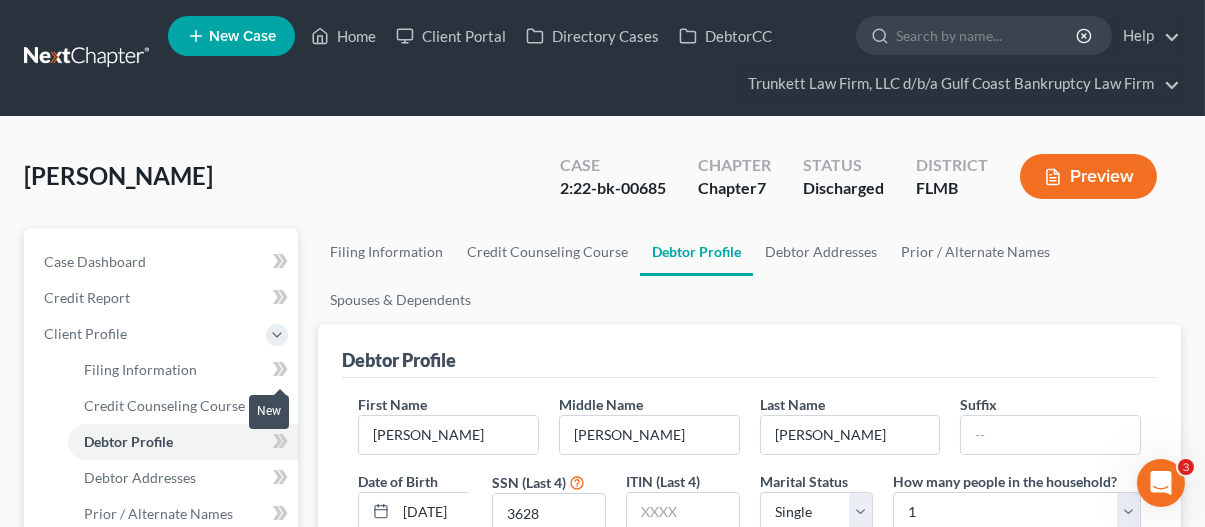 scroll, scrollTop: 0, scrollLeft: 0, axis: both 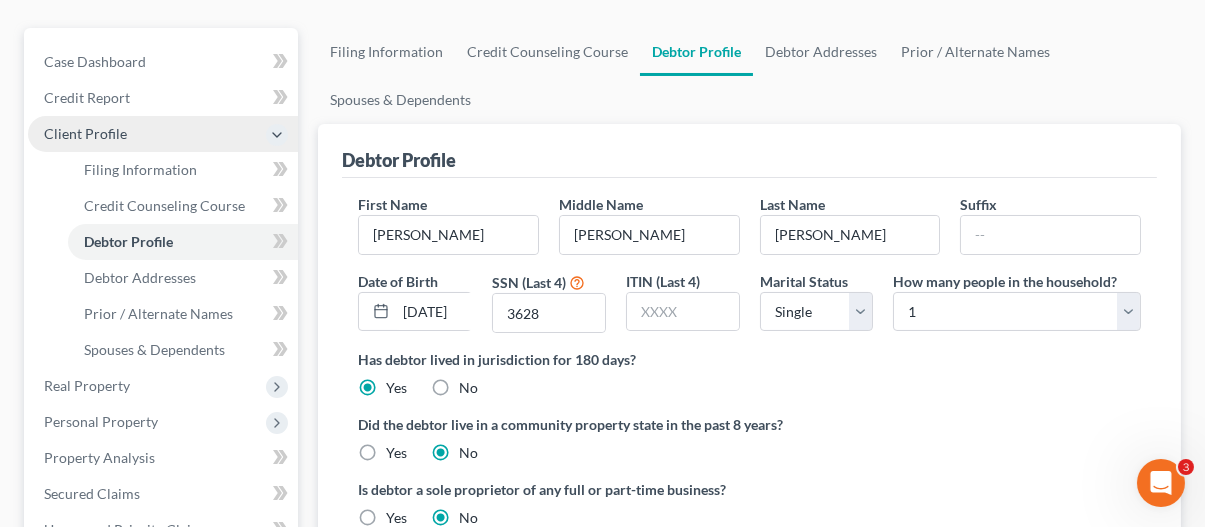 click on "Client Profile" at bounding box center [85, 133] 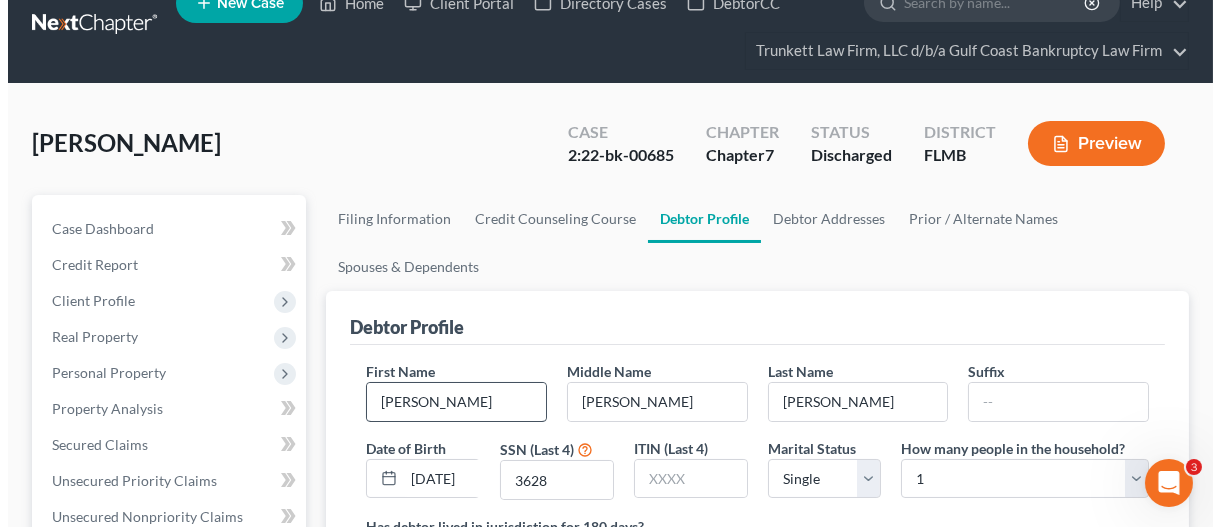 scroll, scrollTop: 0, scrollLeft: 0, axis: both 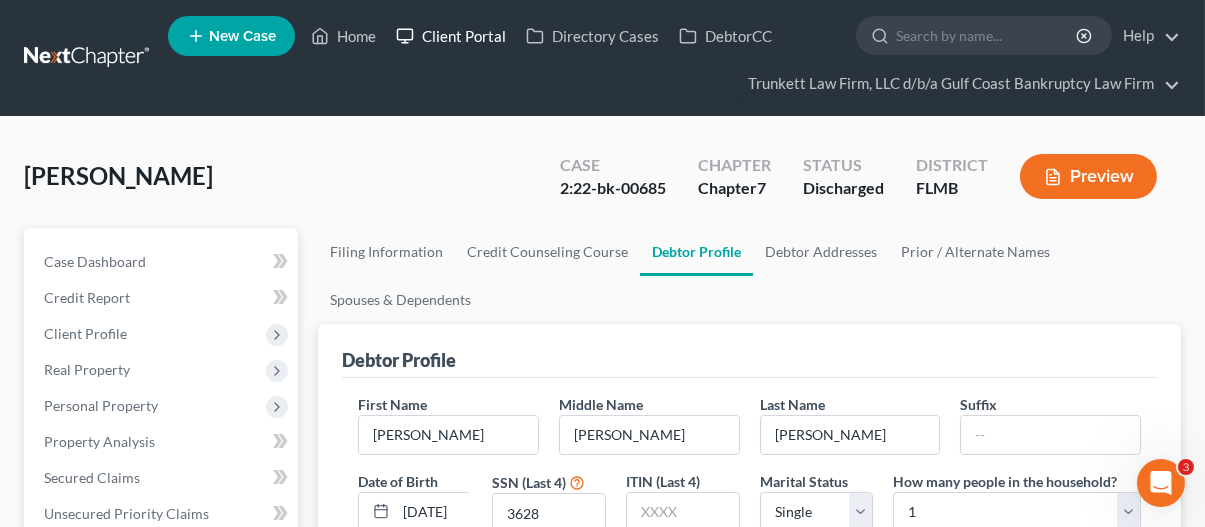 click on "Client Portal" at bounding box center (451, 36) 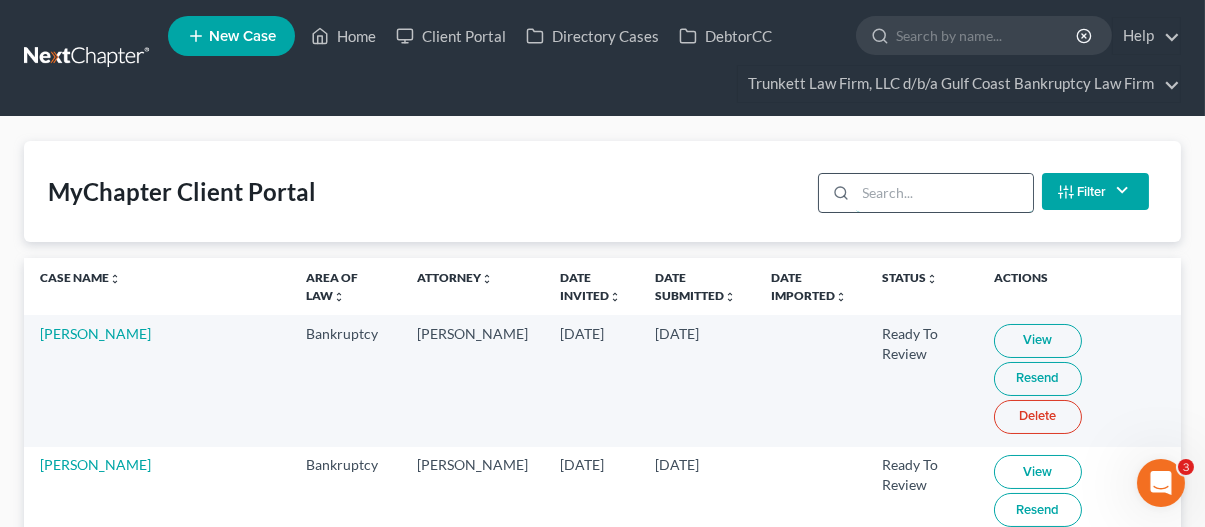 click at bounding box center [944, 193] 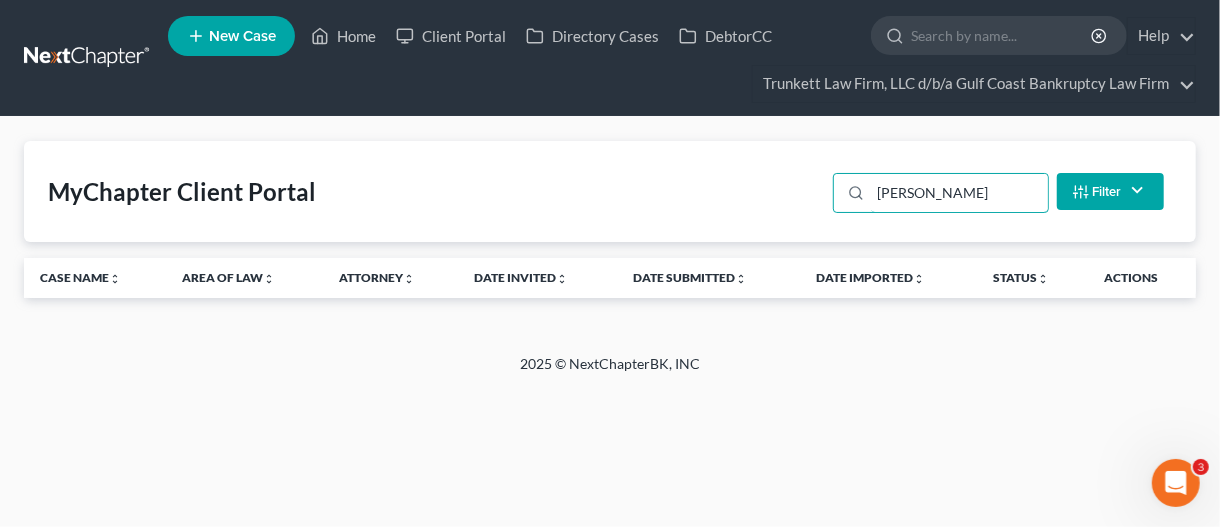 type on "[PERSON_NAME]" 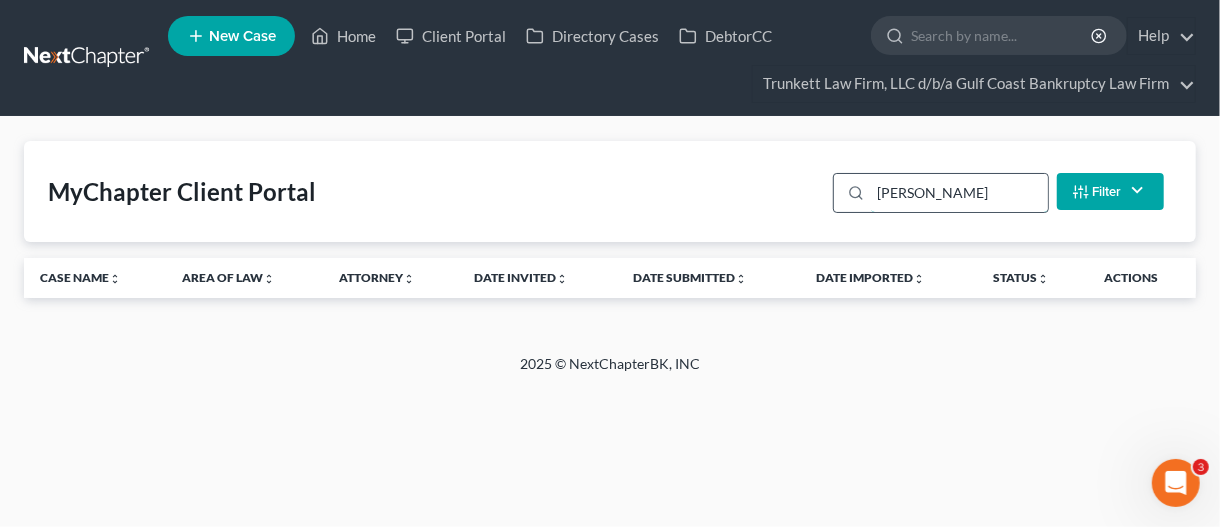 click on "[PERSON_NAME]" at bounding box center [959, 193] 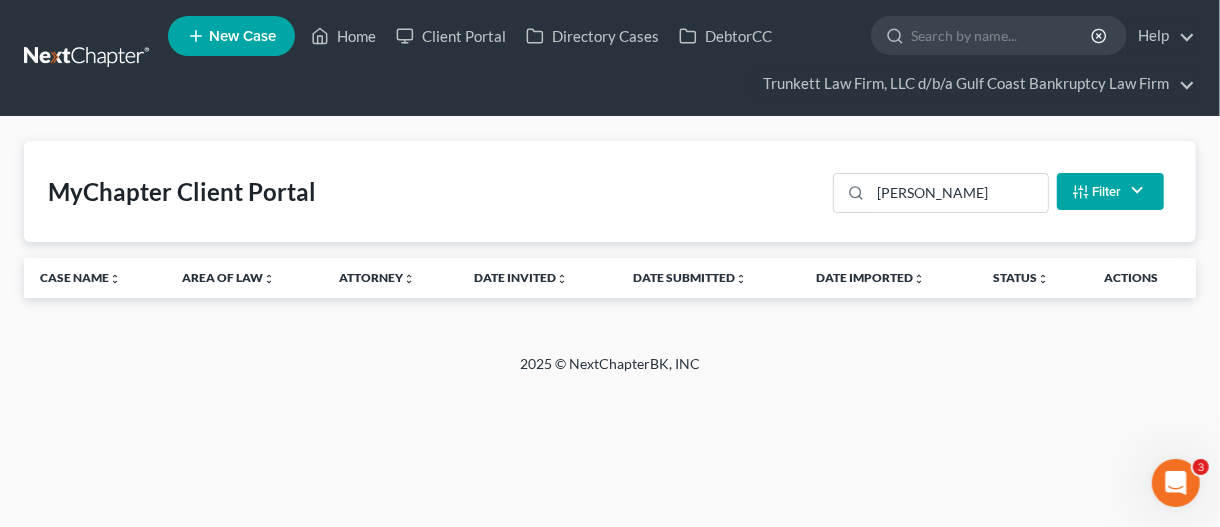 click on "New Case Home Client Portal Directory Cases DebtorCC         - No Result - See all results Or Press Enter... Help Help Center Webinars Training Videos What's new Trunkett Law Firm, LLC d/b/a Gulf Coast Bankruptcy Law Firm Trunkett Law Firm, LLC d/b/a Gulf Coast Bankruptcy Law Firm [EMAIL_ADDRESS][DOMAIN_NAME] My Account Settings Plan + Billing Account Add-Ons Upgrade to Whoa Log out" at bounding box center [682, 58] 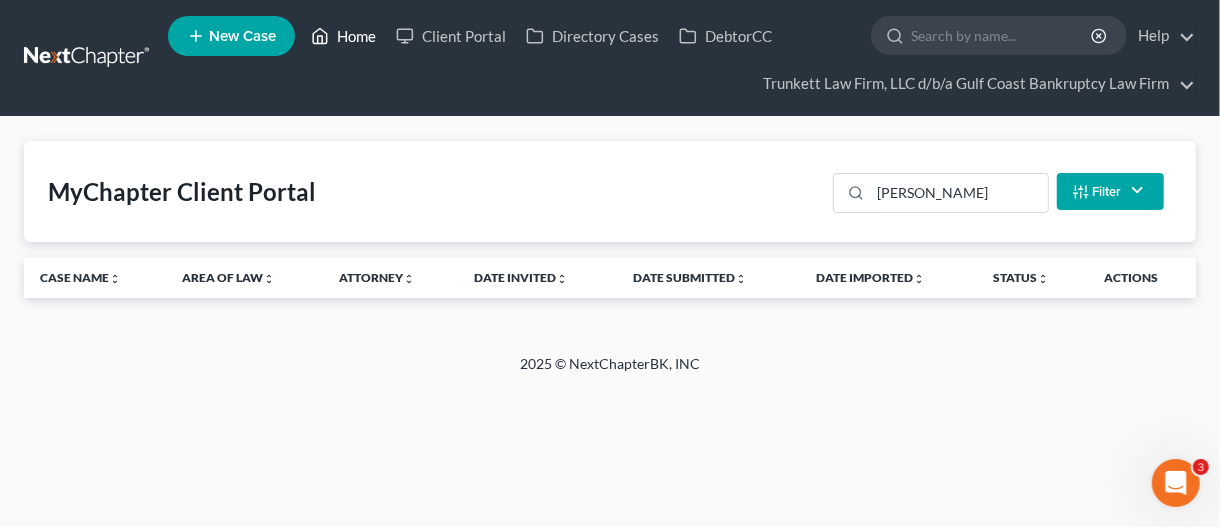 click on "Home" at bounding box center [343, 36] 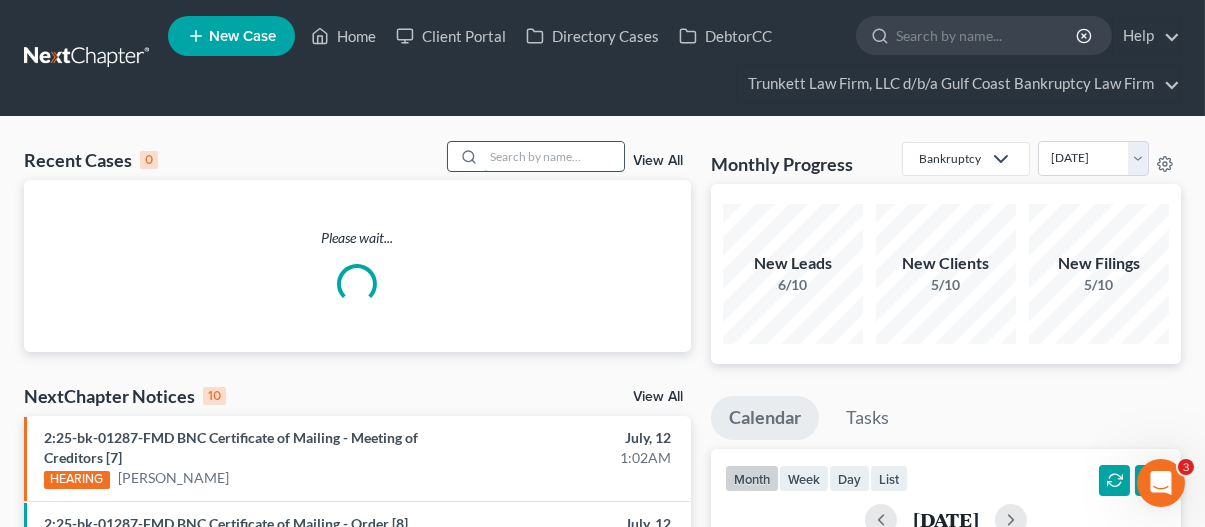 click at bounding box center (554, 156) 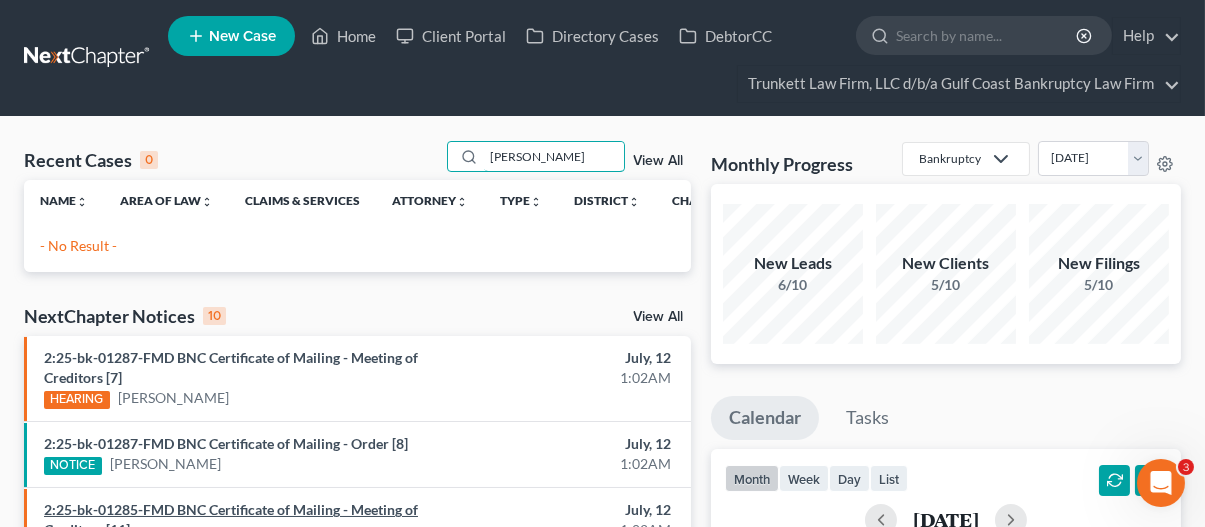type on "[PERSON_NAME]" 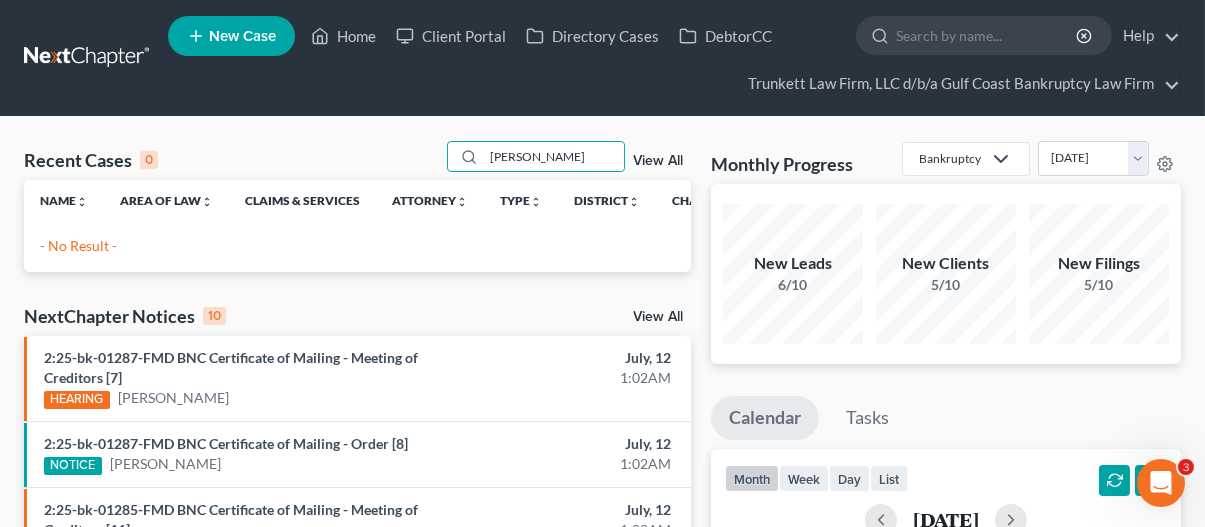 click on "New Case" at bounding box center (242, 36) 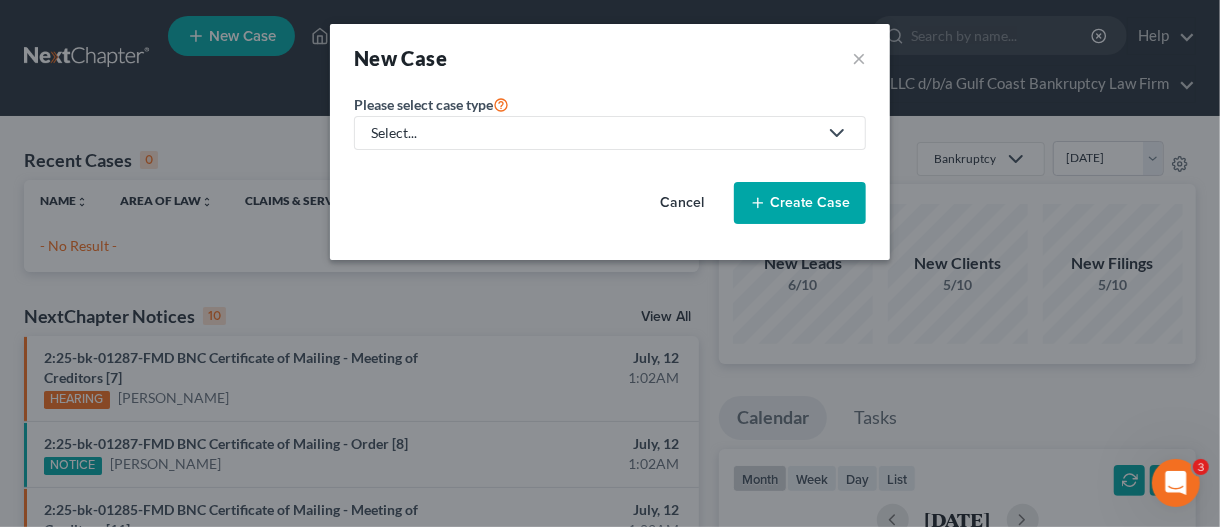 click on "Select..." at bounding box center (594, 133) 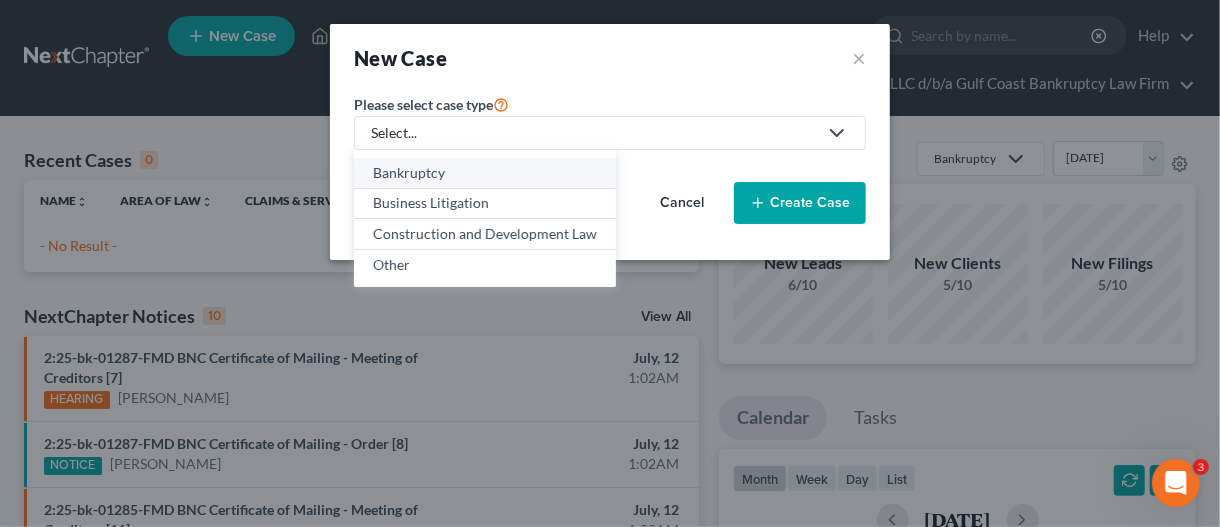 click on "Bankruptcy" at bounding box center [485, 173] 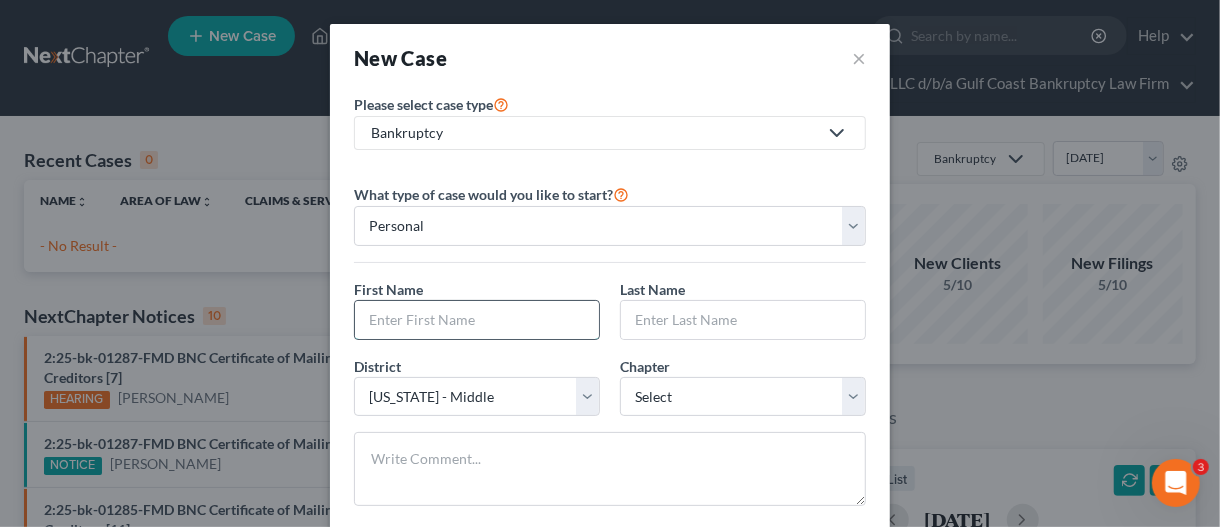 drag, startPoint x: 440, startPoint y: 315, endPoint x: 450, endPoint y: 317, distance: 10.198039 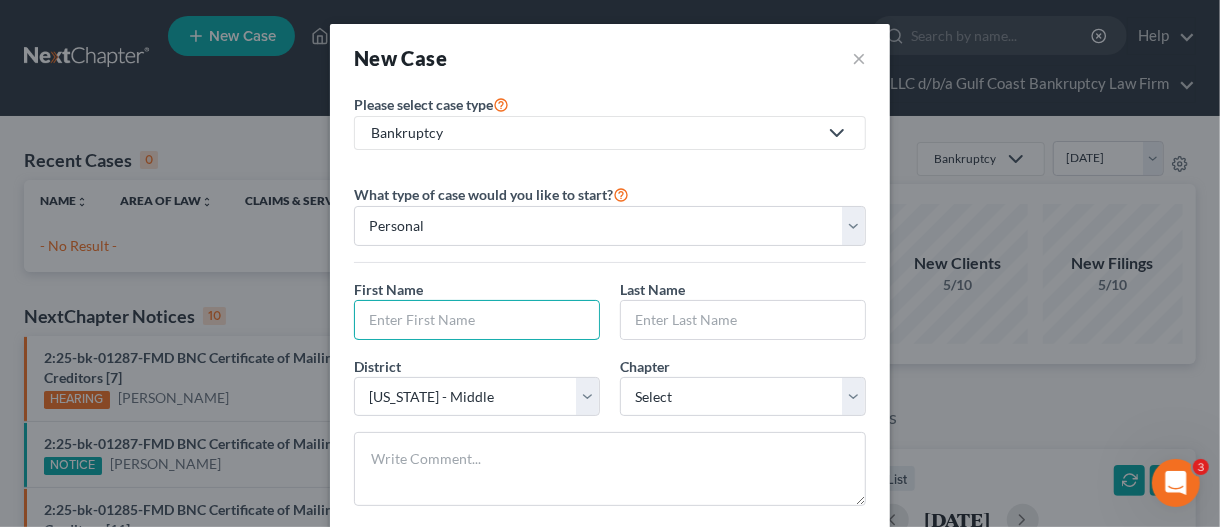 type on "A" 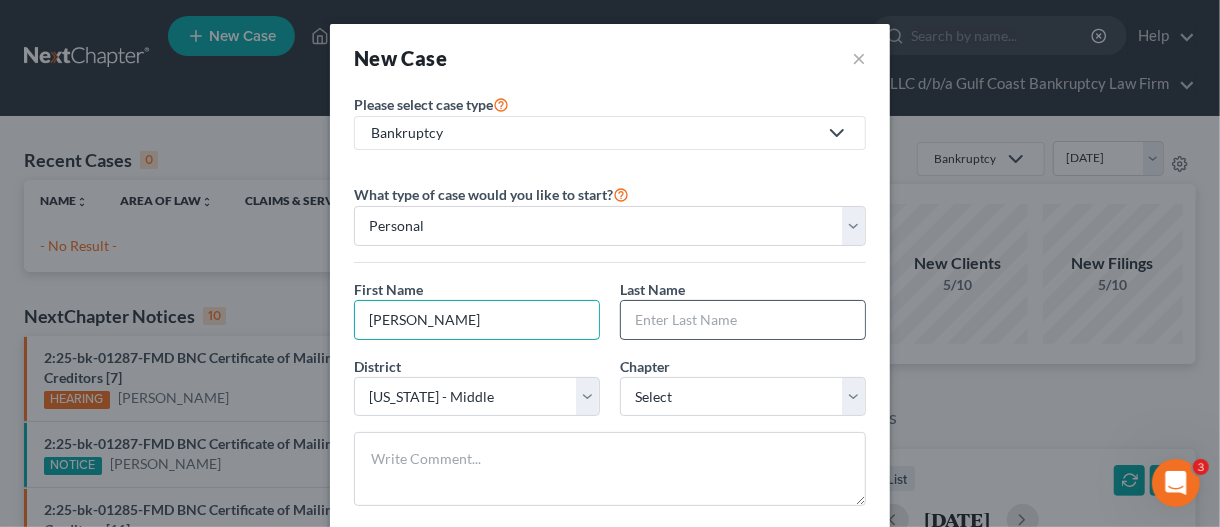 type on "[PERSON_NAME]" 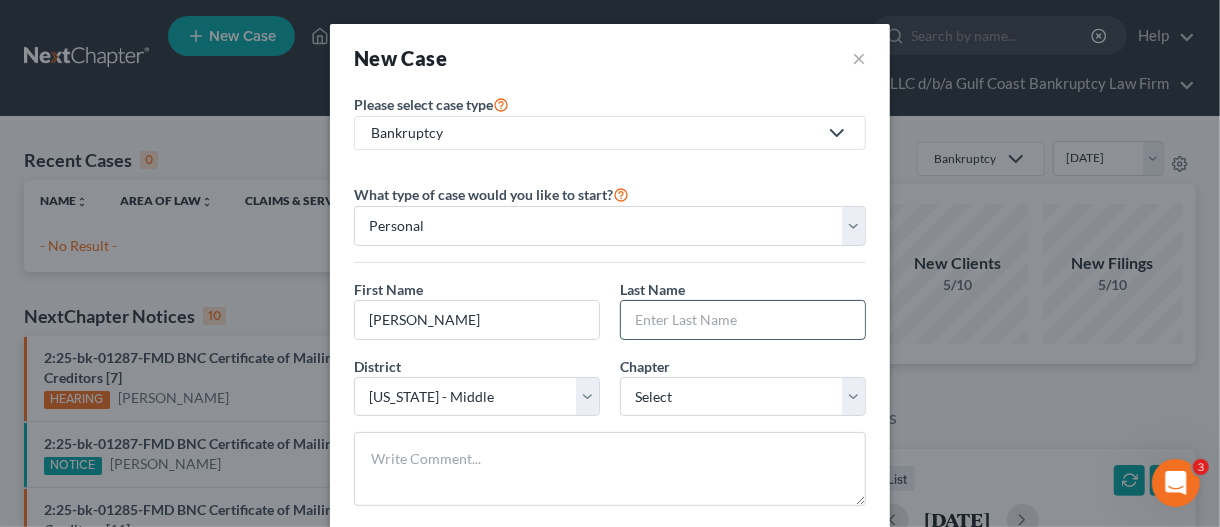 click at bounding box center [743, 320] 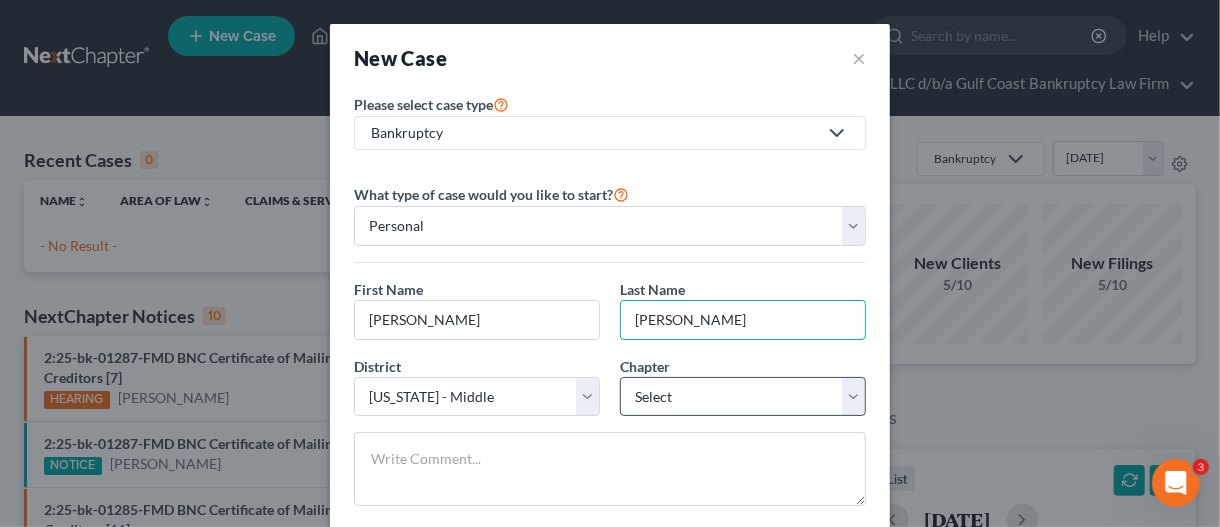 type on "[PERSON_NAME]" 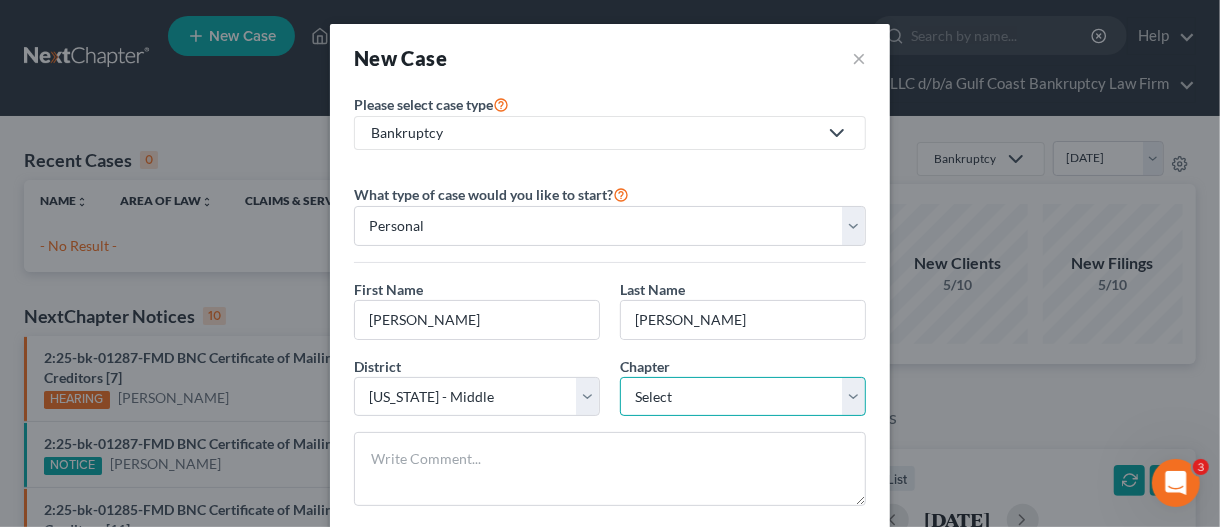 click on "Select 7 11 12 13" at bounding box center [743, 397] 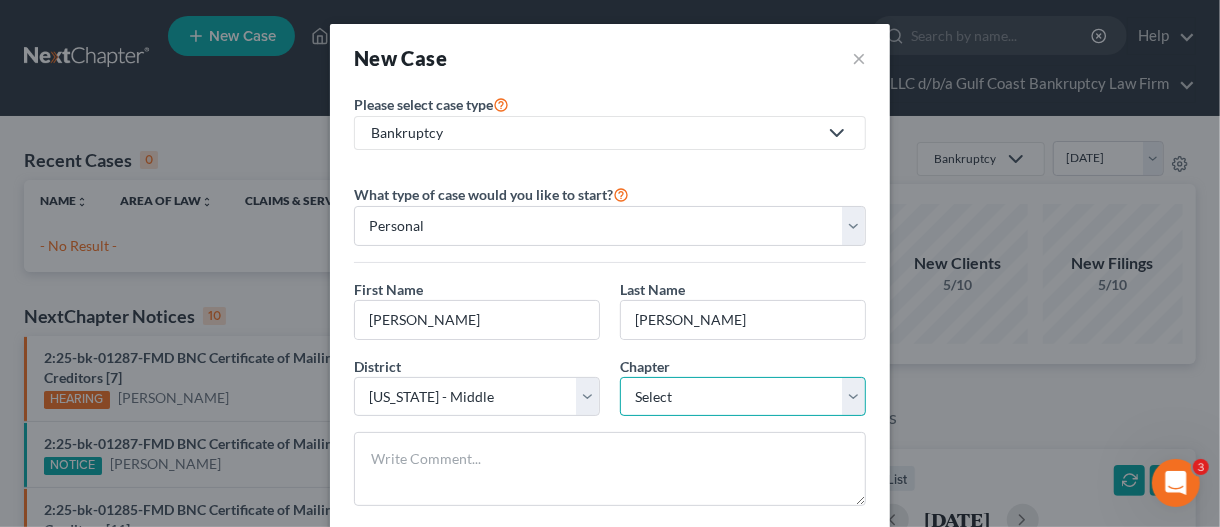 select on "3" 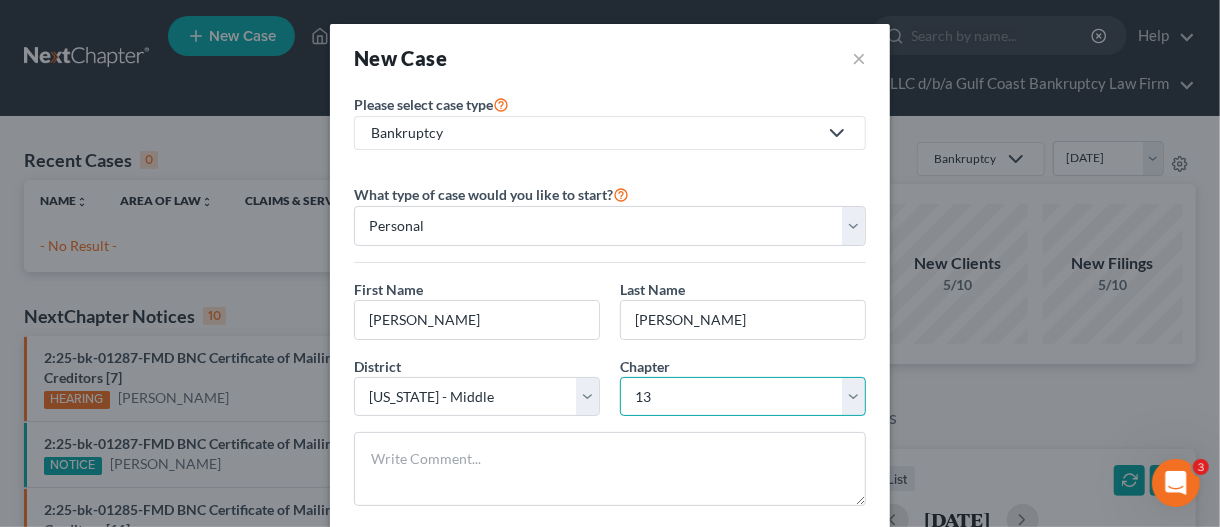 click on "Select 7 11 12 13" at bounding box center (743, 397) 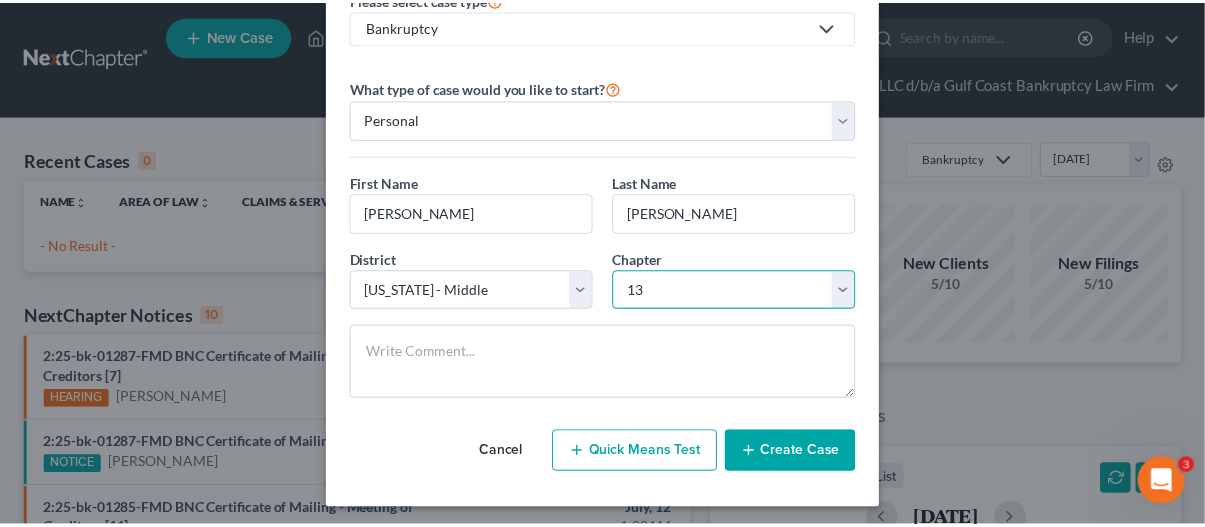 scroll, scrollTop: 107, scrollLeft: 0, axis: vertical 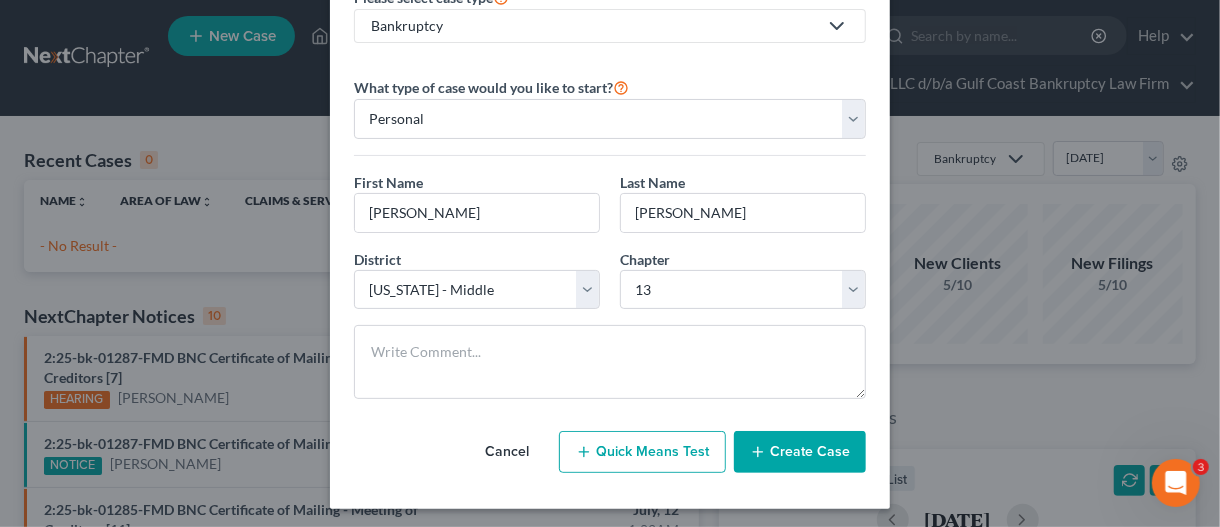 click on "Create Case" at bounding box center [800, 452] 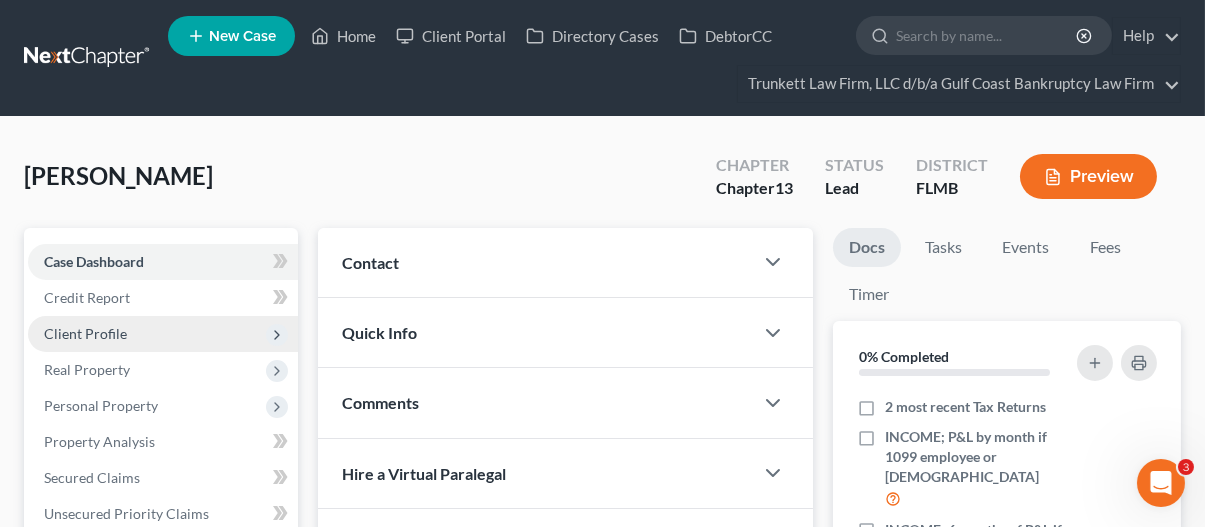 click on "Client Profile" at bounding box center (163, 334) 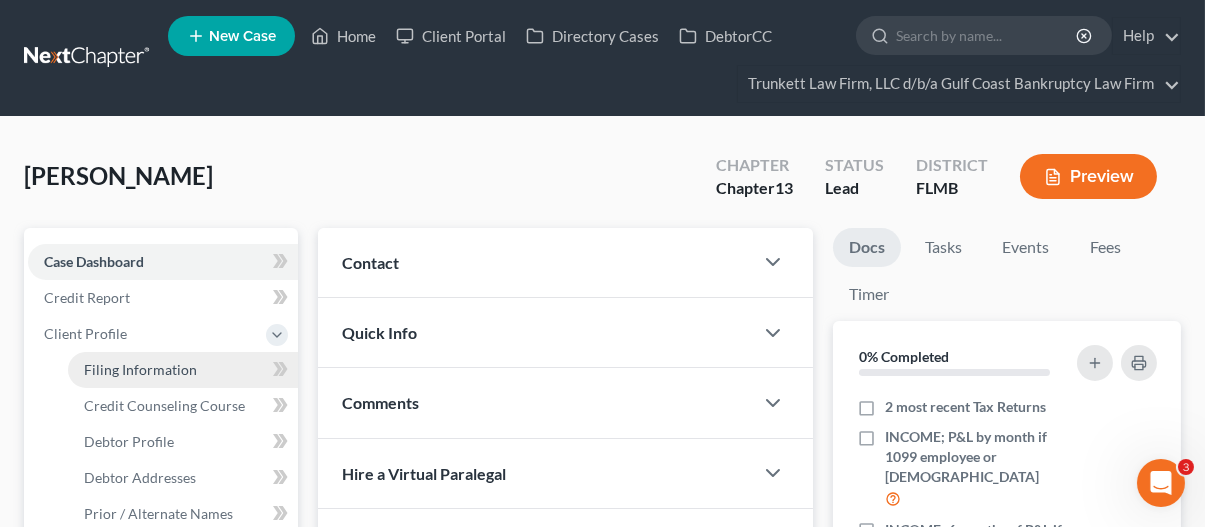 click on "Filing Information" at bounding box center (140, 369) 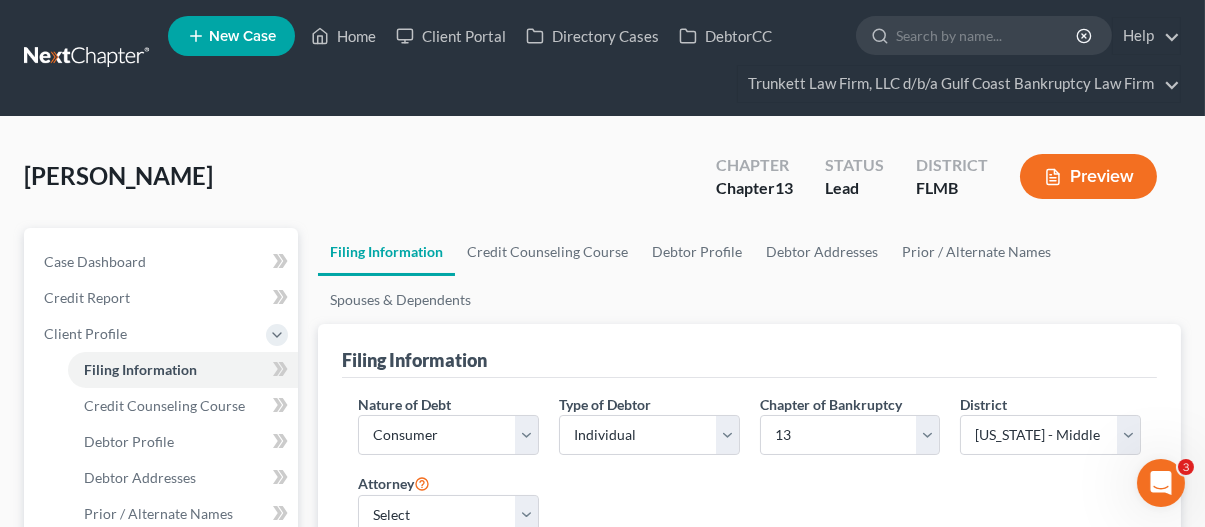 scroll, scrollTop: 100, scrollLeft: 0, axis: vertical 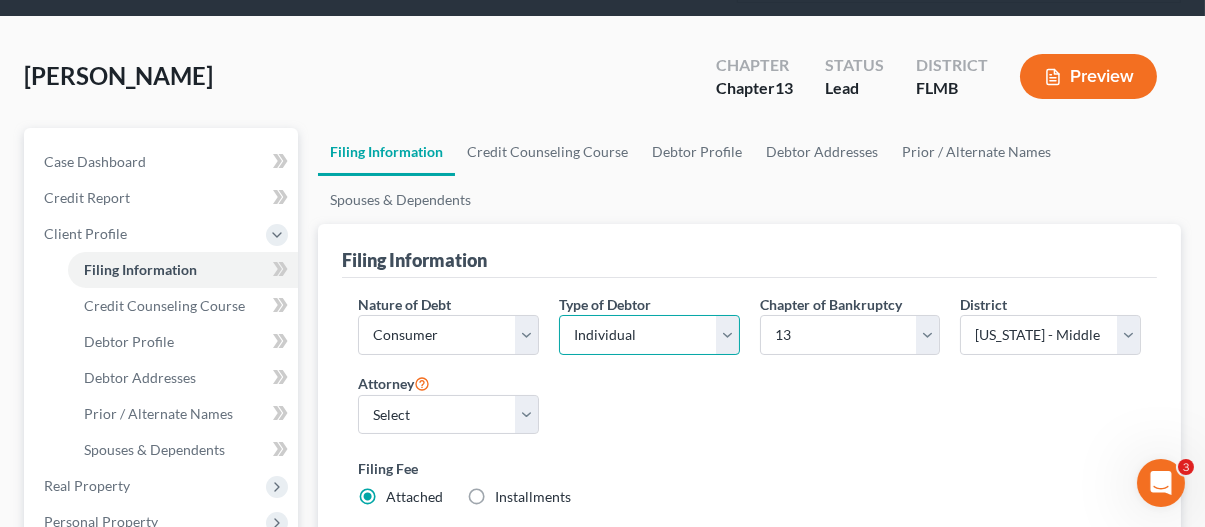 click on "Select Individual Joint" at bounding box center (649, 335) 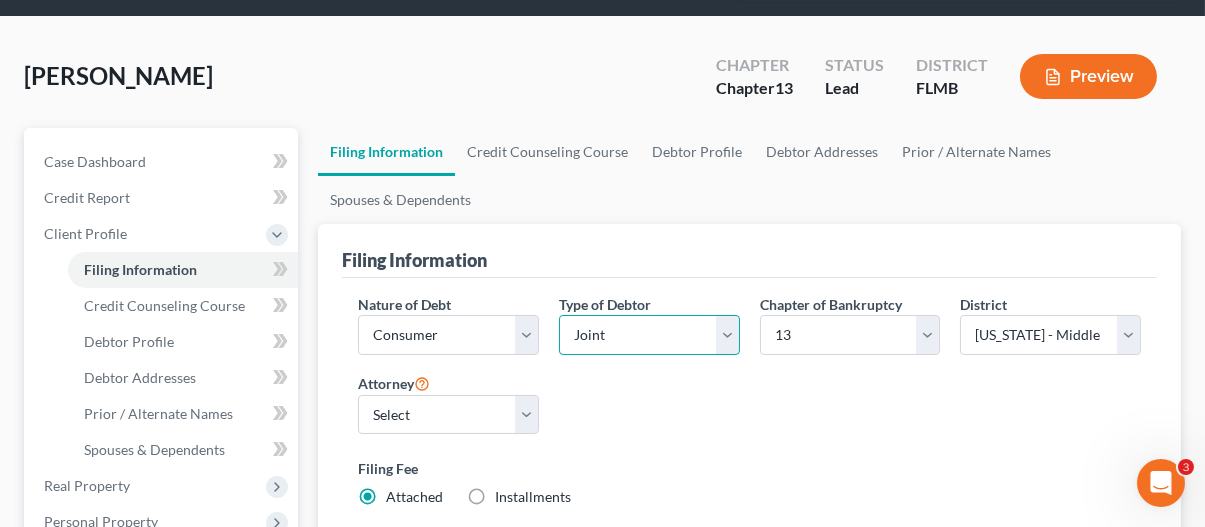 click on "Select Individual Joint" at bounding box center [649, 335] 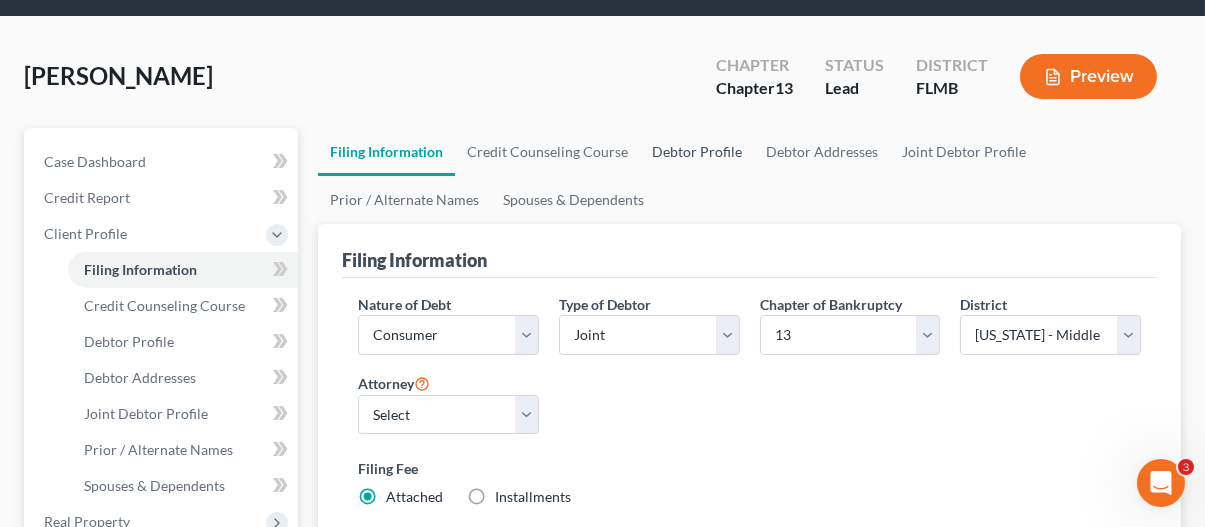 click on "Debtor Profile" at bounding box center [697, 152] 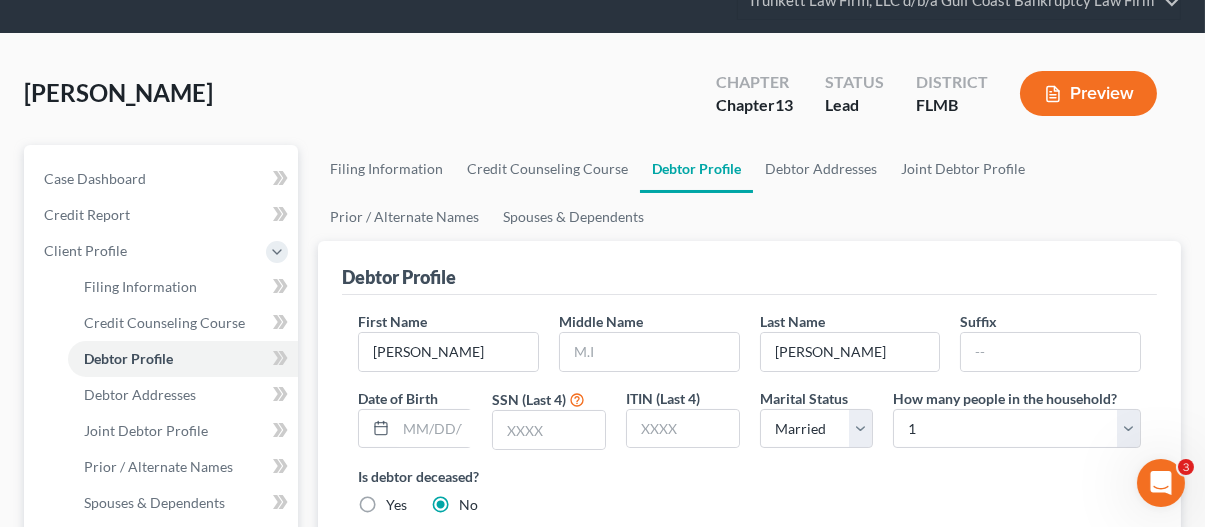 scroll, scrollTop: 100, scrollLeft: 0, axis: vertical 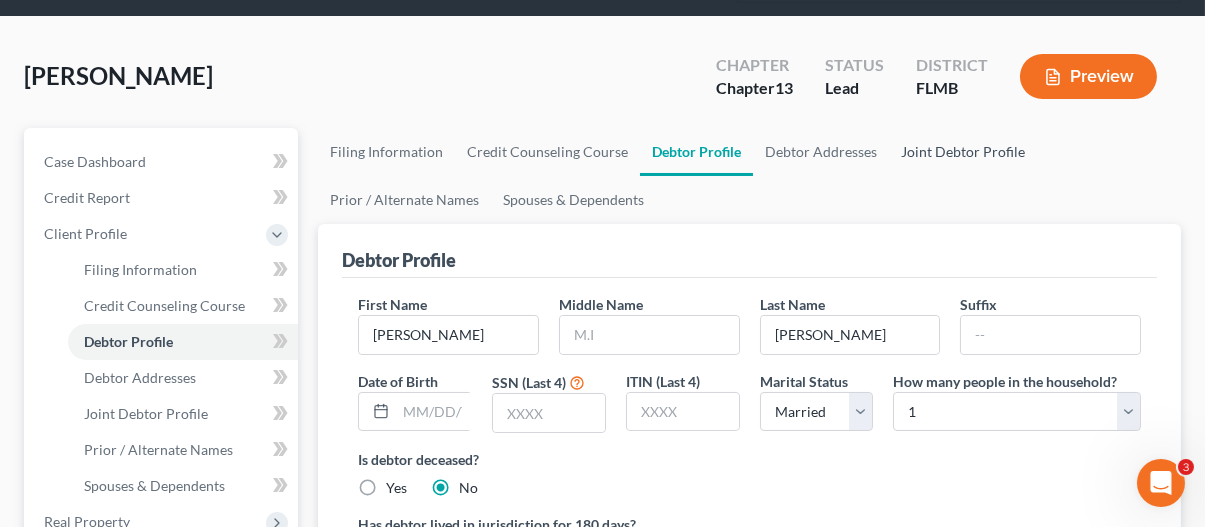 click on "Joint Debtor Profile" at bounding box center (963, 152) 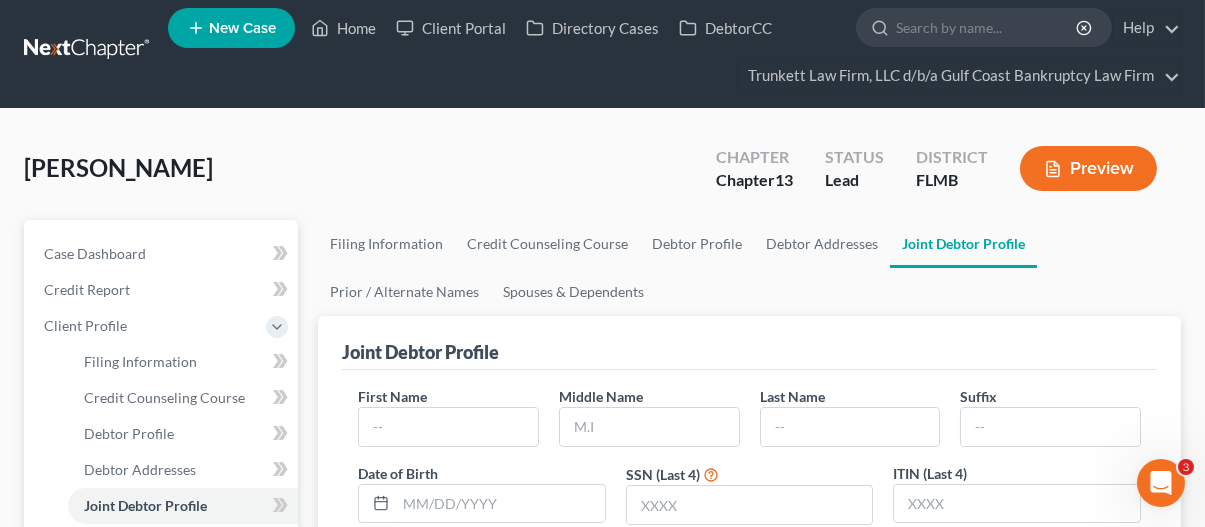 scroll, scrollTop: 0, scrollLeft: 0, axis: both 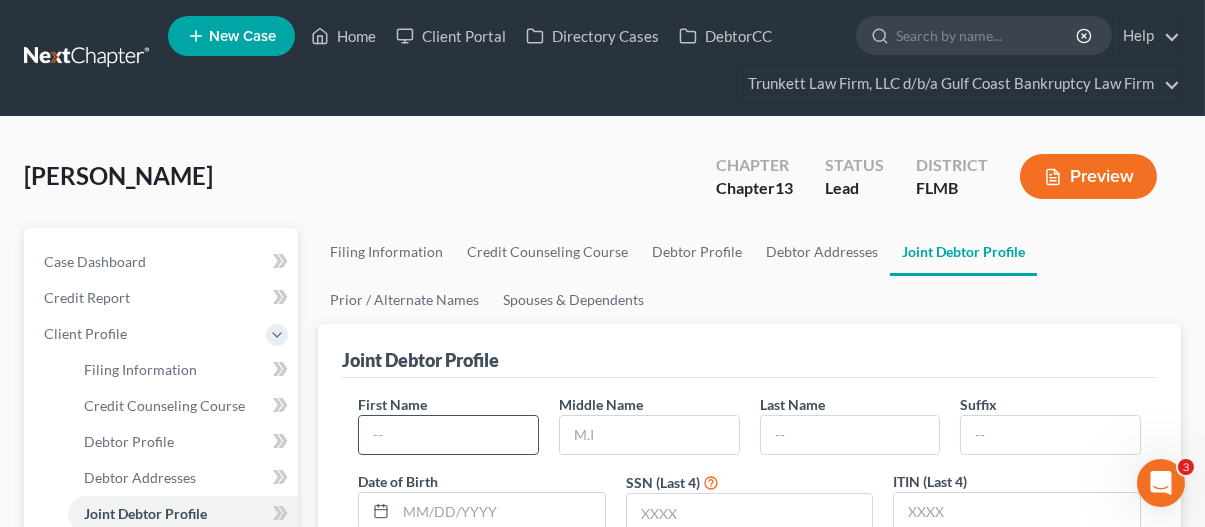 drag, startPoint x: 386, startPoint y: 427, endPoint x: 389, endPoint y: 416, distance: 11.401754 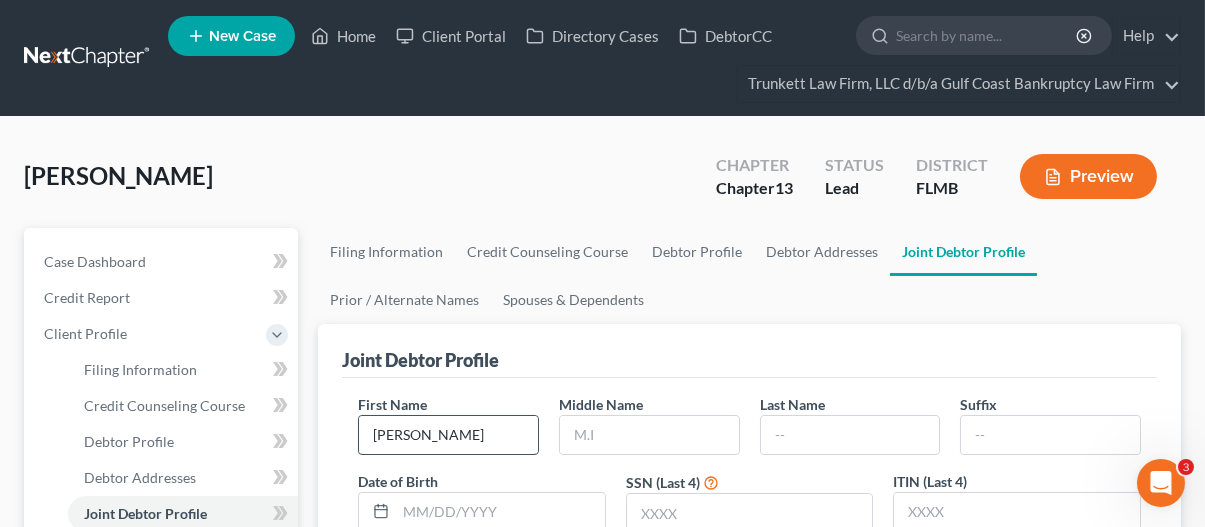 drag, startPoint x: 406, startPoint y: 434, endPoint x: 455, endPoint y: 437, distance: 49.09175 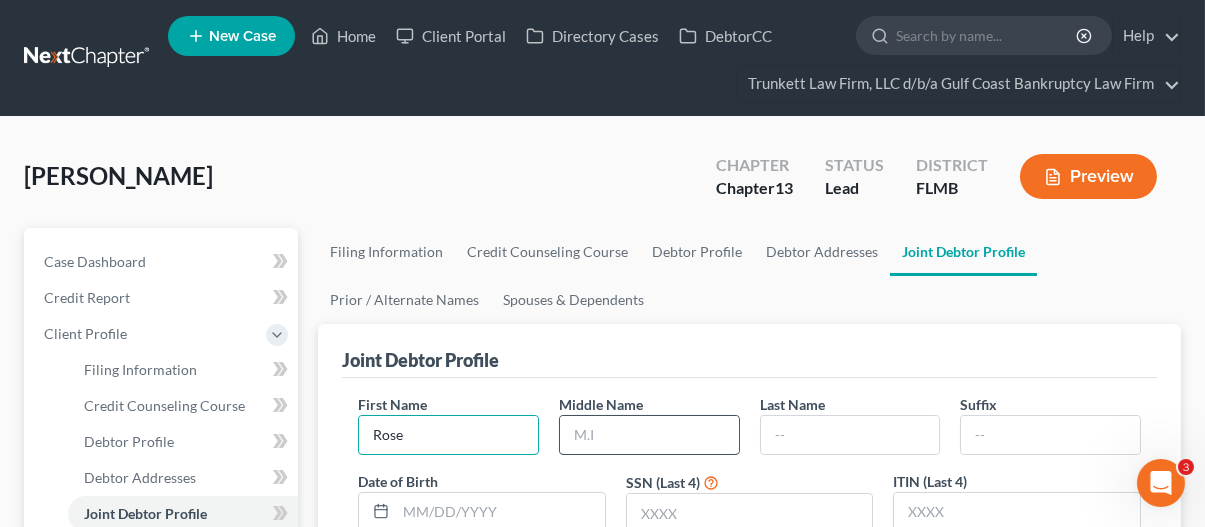 type on "Rose" 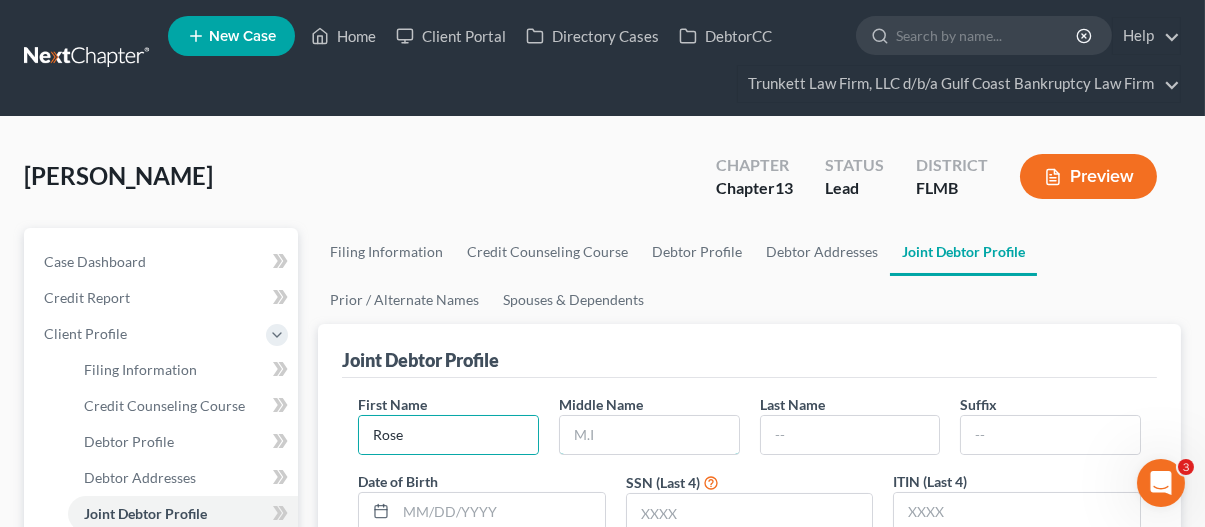 drag, startPoint x: 591, startPoint y: 435, endPoint x: 568, endPoint y: 395, distance: 46.141087 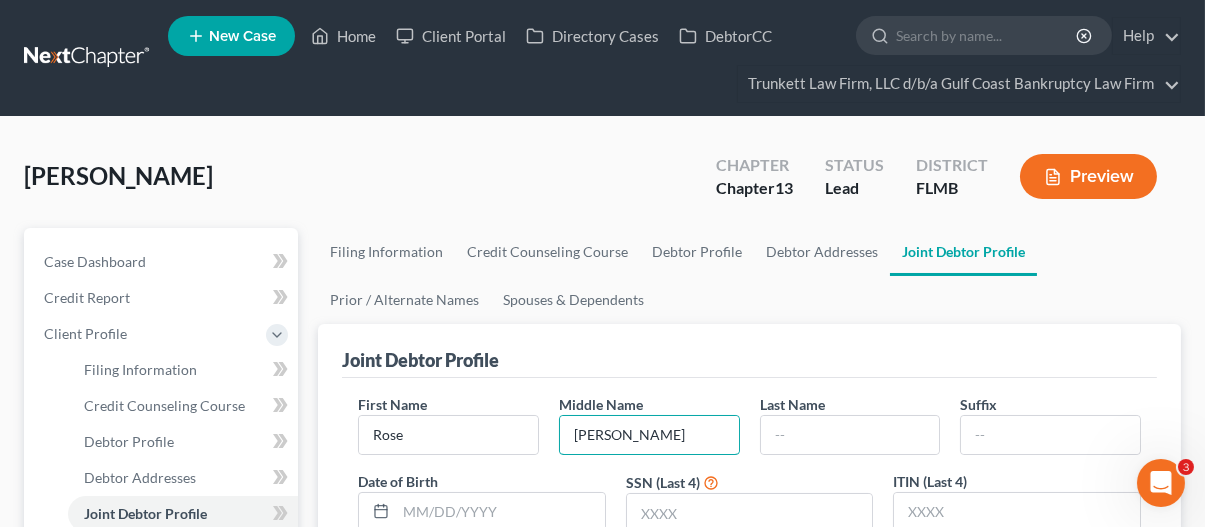type on "[PERSON_NAME]" 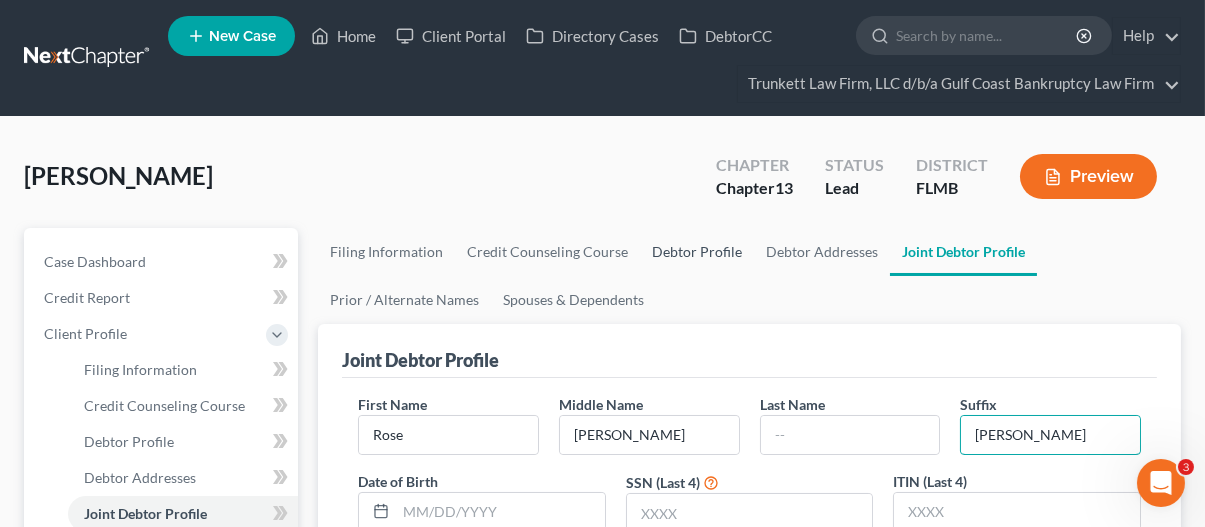 type on "[PERSON_NAME]" 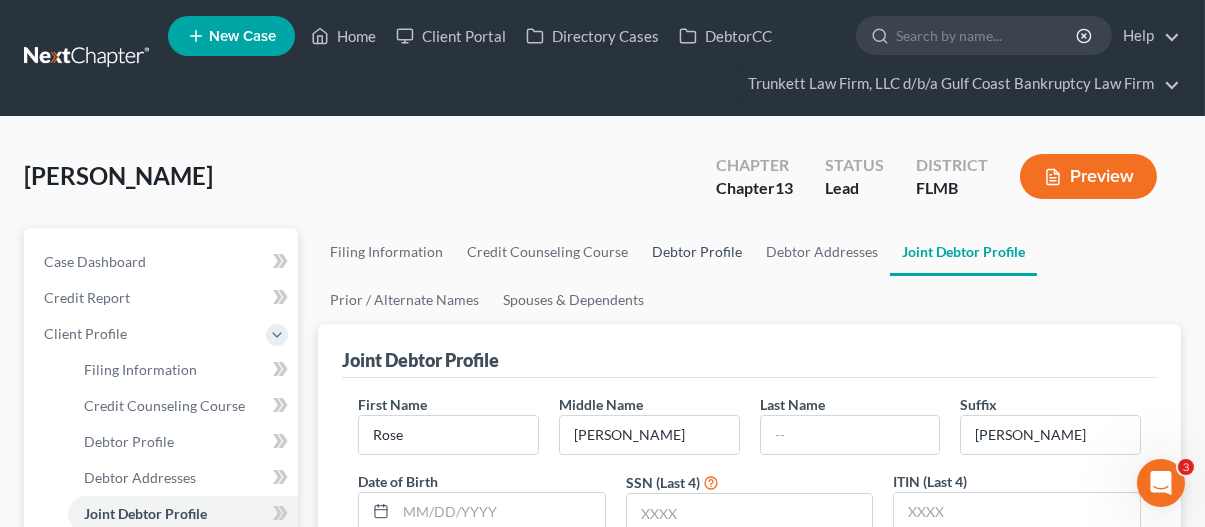 click on "Debtor Profile" at bounding box center (697, 252) 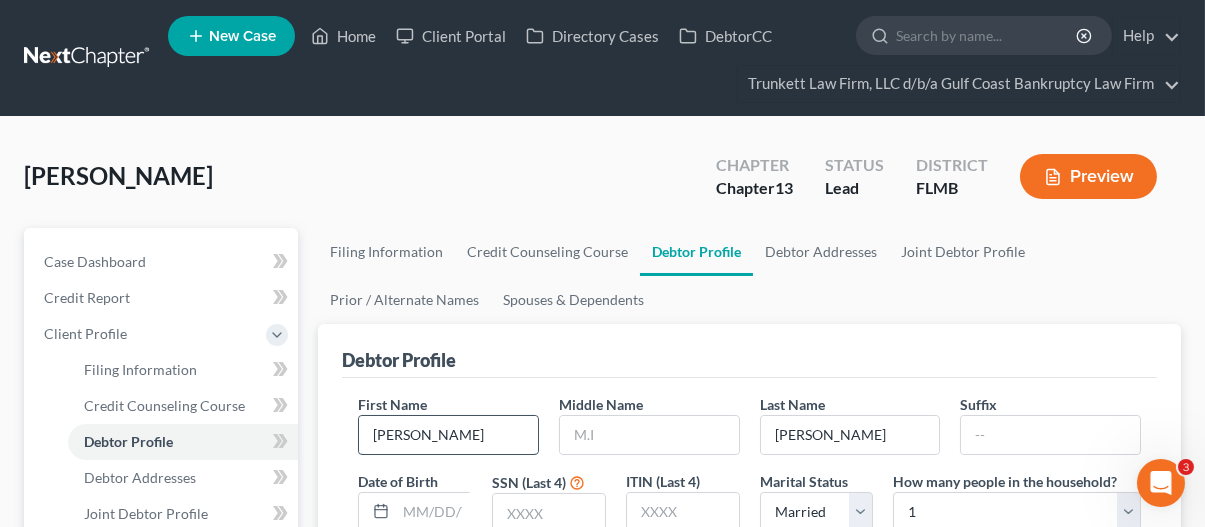 click on "[PERSON_NAME]" at bounding box center (448, 435) 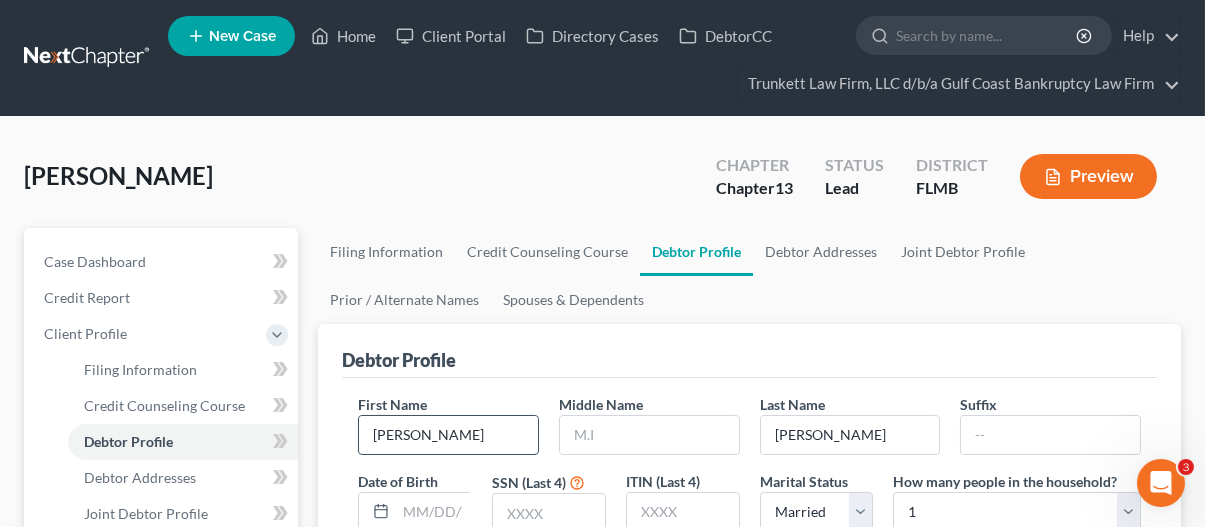 type on "[PERSON_NAME]" 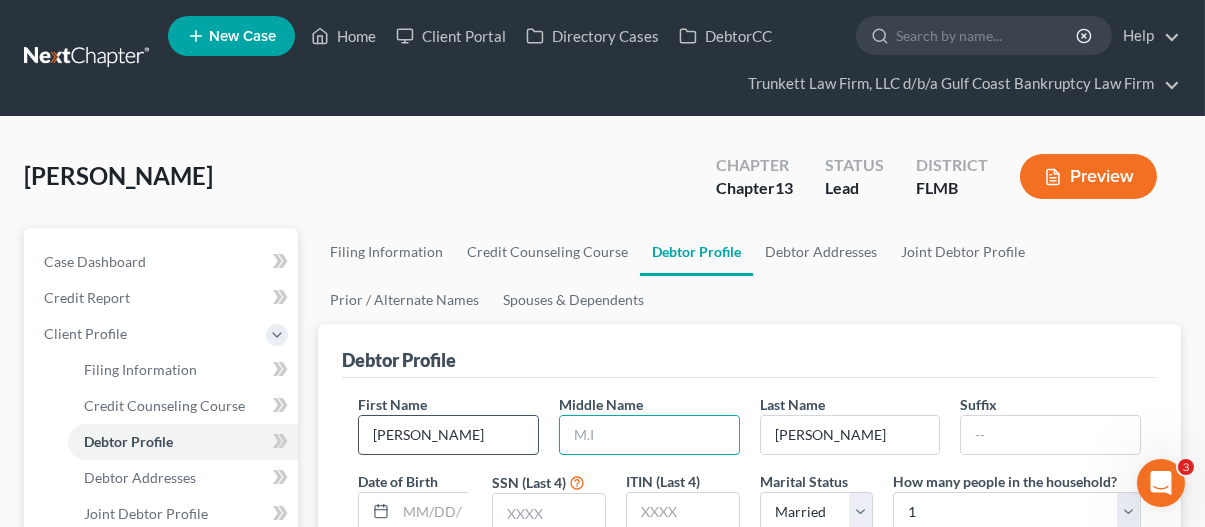 type on "F" 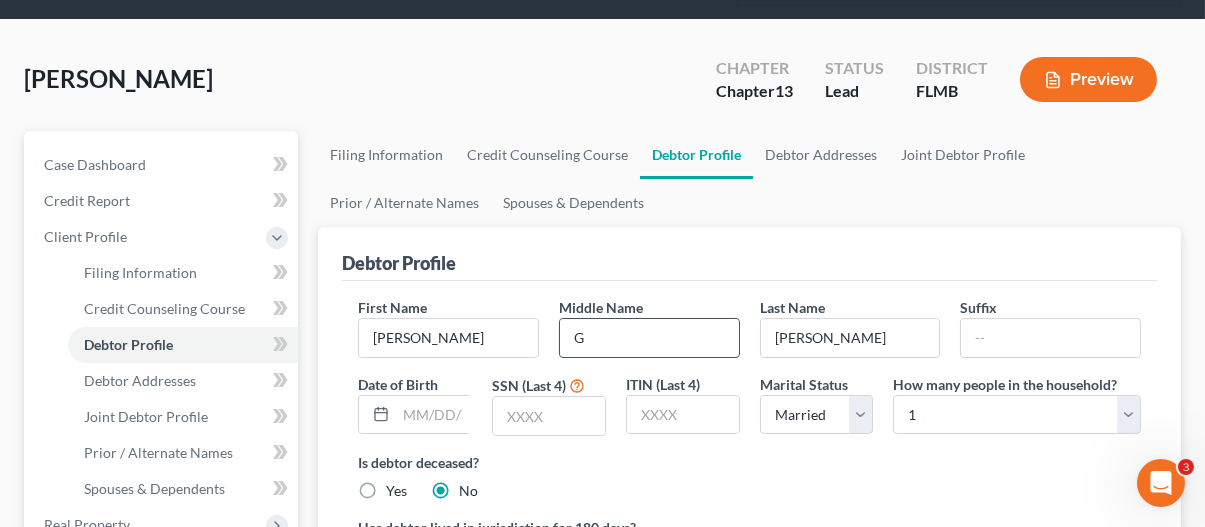 scroll, scrollTop: 100, scrollLeft: 0, axis: vertical 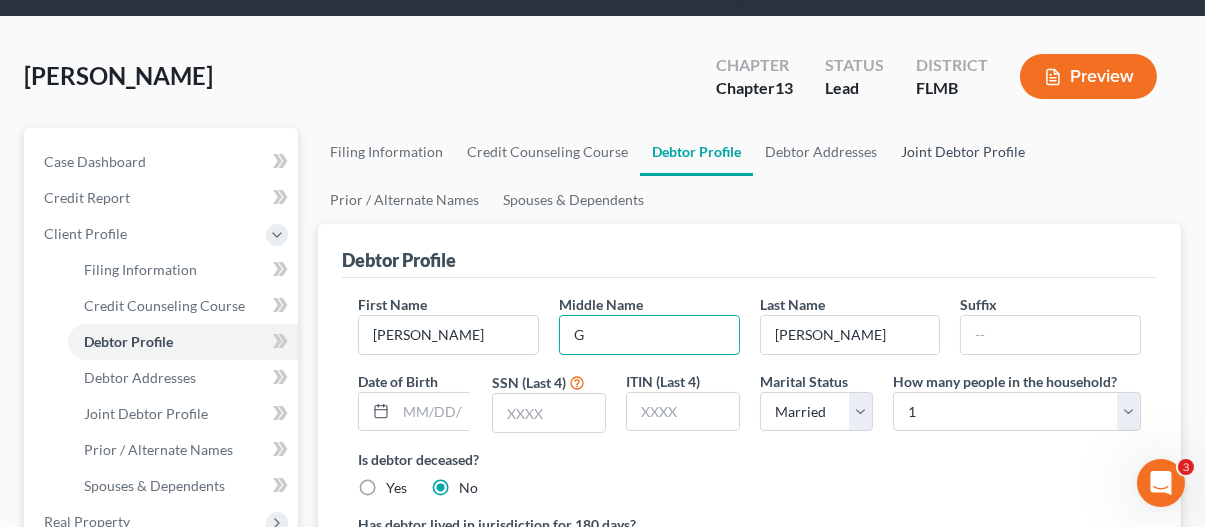 type on "G" 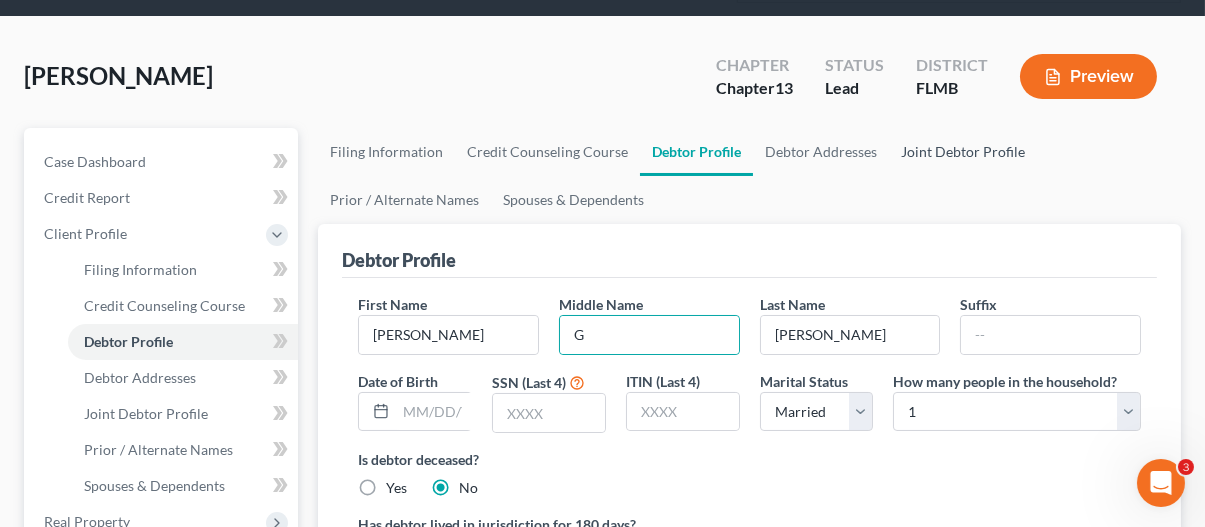 click on "Joint Debtor Profile" at bounding box center [963, 152] 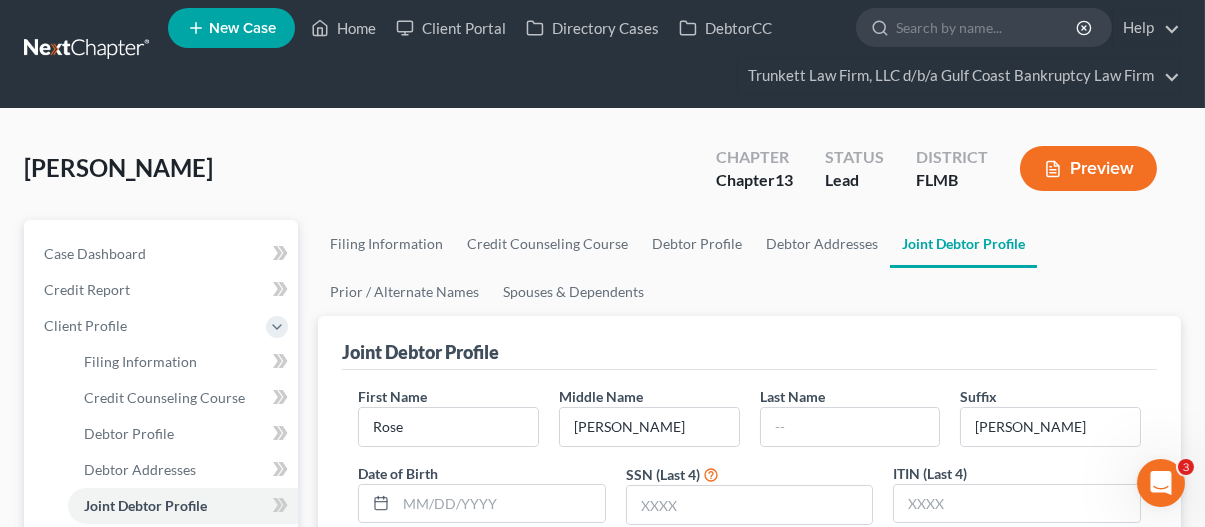 scroll, scrollTop: 0, scrollLeft: 0, axis: both 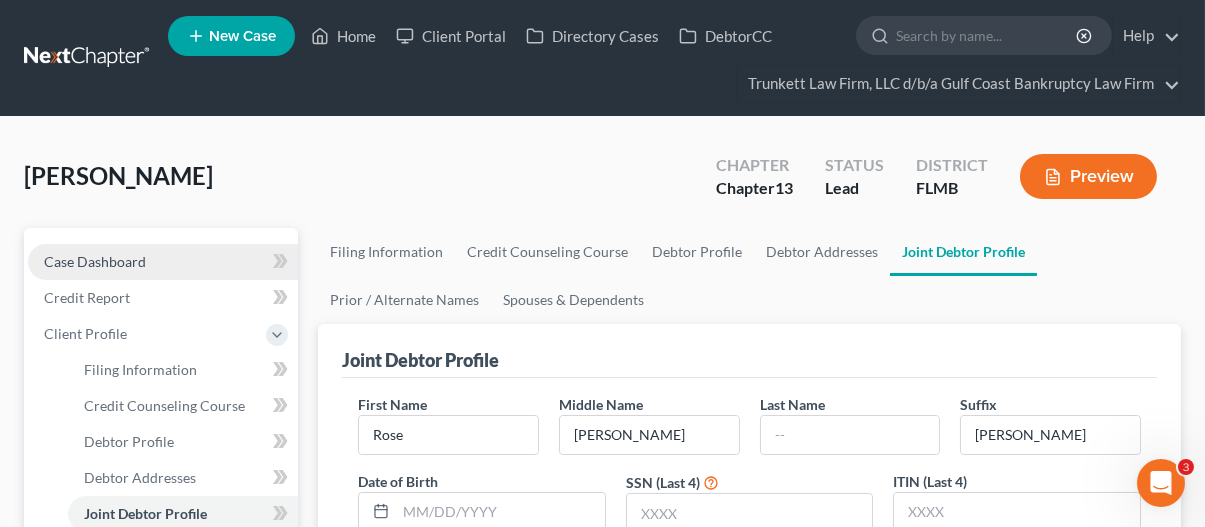 click on "Case Dashboard" at bounding box center [95, 261] 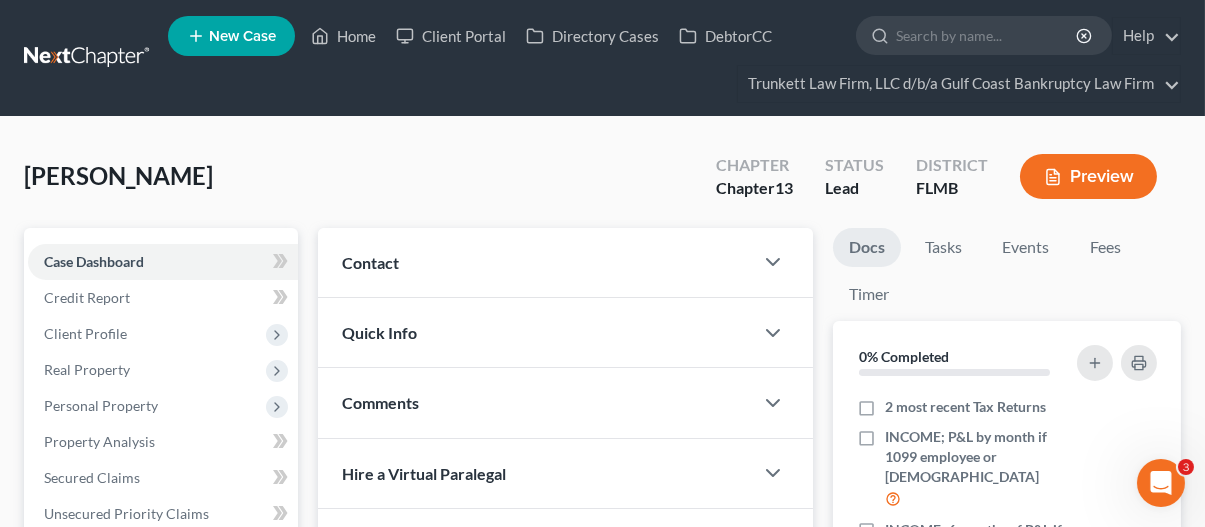 click on "Contact" at bounding box center [535, 262] 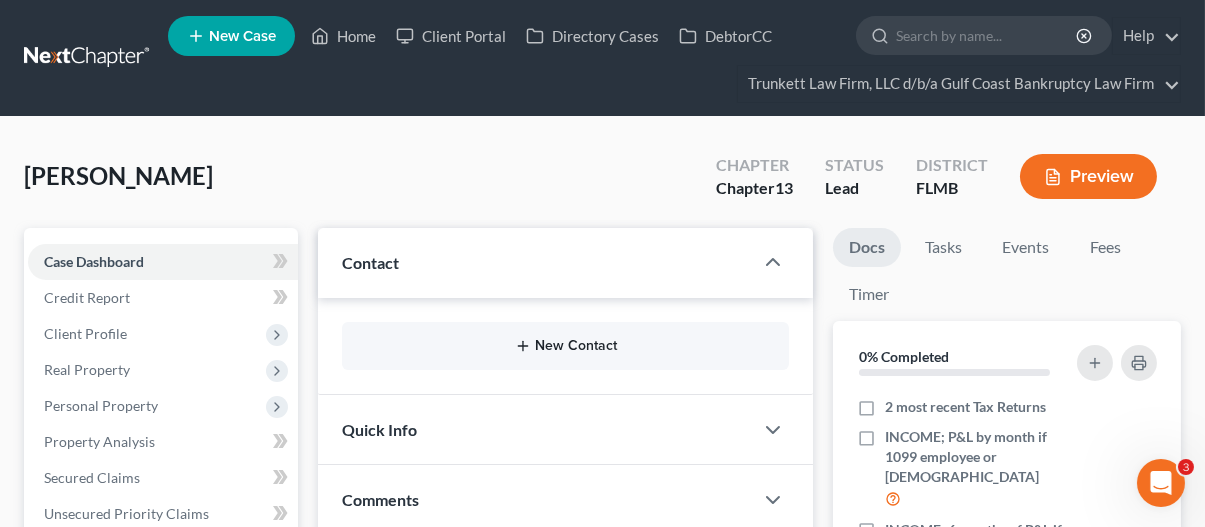 click on "New Contact" at bounding box center [565, 346] 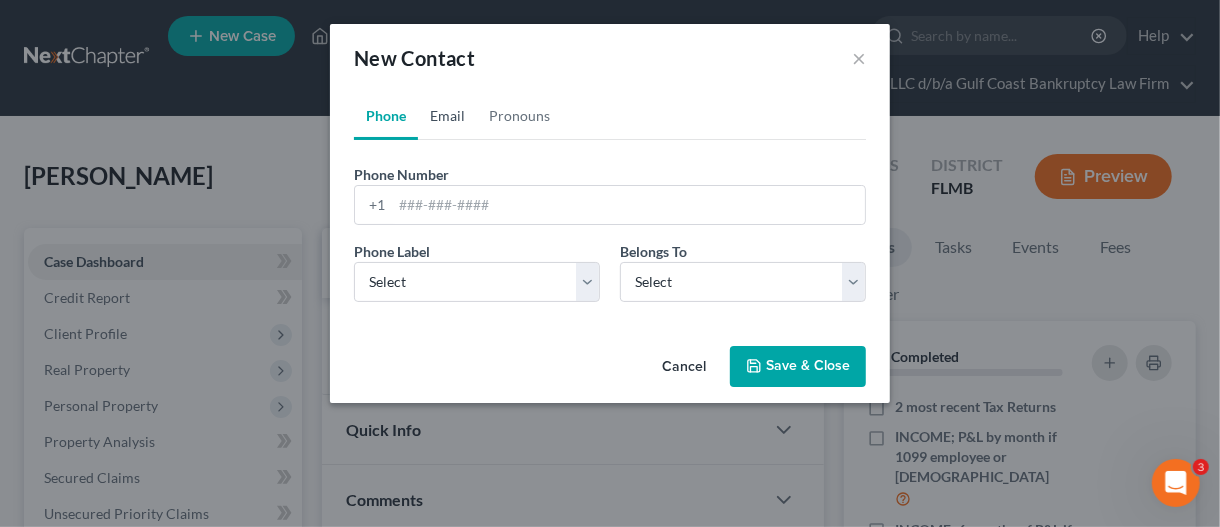 click on "Email" at bounding box center (447, 116) 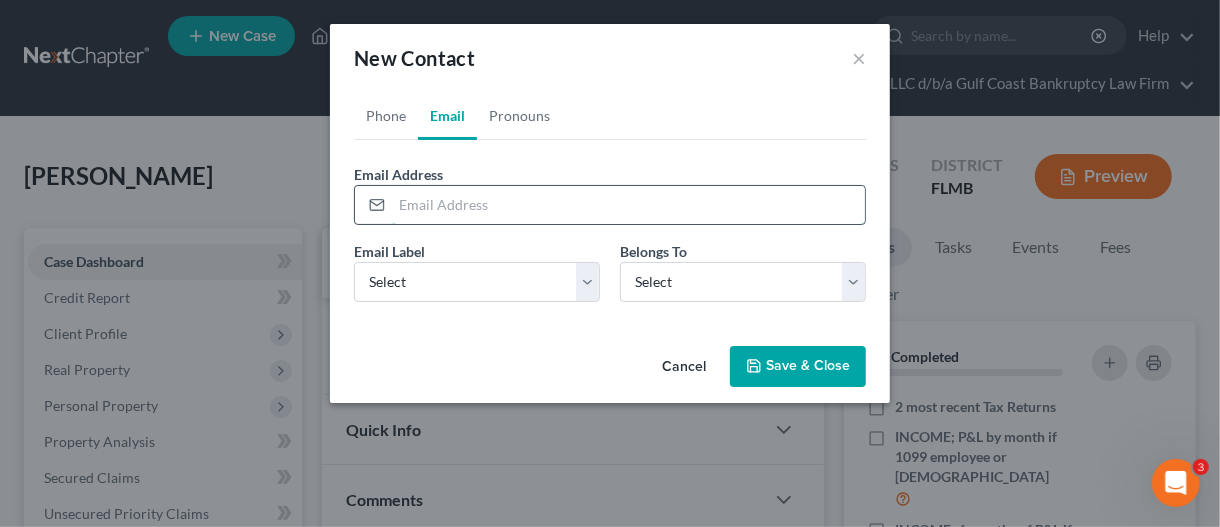drag, startPoint x: 426, startPoint y: 205, endPoint x: 452, endPoint y: 212, distance: 26.925823 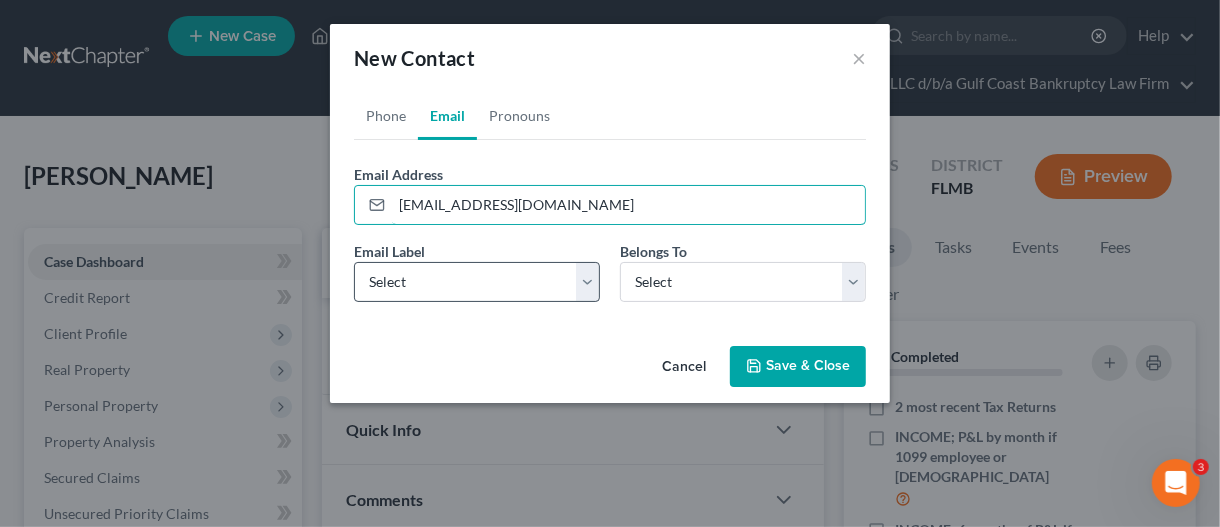 type on "[EMAIL_ADDRESS][DOMAIN_NAME]" 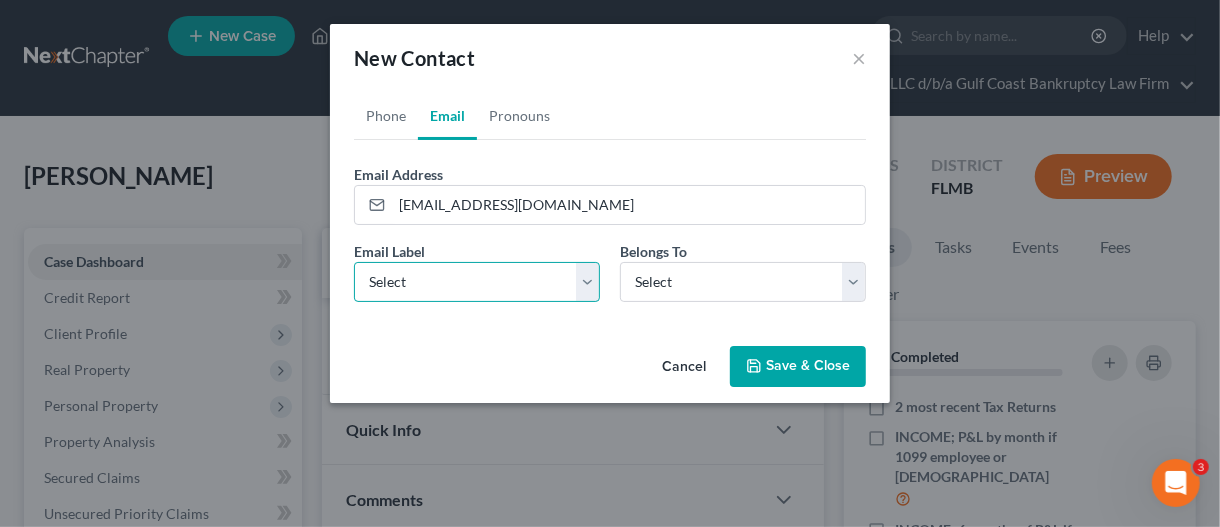 click on "Select Home Work Other" at bounding box center [477, 282] 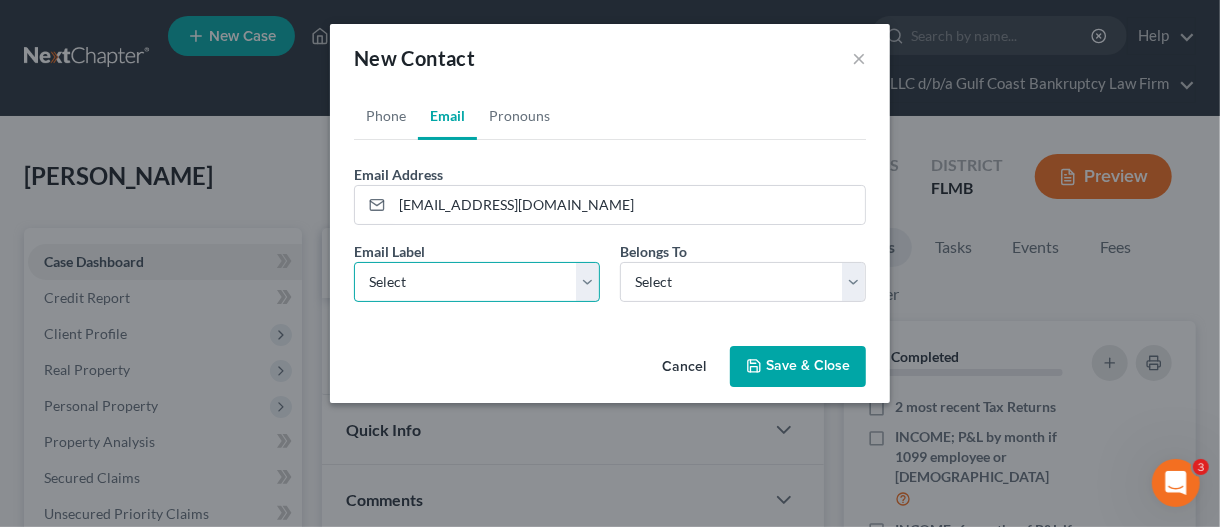 select on "0" 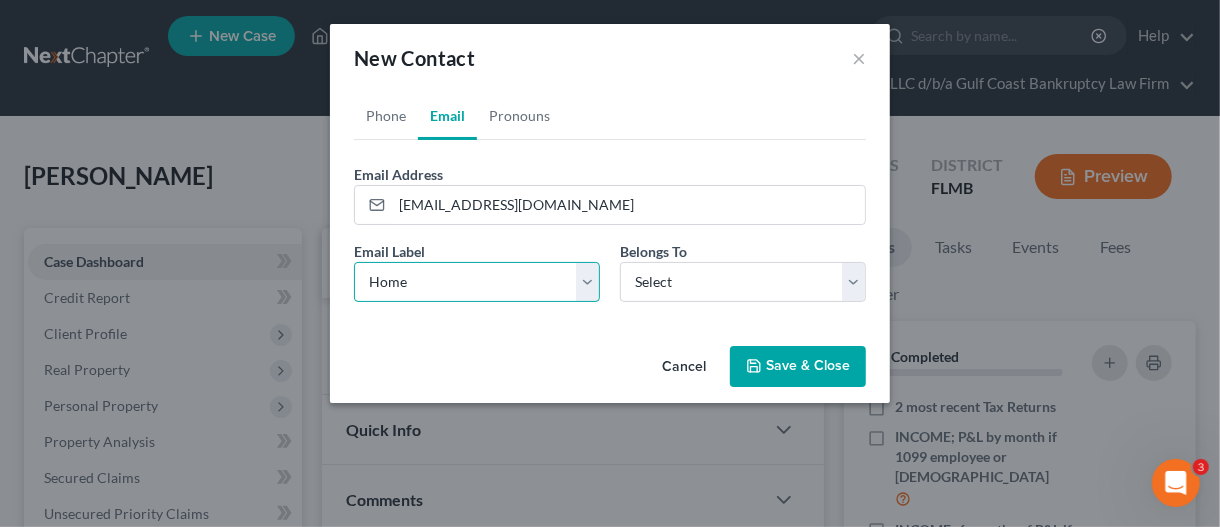 click on "Select Home Work Other" at bounding box center (477, 282) 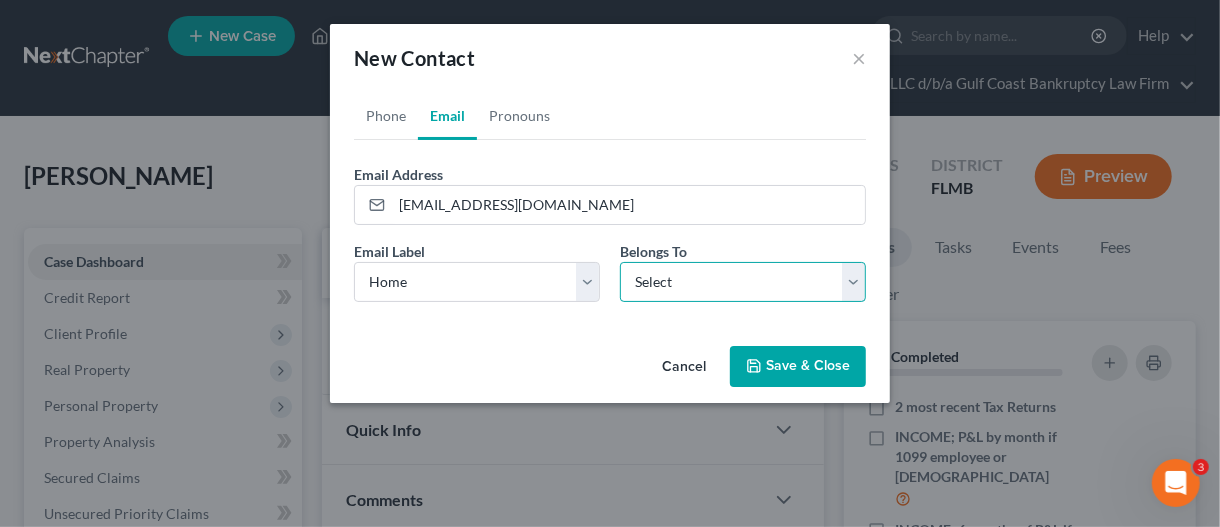 click on "Select Client Spouse Other" at bounding box center [743, 282] 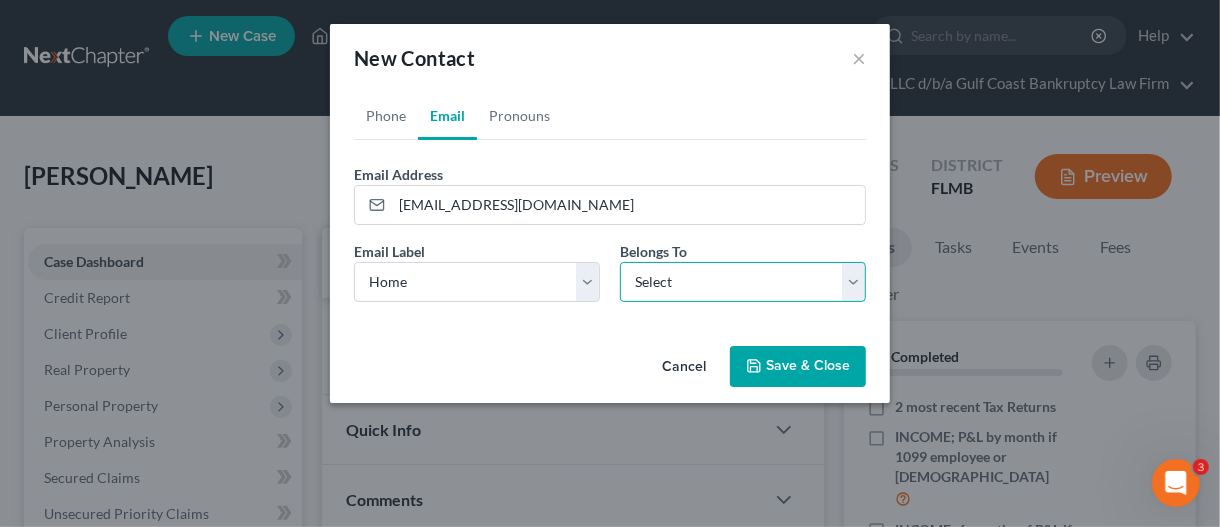 select on "0" 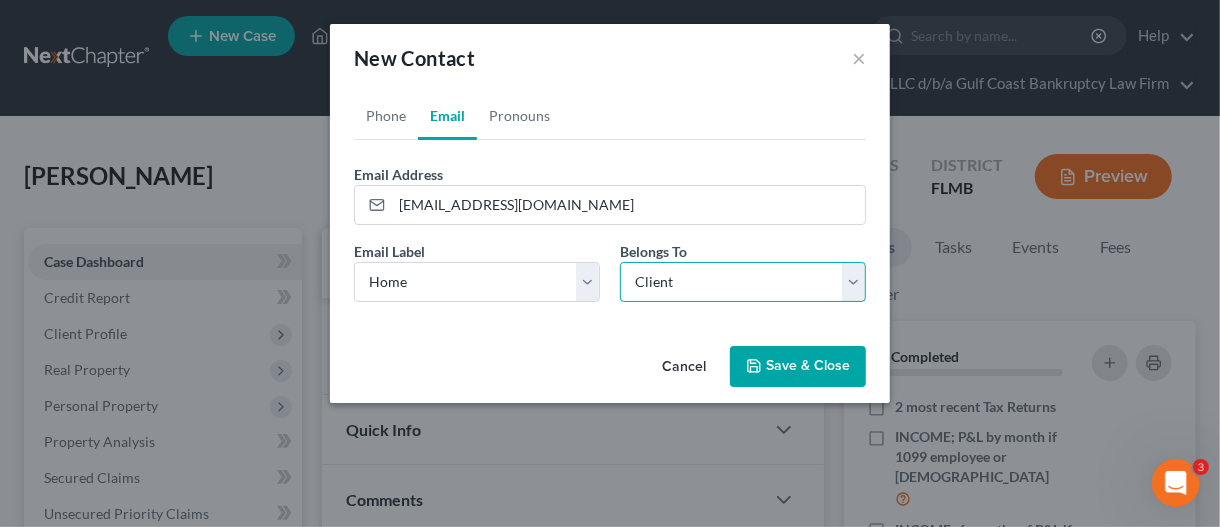 click on "Select Client Spouse Other" at bounding box center [743, 282] 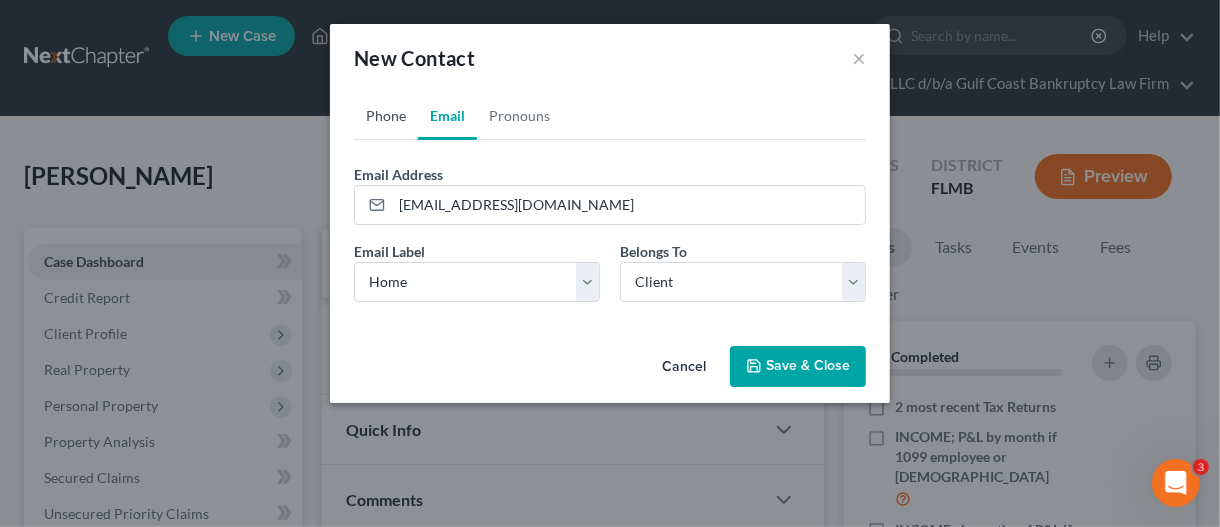 click on "Phone" at bounding box center (386, 116) 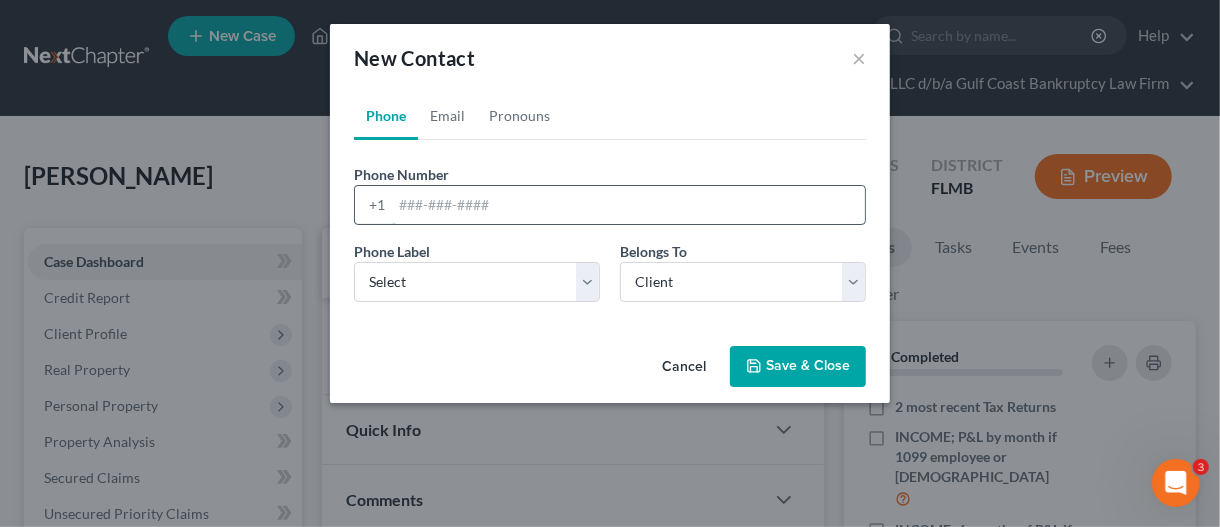 drag, startPoint x: 439, startPoint y: 206, endPoint x: 615, endPoint y: 206, distance: 176 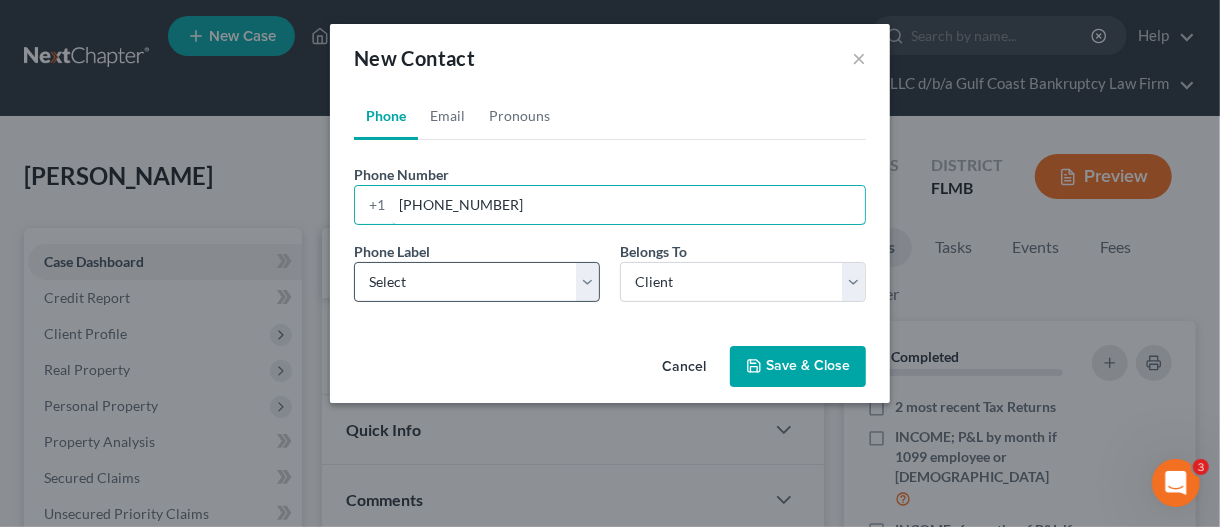type on "[PHONE_NUMBER]" 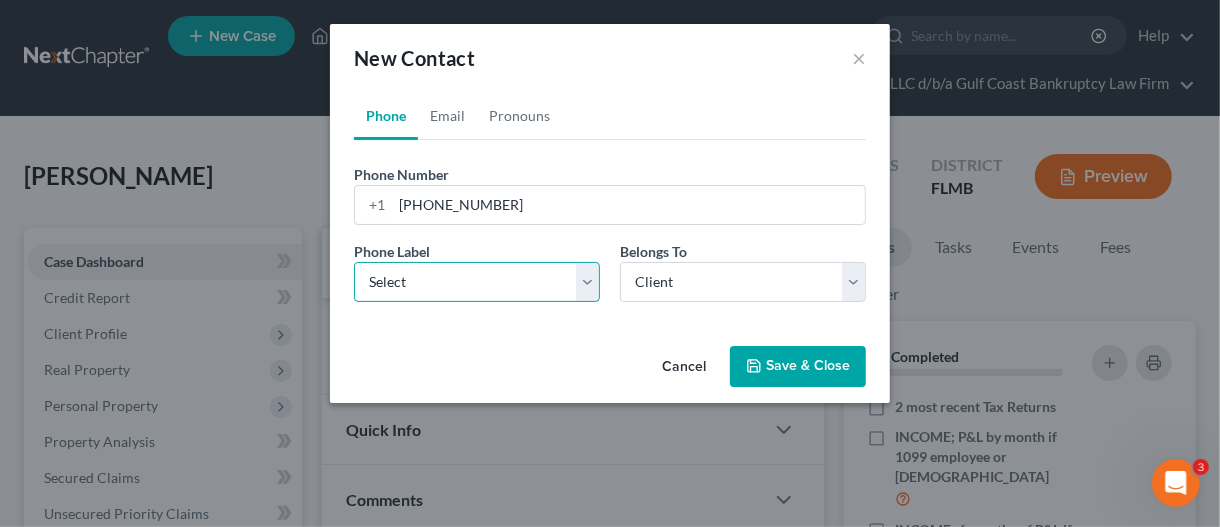 click on "Select Mobile Home Work Other" at bounding box center [477, 282] 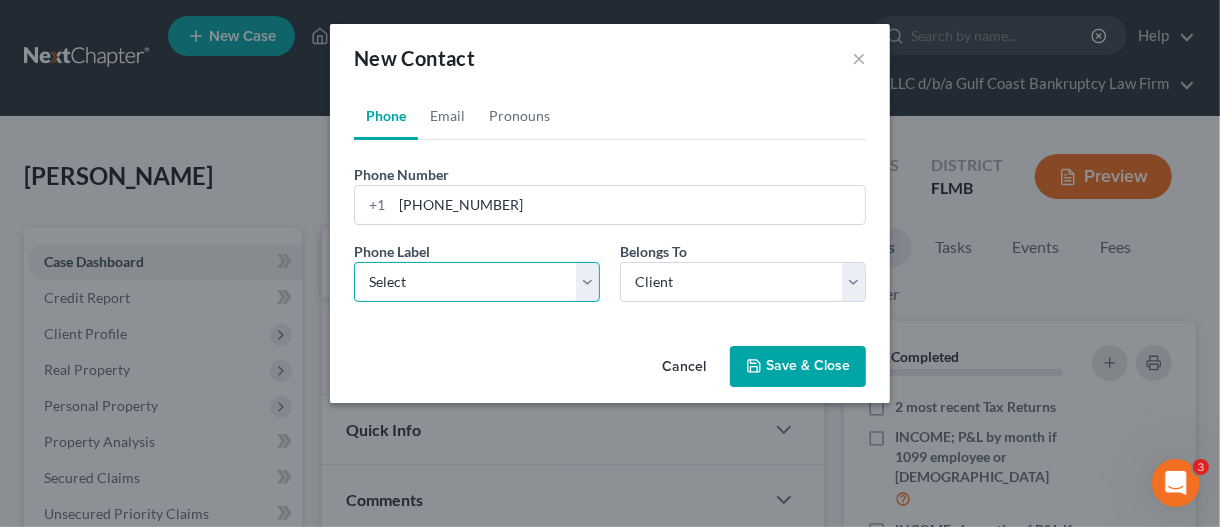select on "0" 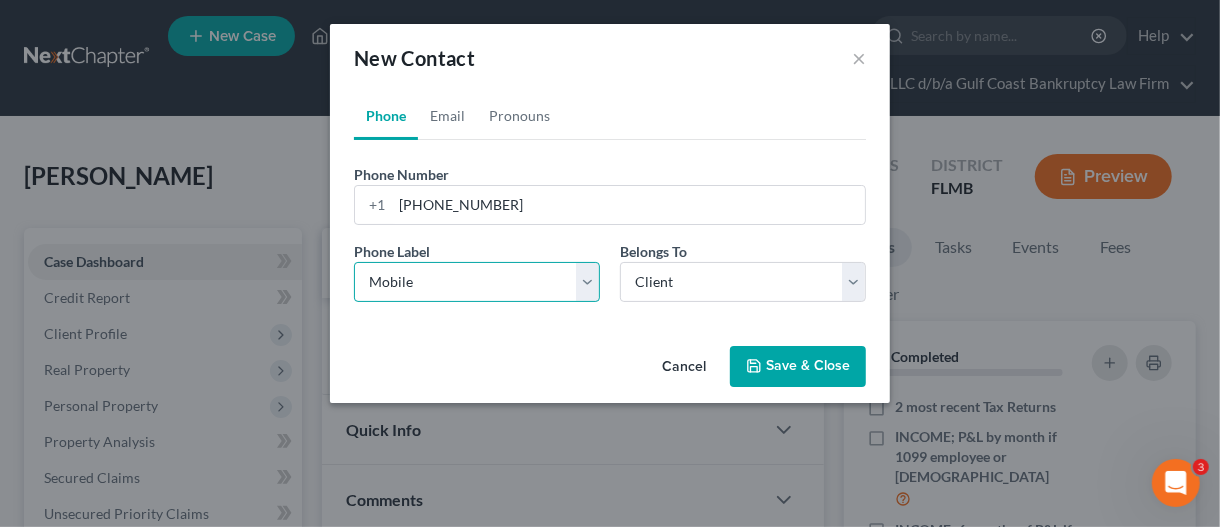 click on "Select Mobile Home Work Other" at bounding box center (477, 282) 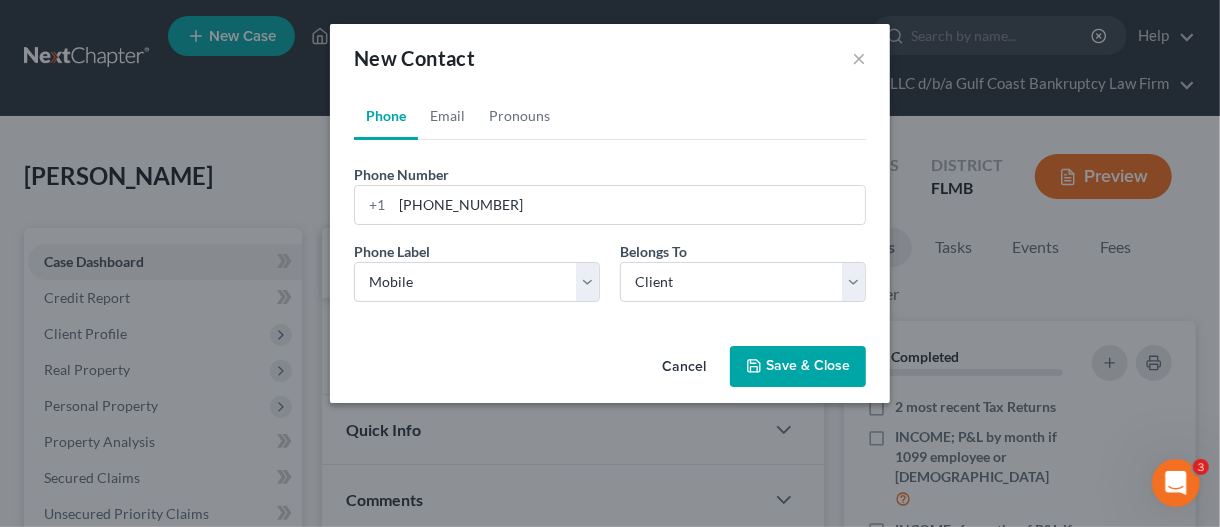 click on "Save & Close" at bounding box center (798, 367) 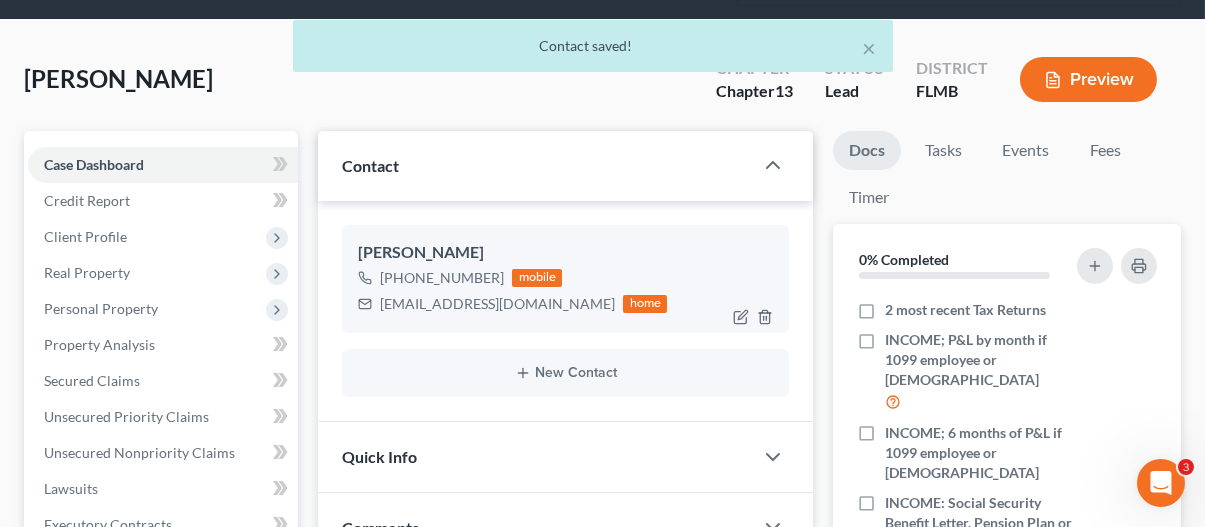 scroll, scrollTop: 100, scrollLeft: 0, axis: vertical 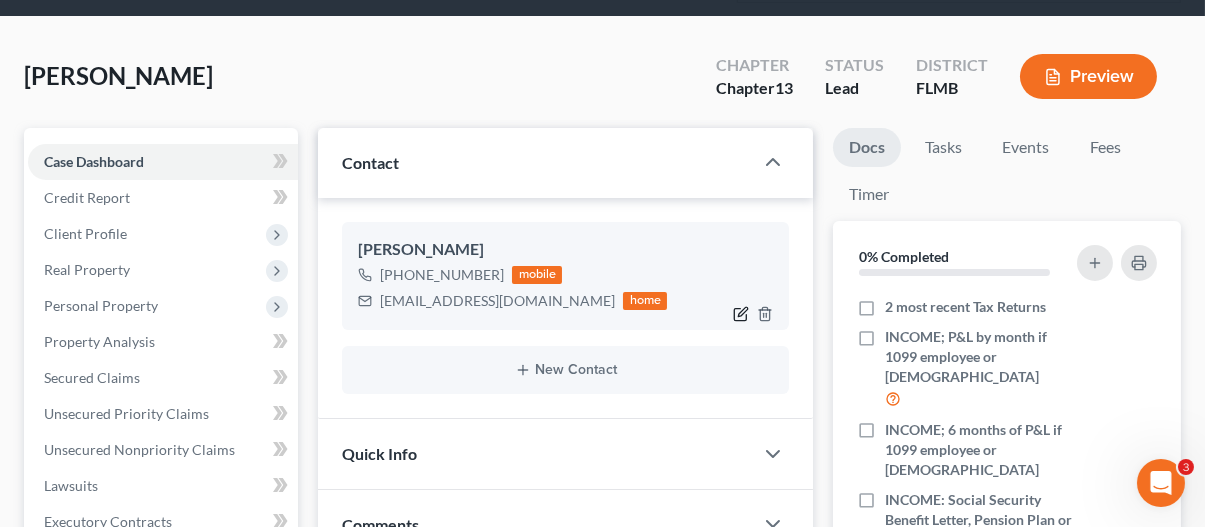 click 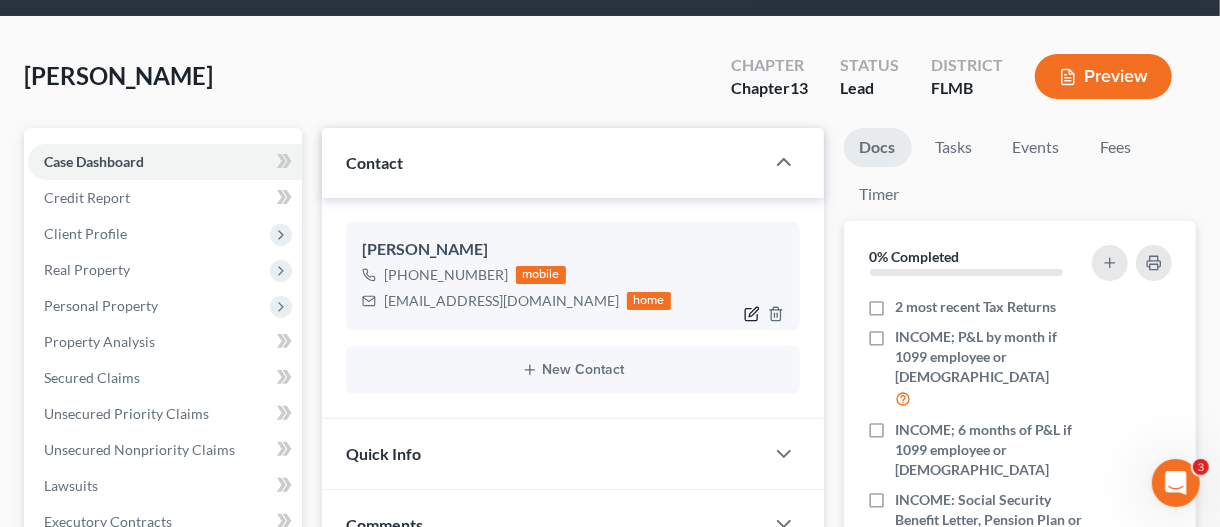 select on "0" 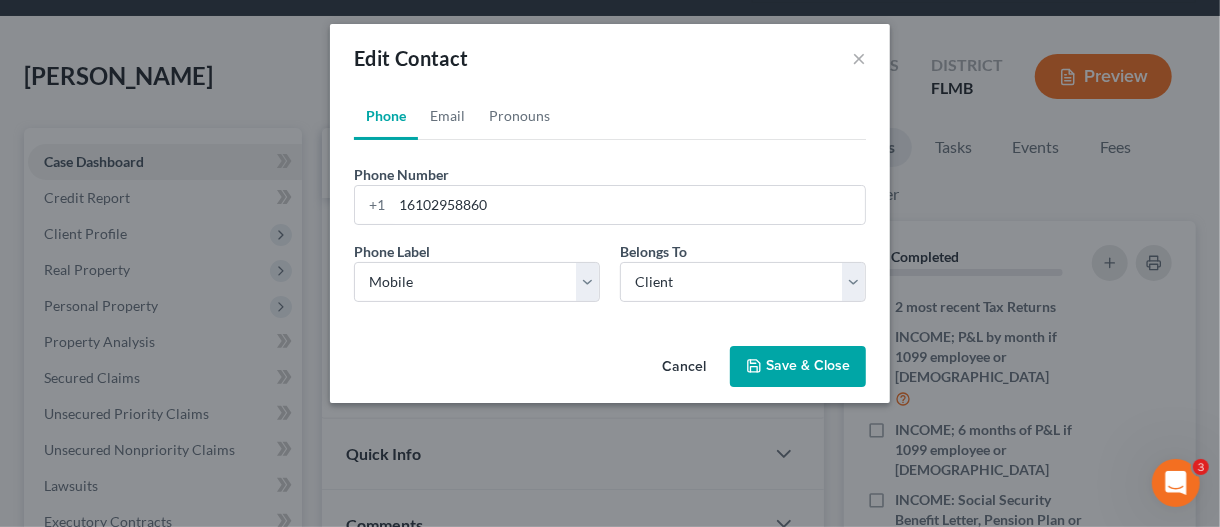 click on "Cancel Save & Close" at bounding box center (610, 371) 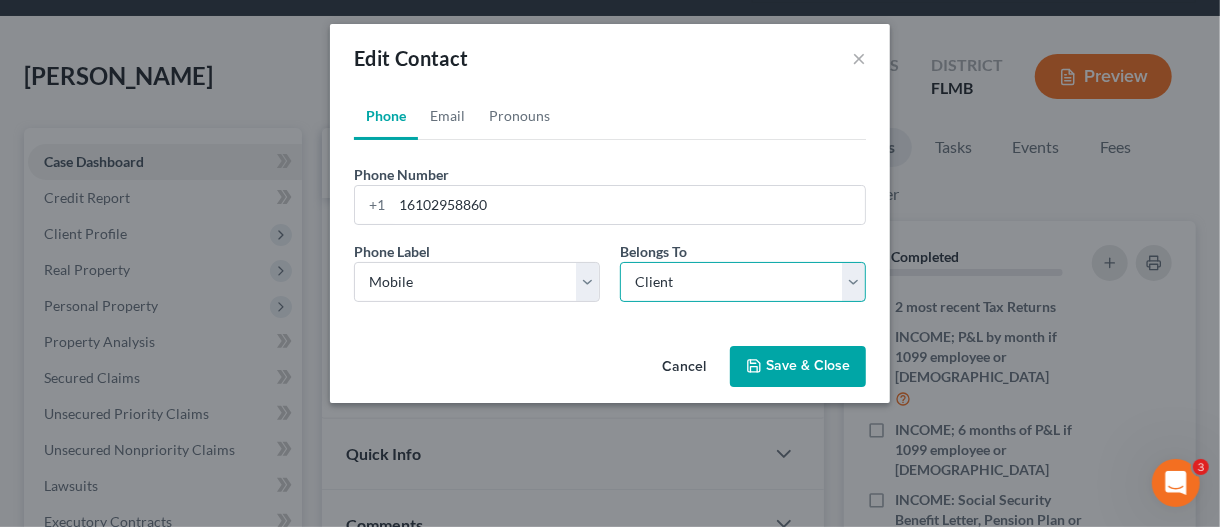 click on "Select Client Spouse Other" at bounding box center (743, 282) 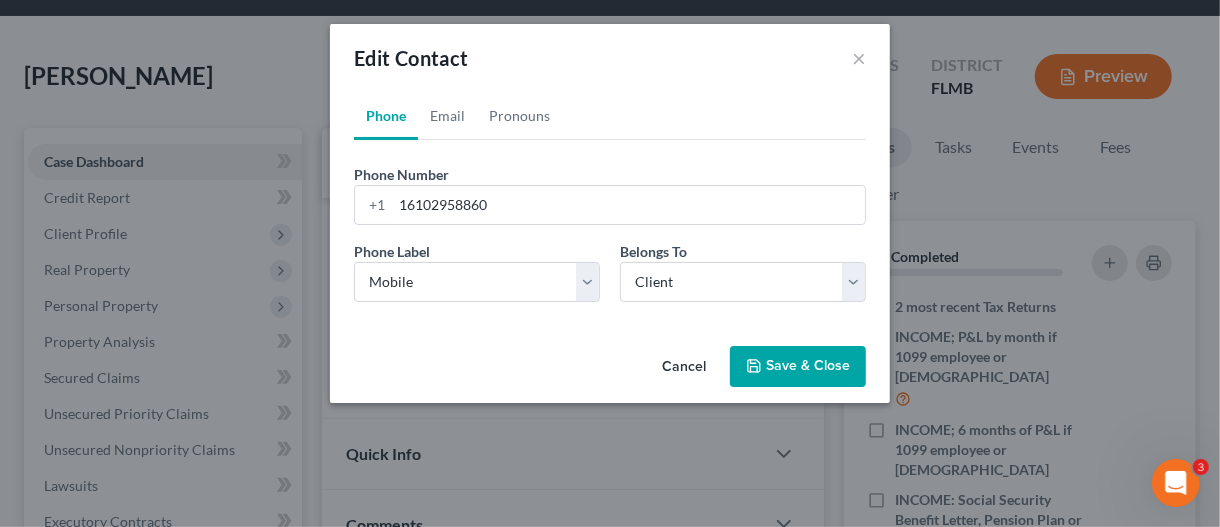 click on "Cancel" at bounding box center [684, 368] 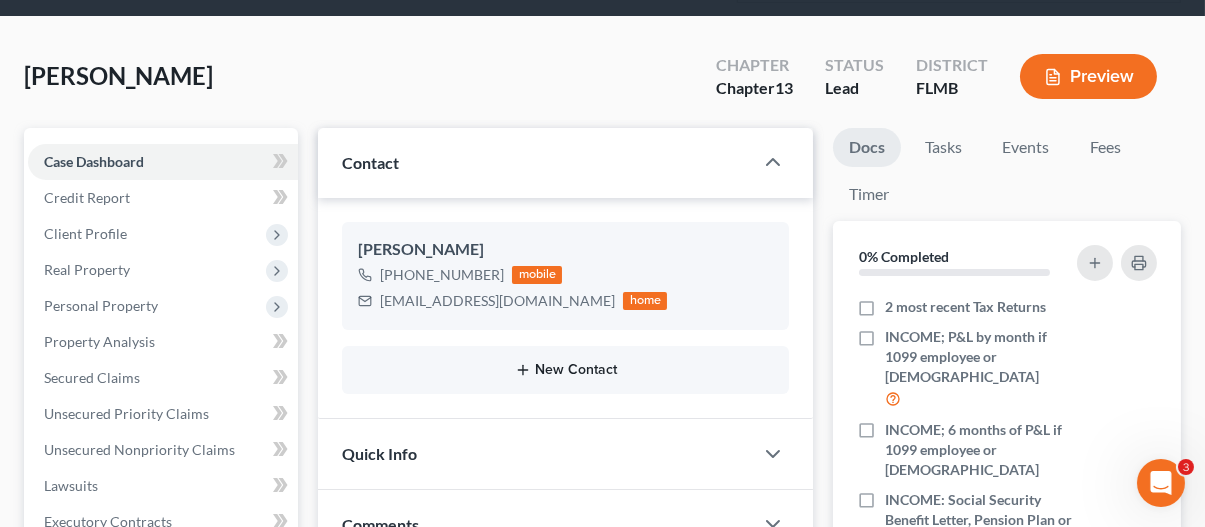 click 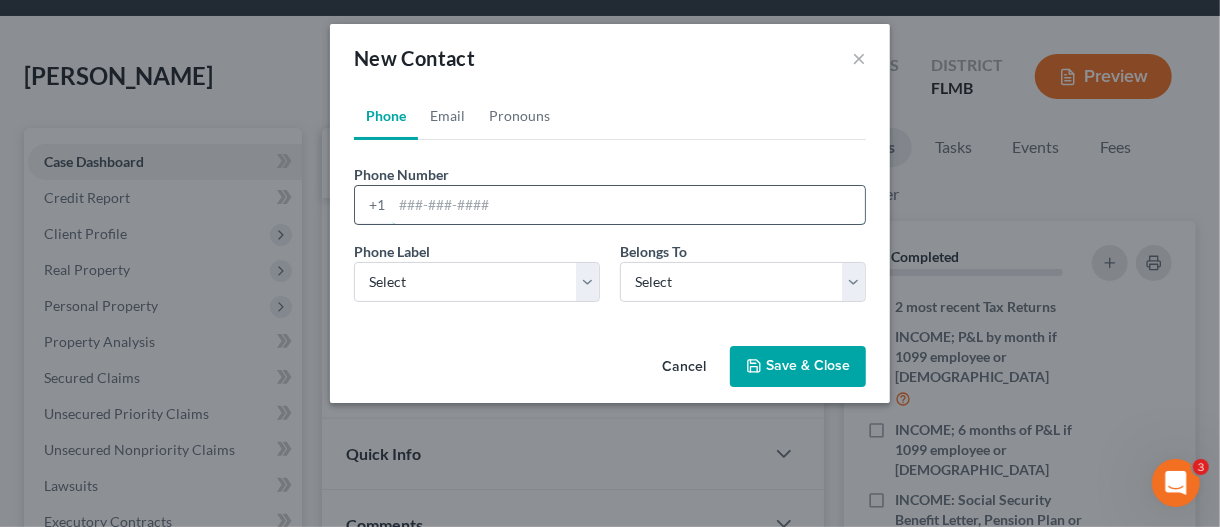 click at bounding box center [628, 205] 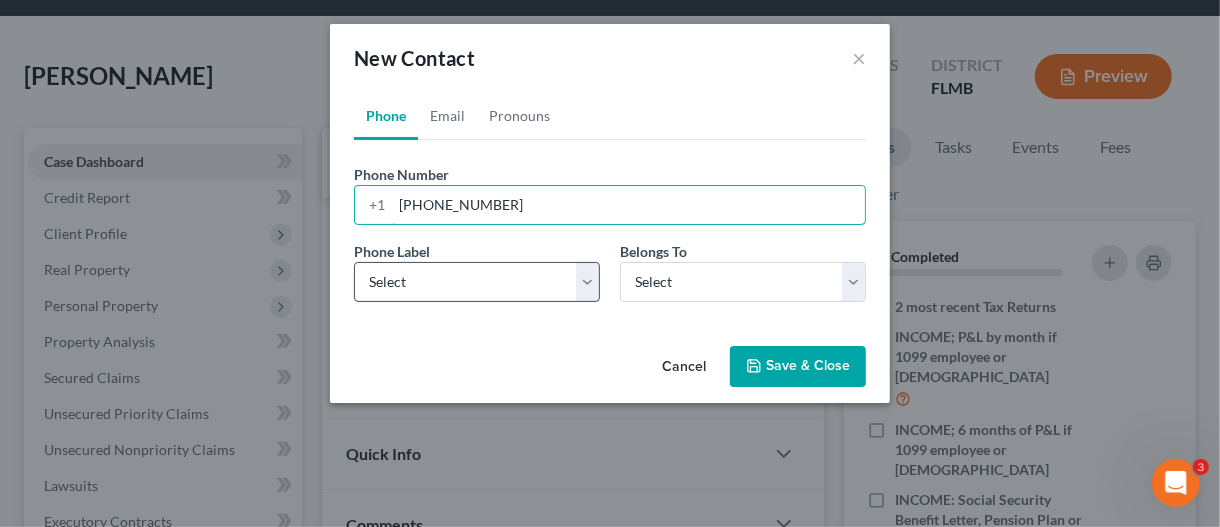 type on "[PHONE_NUMBER]" 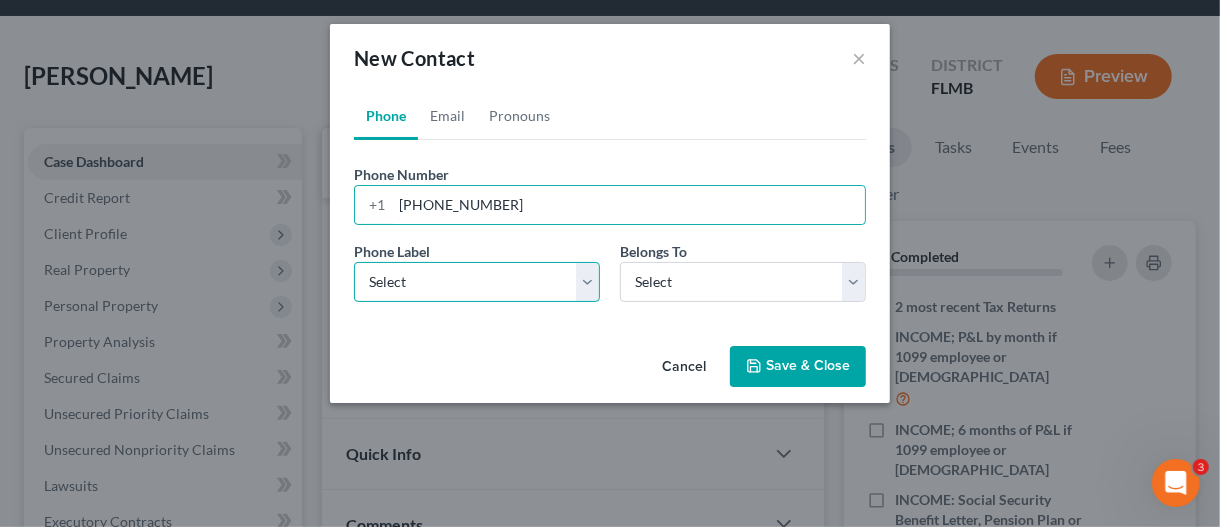 click on "Select Mobile Home Work Other" at bounding box center [477, 282] 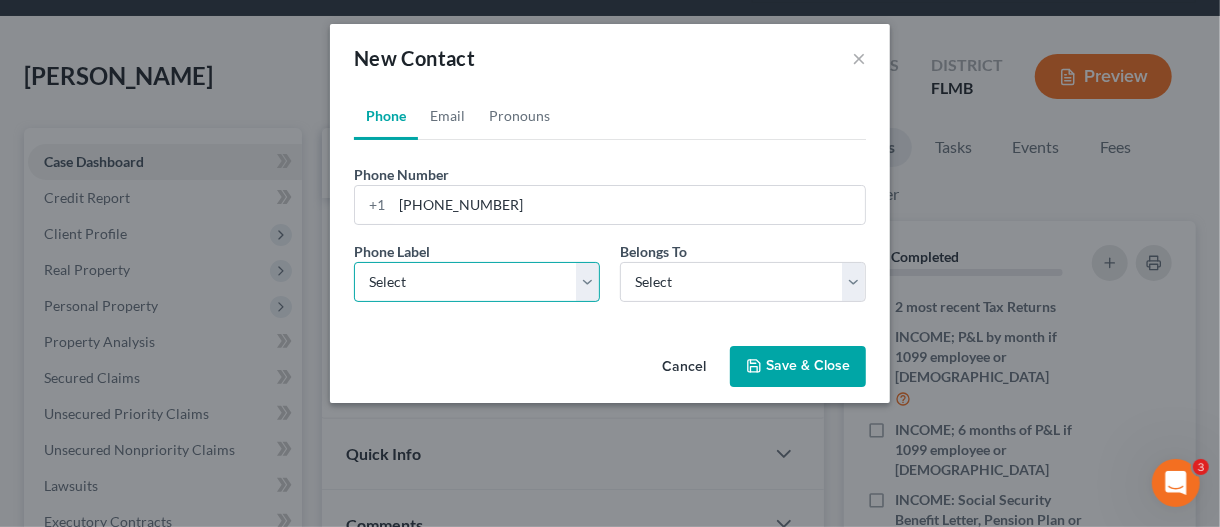select on "0" 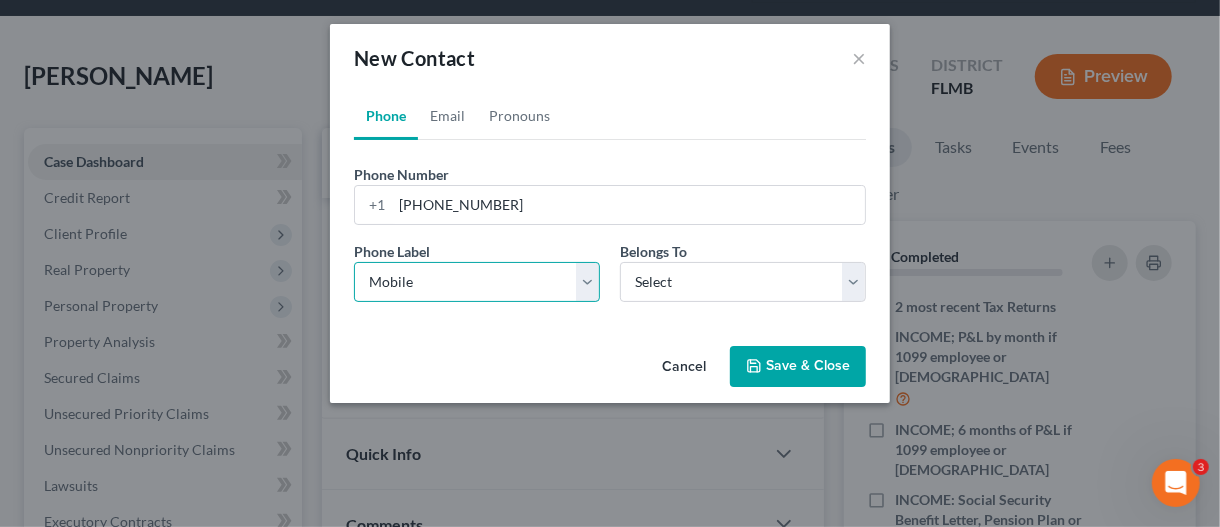 click on "Select Mobile Home Work Other" at bounding box center [477, 282] 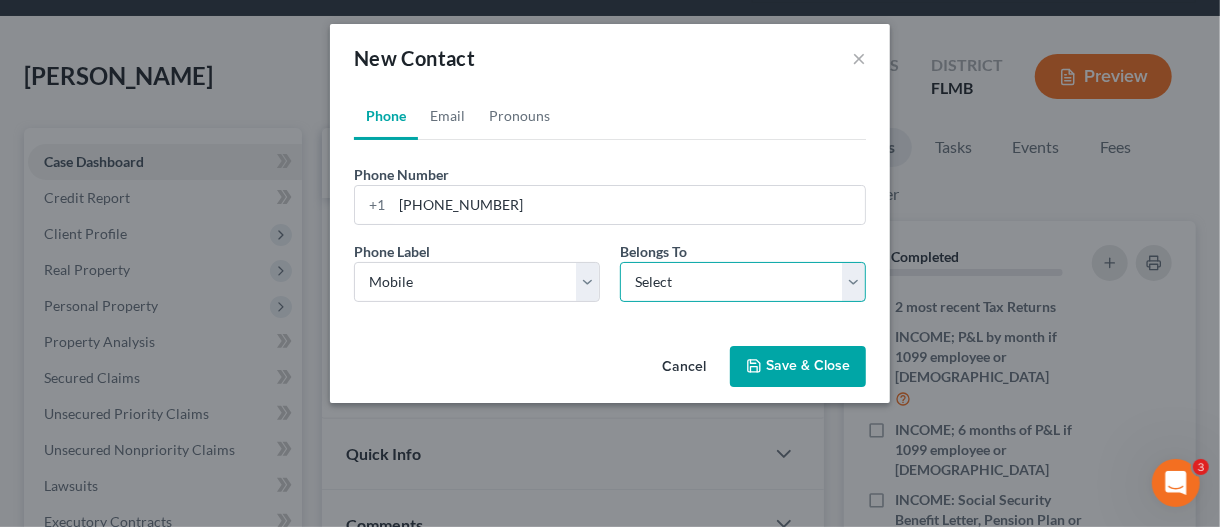 click on "Select Client Spouse Other" at bounding box center [743, 282] 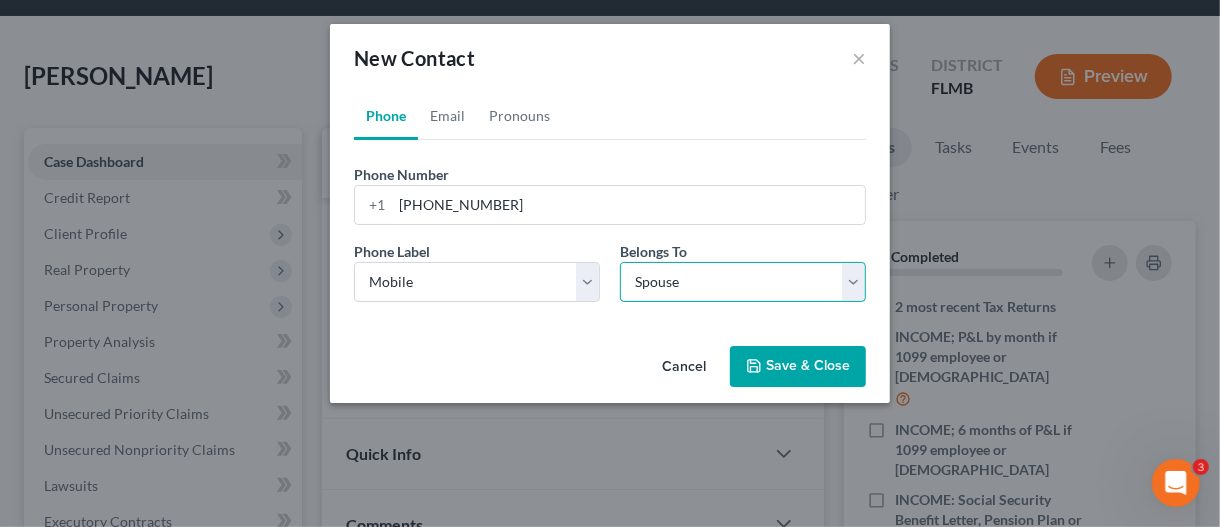 click on "Select Client Spouse Other" at bounding box center [743, 282] 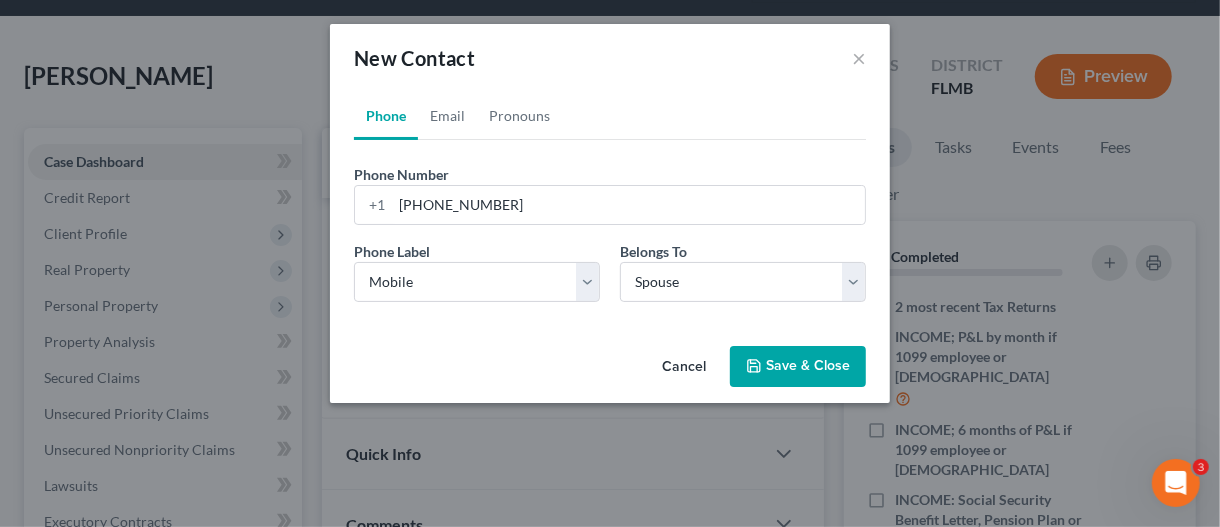 click on "Save & Close" at bounding box center (798, 367) 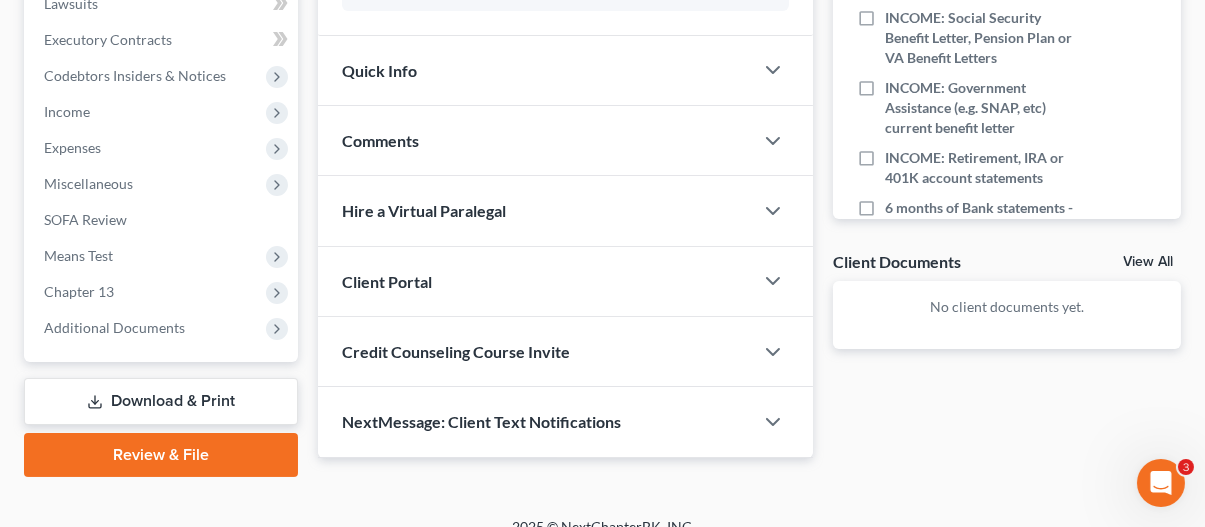 scroll, scrollTop: 600, scrollLeft: 0, axis: vertical 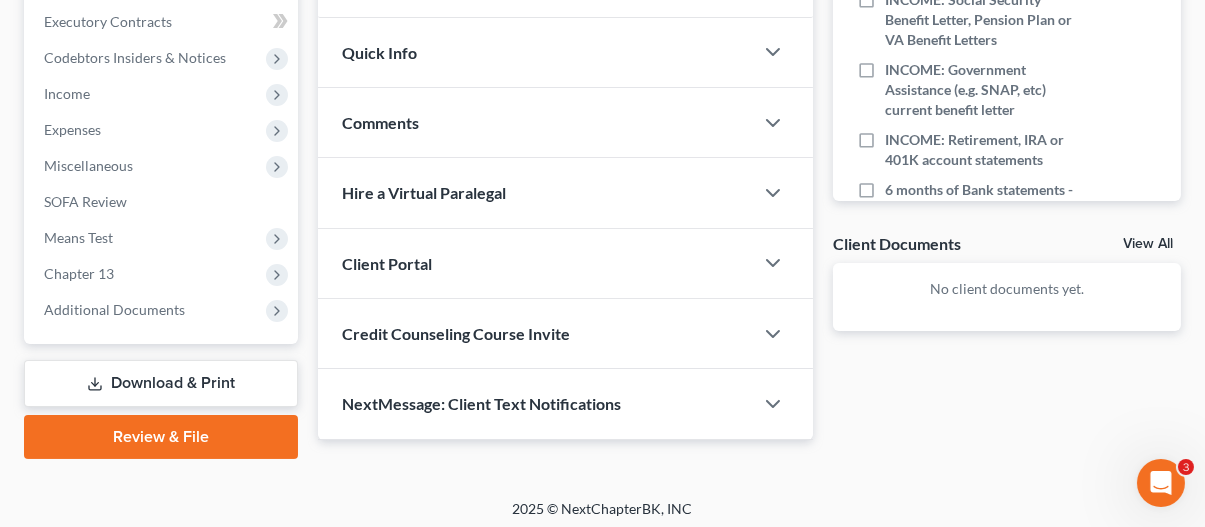 click on "Client Portal" at bounding box center [535, 263] 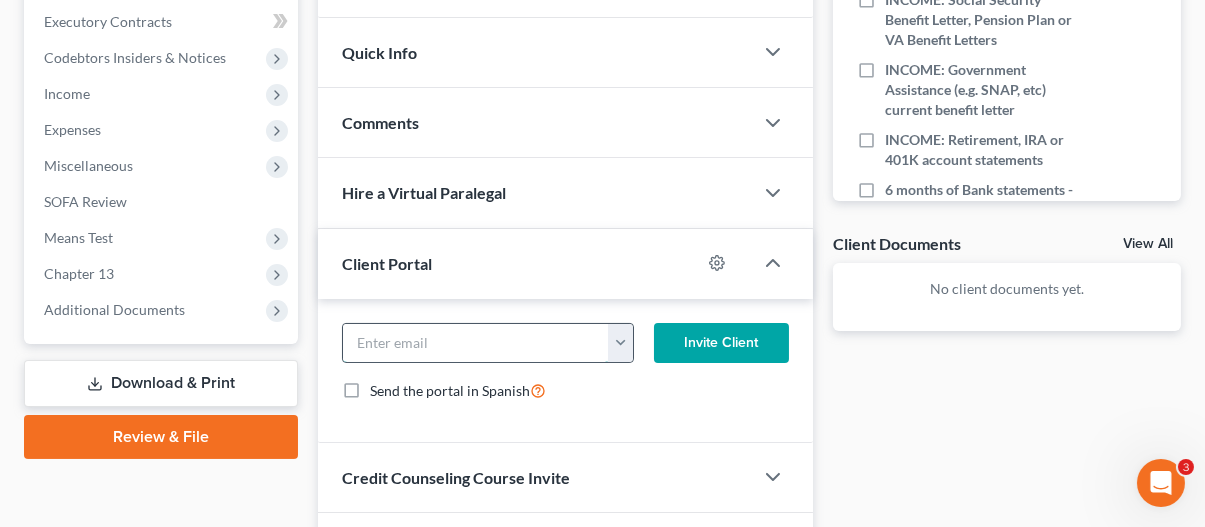 click at bounding box center [476, 343] 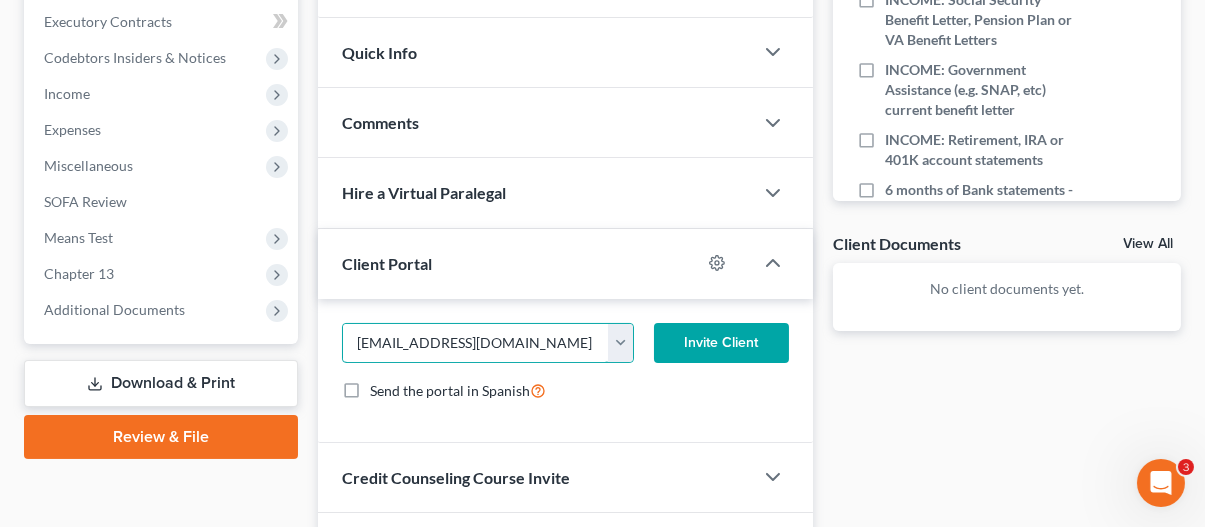 type on "[EMAIL_ADDRESS][DOMAIN_NAME]" 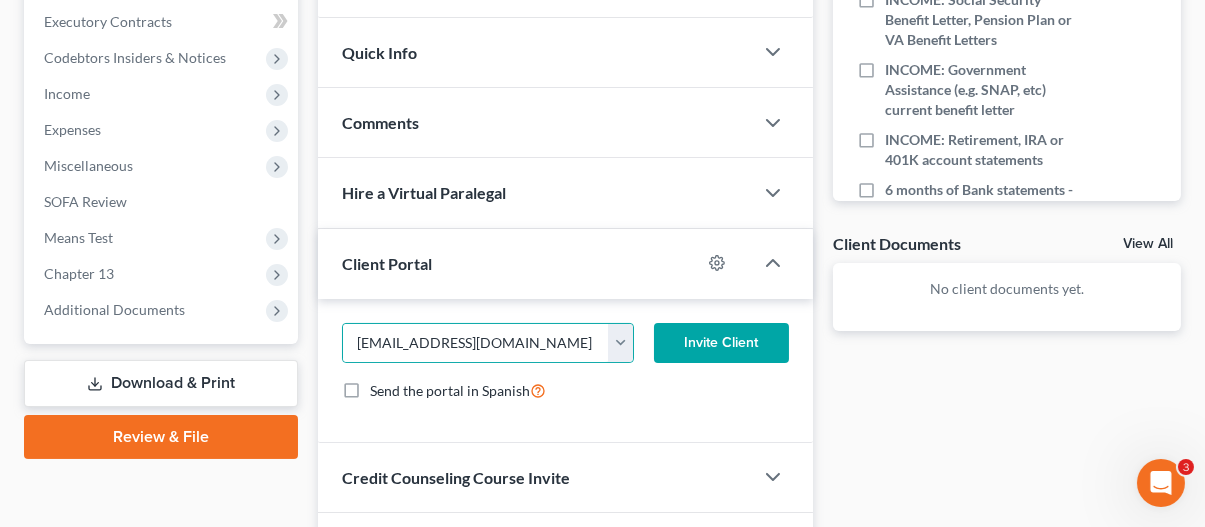 click on "Invite Client" at bounding box center (722, 343) 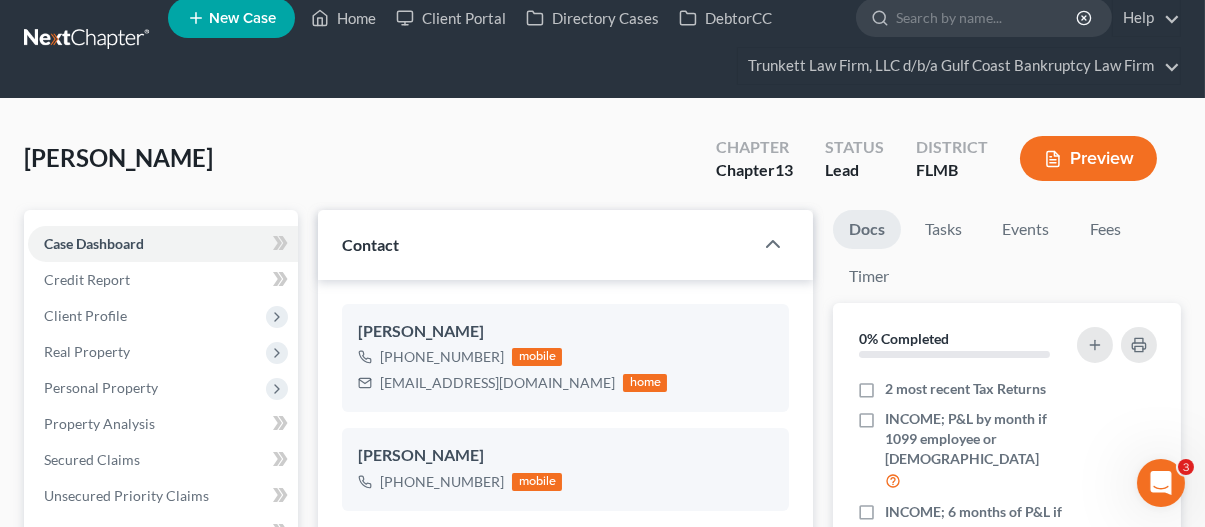 scroll, scrollTop: 0, scrollLeft: 0, axis: both 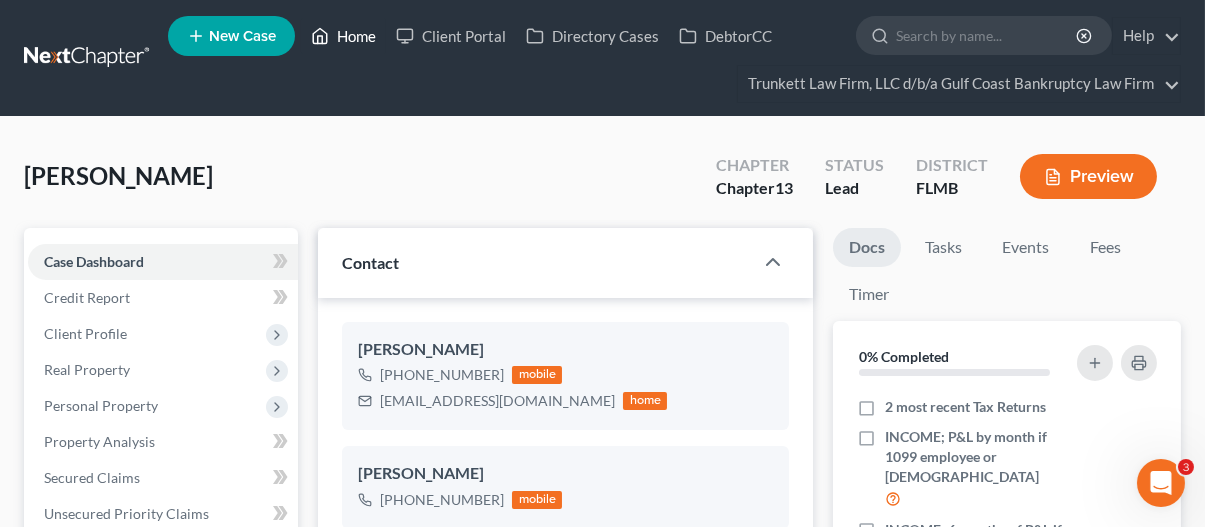click on "Home" at bounding box center [343, 36] 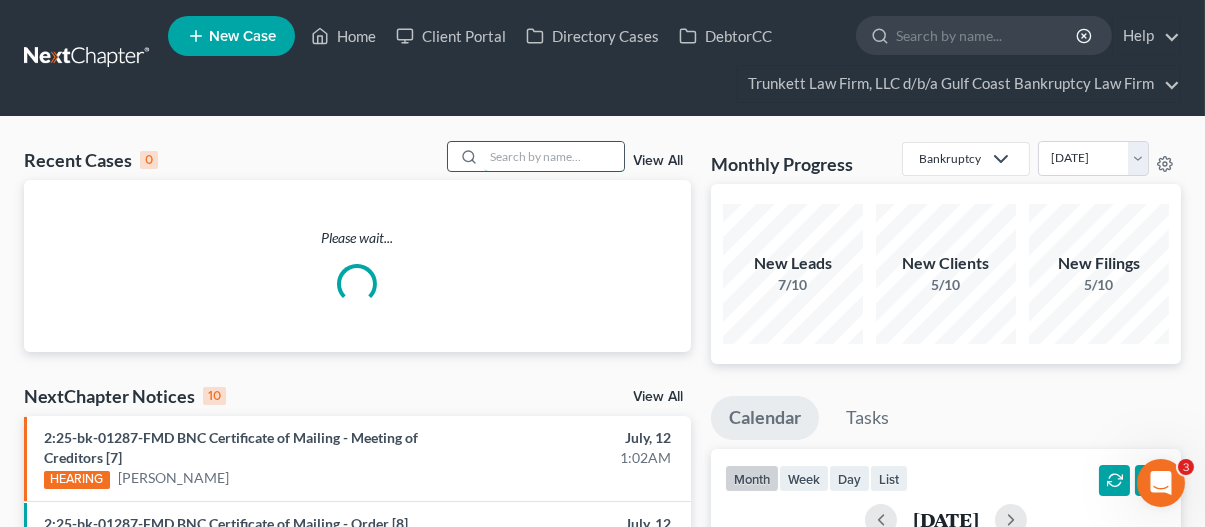 click at bounding box center (554, 156) 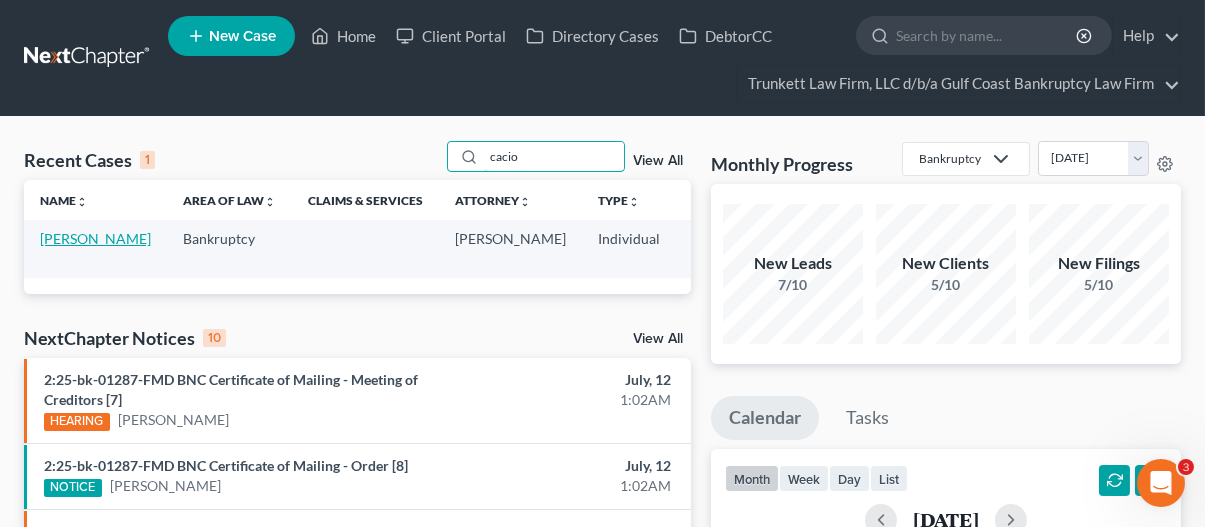 type on "cacio" 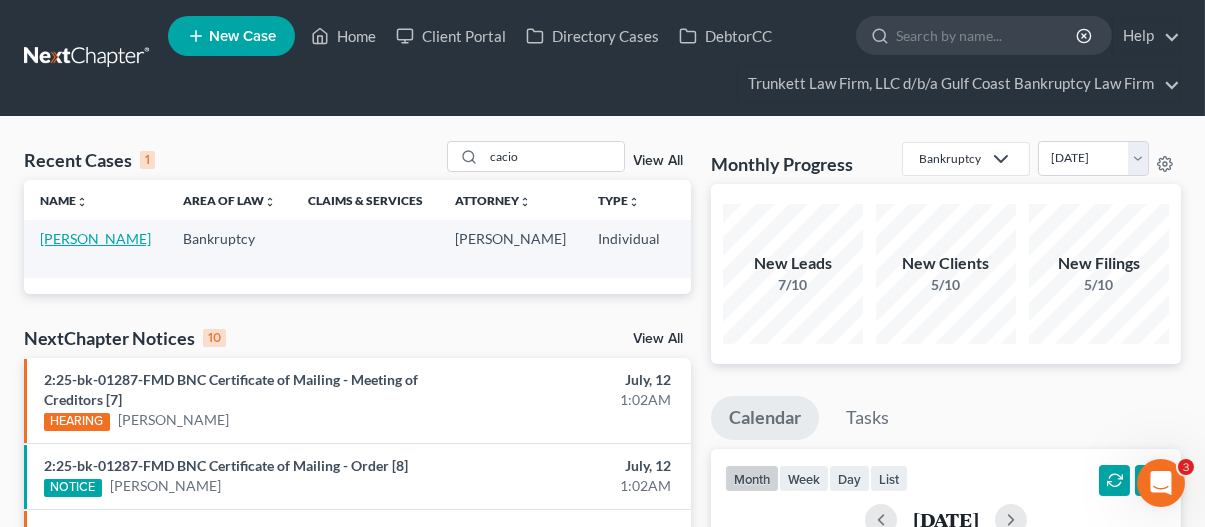 click on "[PERSON_NAME]" at bounding box center (95, 238) 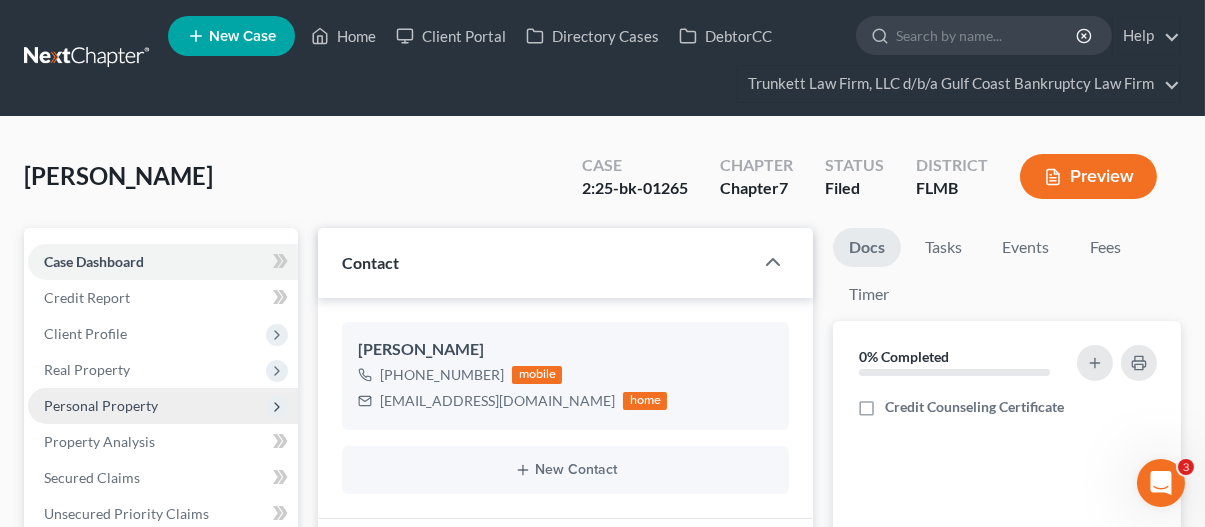 scroll, scrollTop: 1989, scrollLeft: 0, axis: vertical 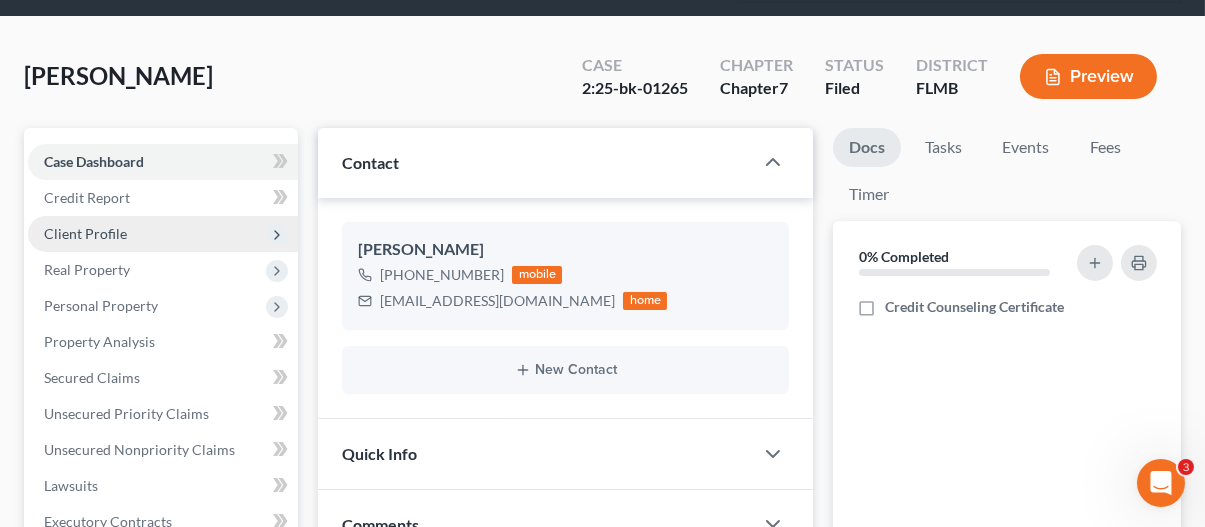 click on "Client Profile" at bounding box center [85, 233] 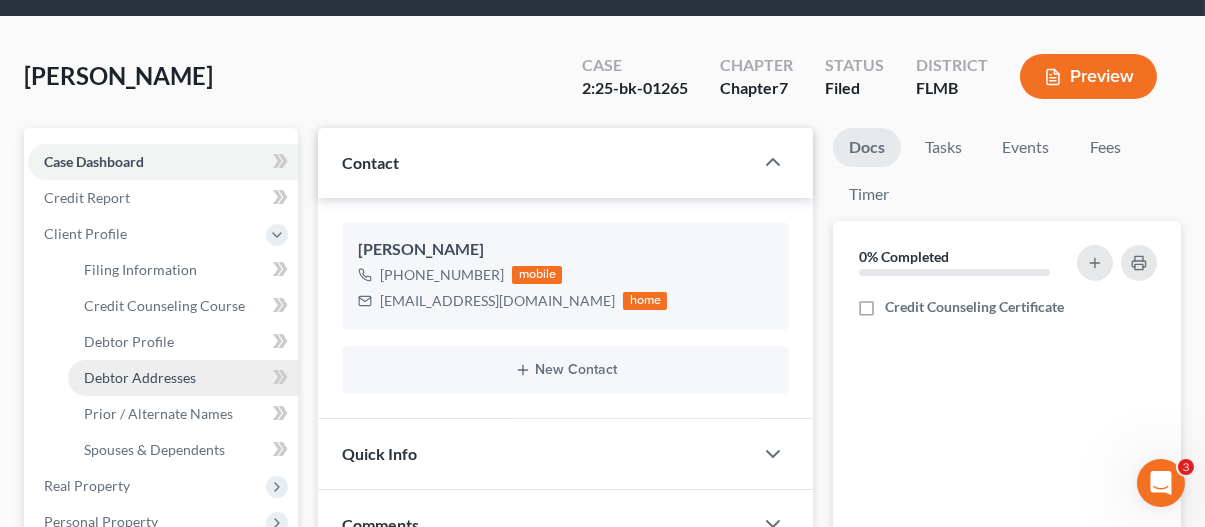 click on "Debtor Addresses" at bounding box center (140, 377) 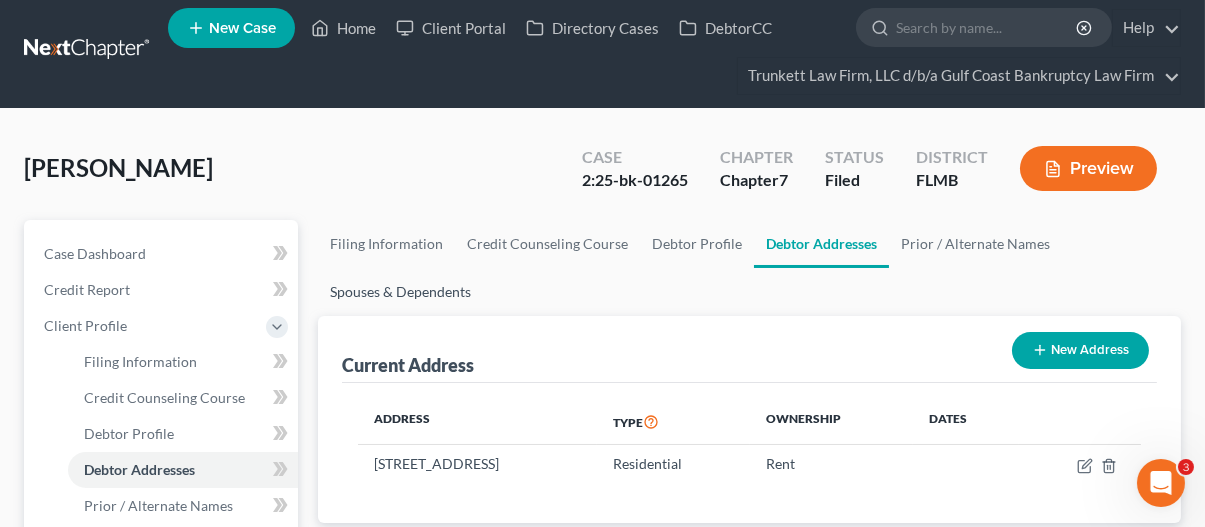 scroll, scrollTop: 0, scrollLeft: 0, axis: both 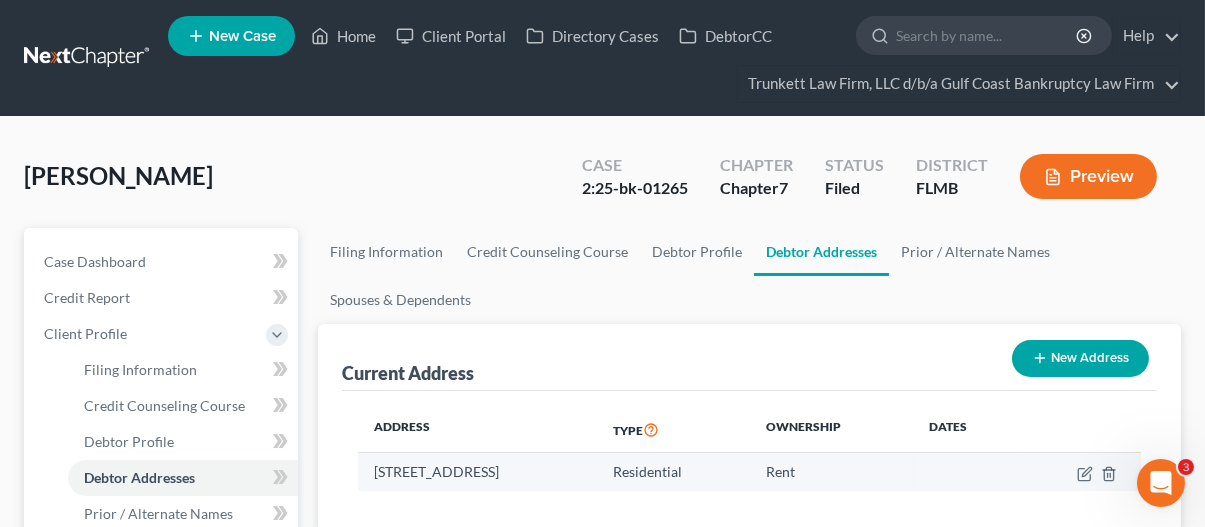 drag, startPoint x: 370, startPoint y: 473, endPoint x: 680, endPoint y: 477, distance: 310.02582 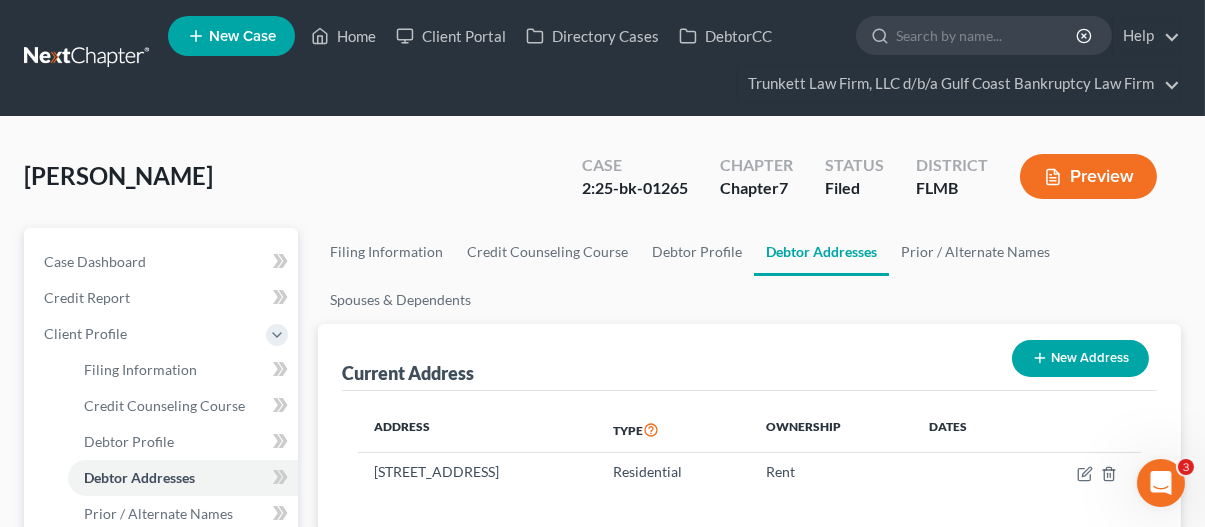 click on "[PERSON_NAME] Upgraded Case 2:25-bk-01265 Chapter Chapter  7 Status Filed District [GEOGRAPHIC_DATA] Preview" at bounding box center (602, 184) 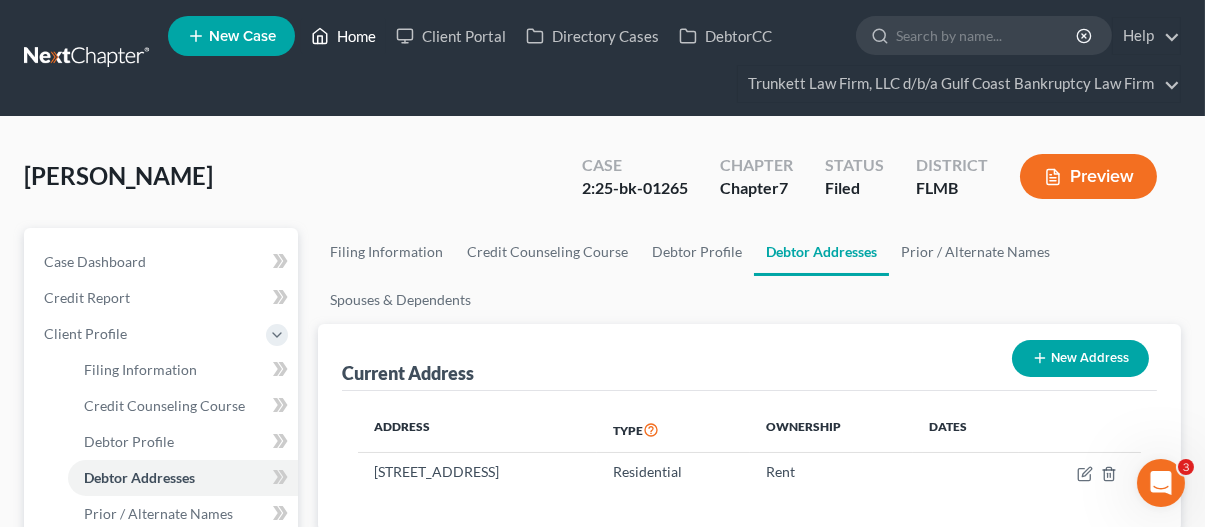 click on "Home" at bounding box center (343, 36) 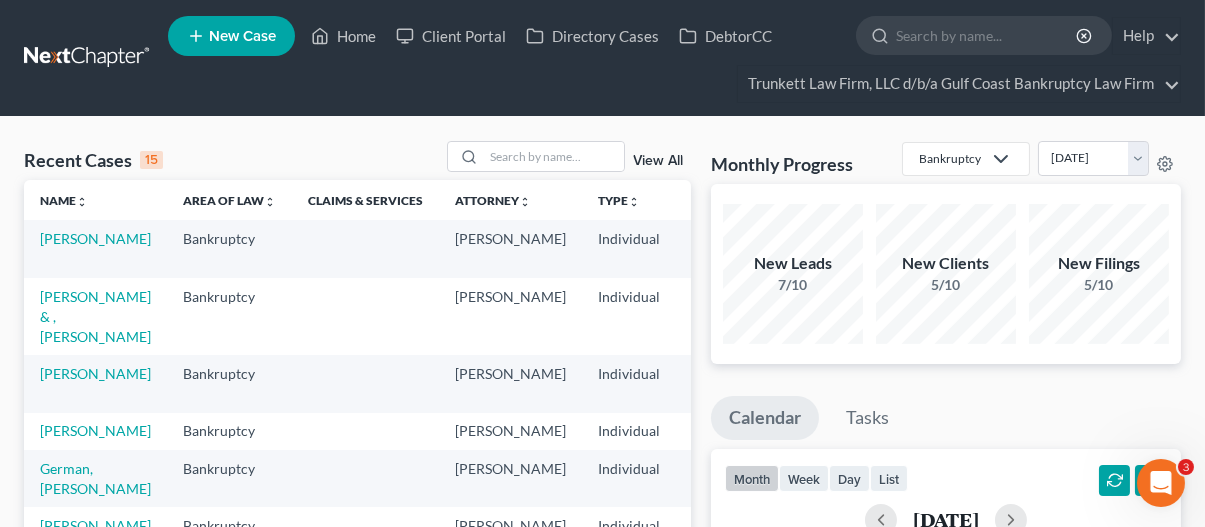 click on "View All" at bounding box center [658, 161] 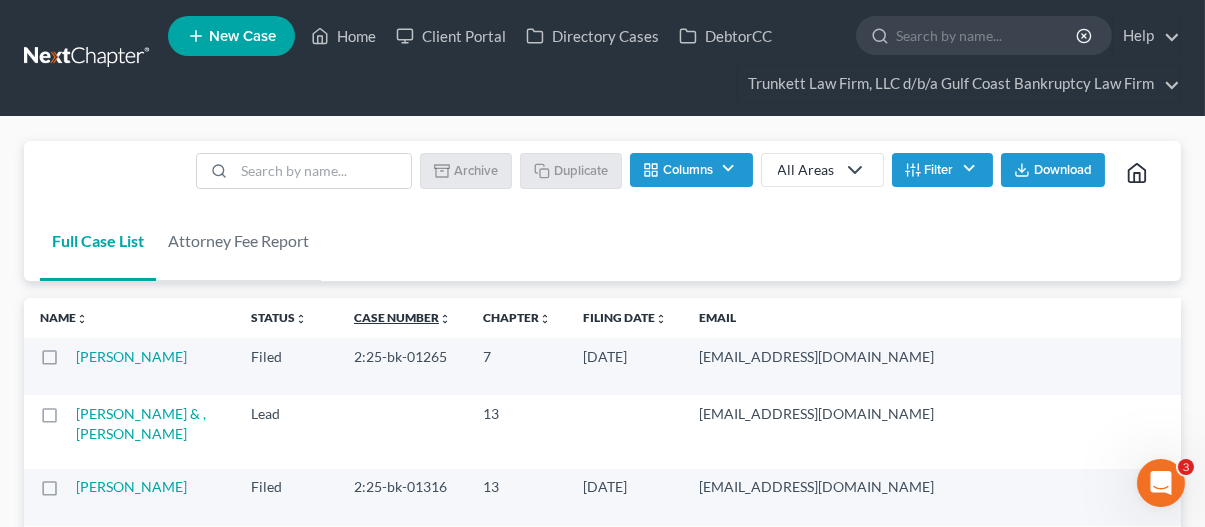 click on "Case Number
unfold_more
expand_more
expand_less" at bounding box center [402, 317] 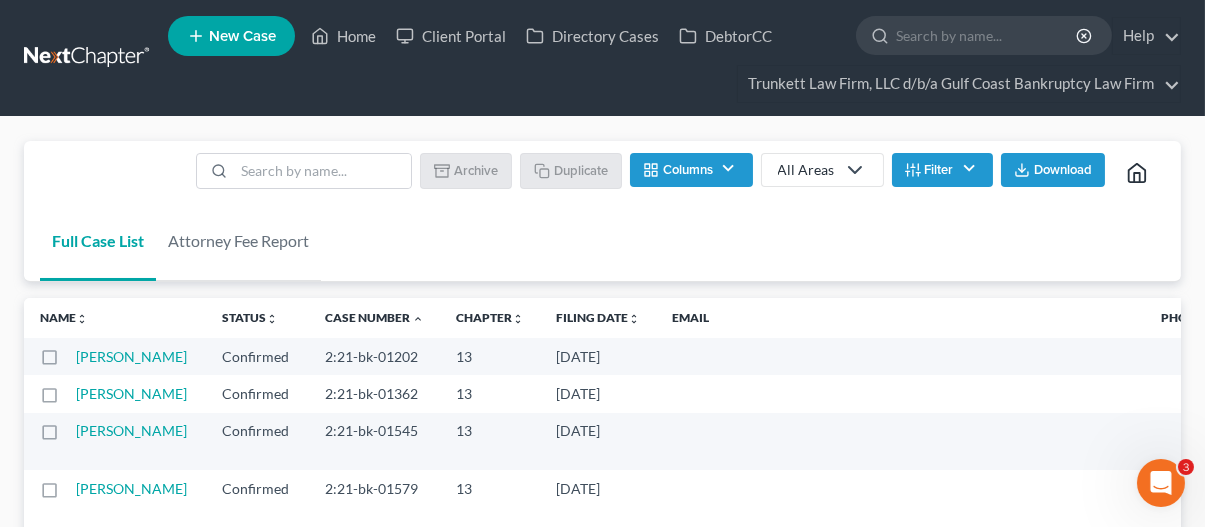 click on "Case Number
unfold_more
expand_more
expand_less" at bounding box center (374, 318) 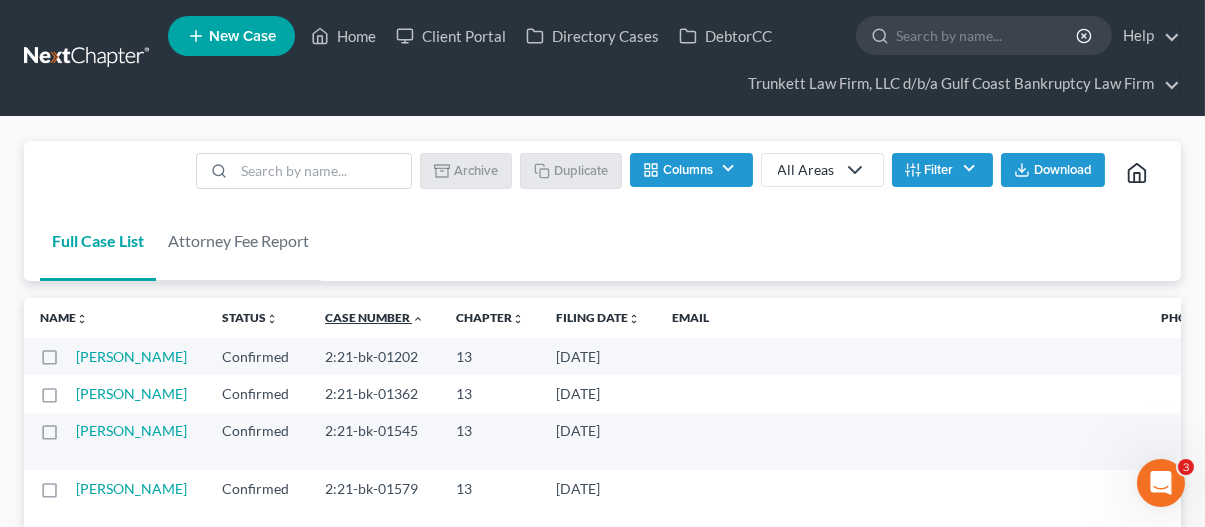 click on "Case Number
unfold_more
expand_more
expand_less" at bounding box center (374, 317) 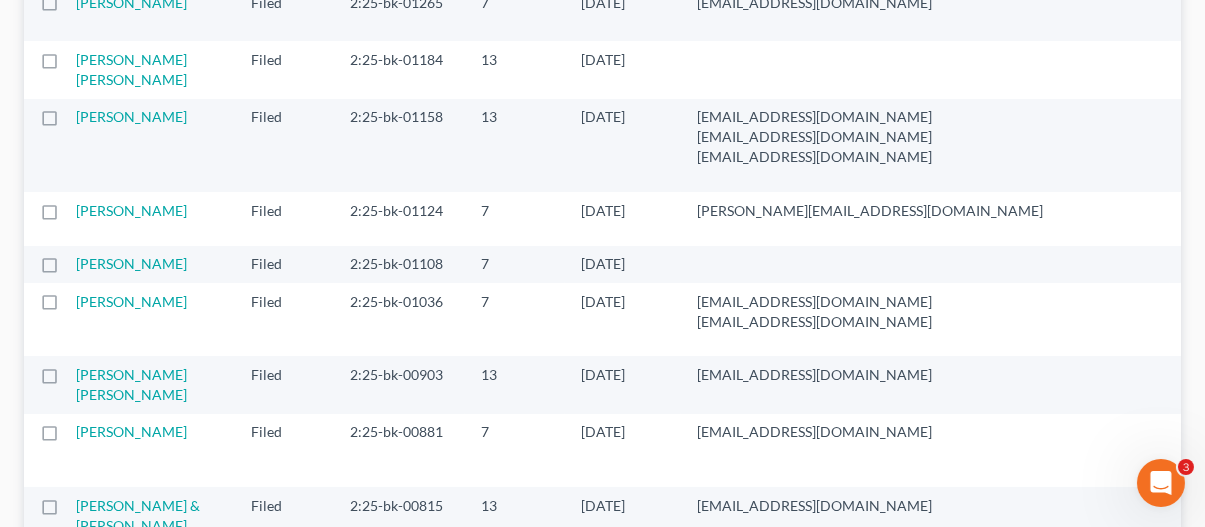 scroll, scrollTop: 1000, scrollLeft: 0, axis: vertical 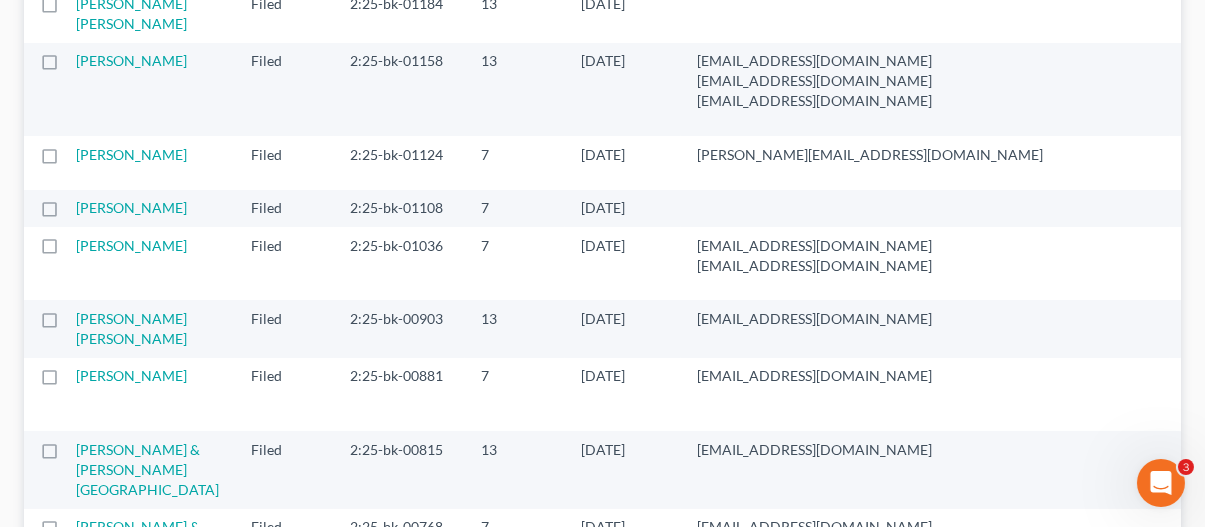 click on "2:25-bk-01287" at bounding box center [399, -252] 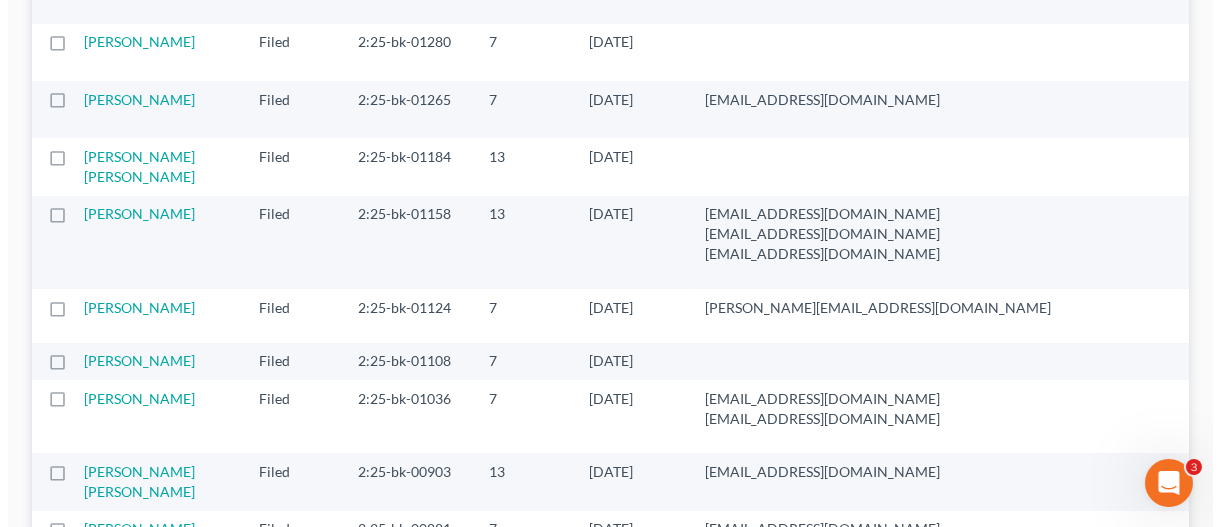 scroll, scrollTop: 0, scrollLeft: 0, axis: both 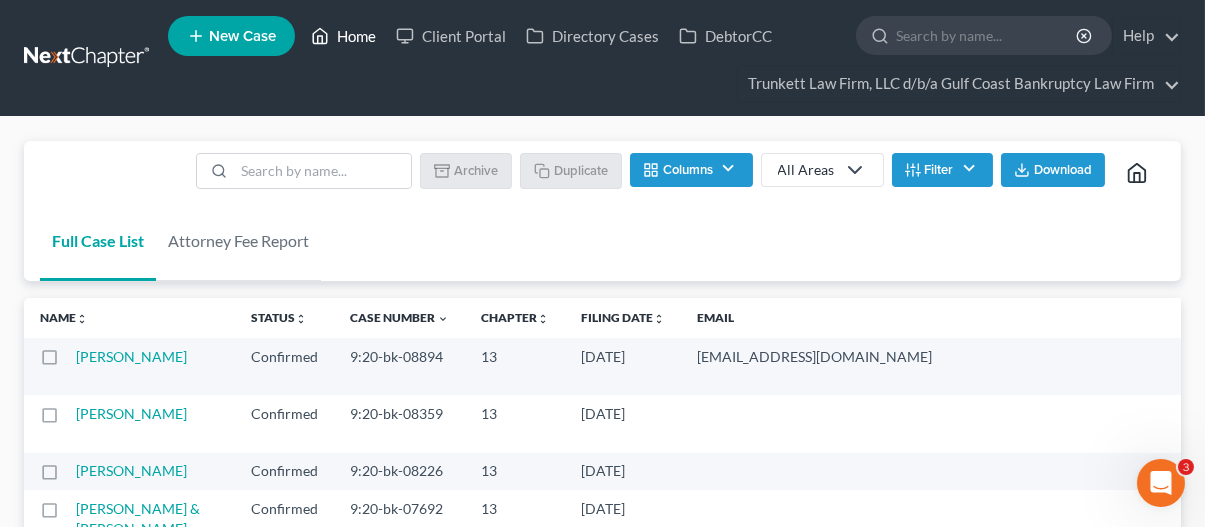 click on "Home" at bounding box center [343, 36] 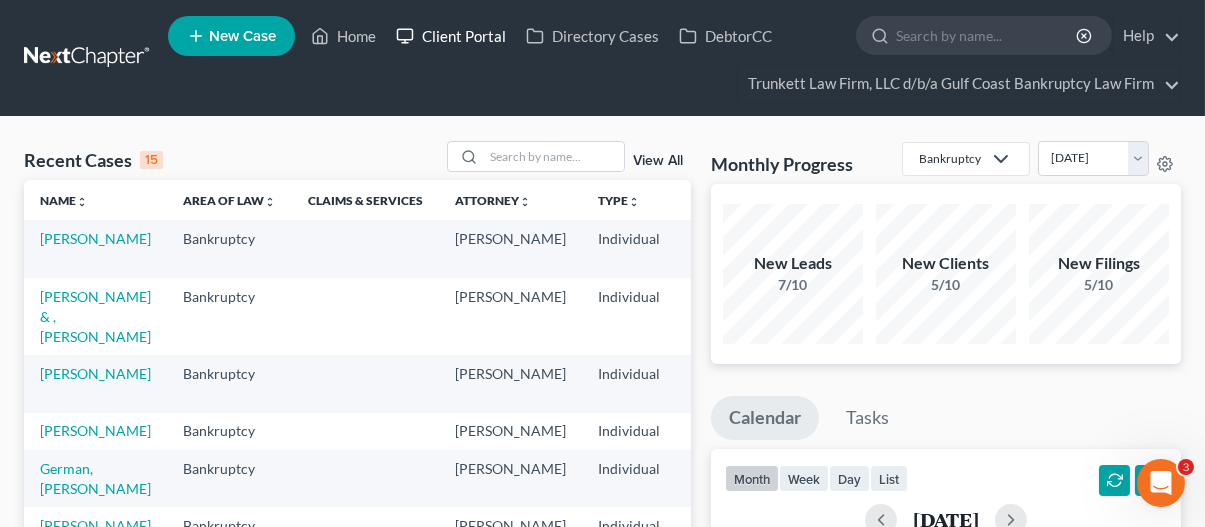 click on "Client Portal" at bounding box center (451, 36) 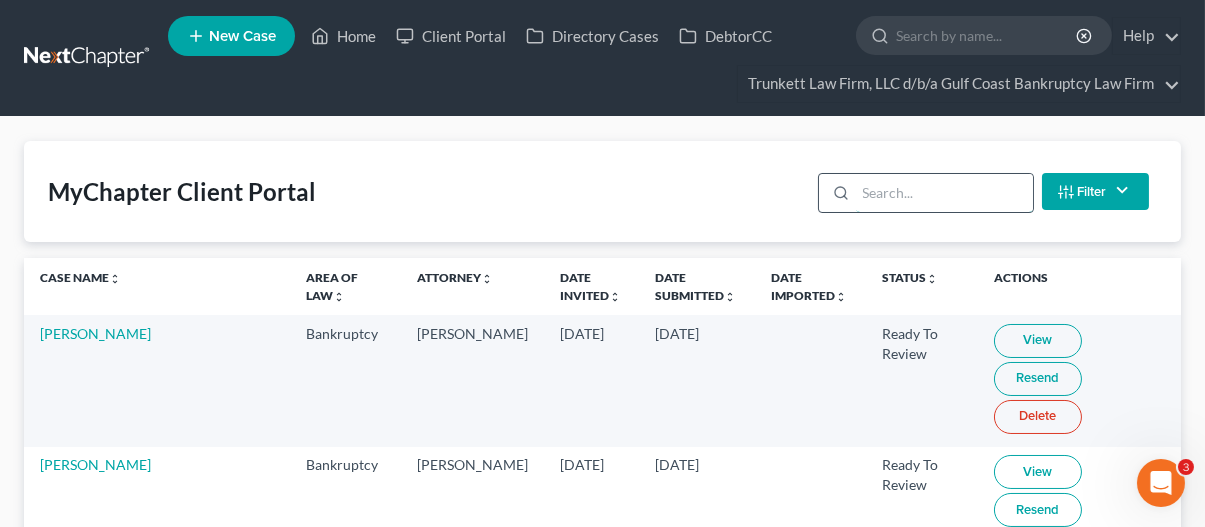 click at bounding box center [944, 193] 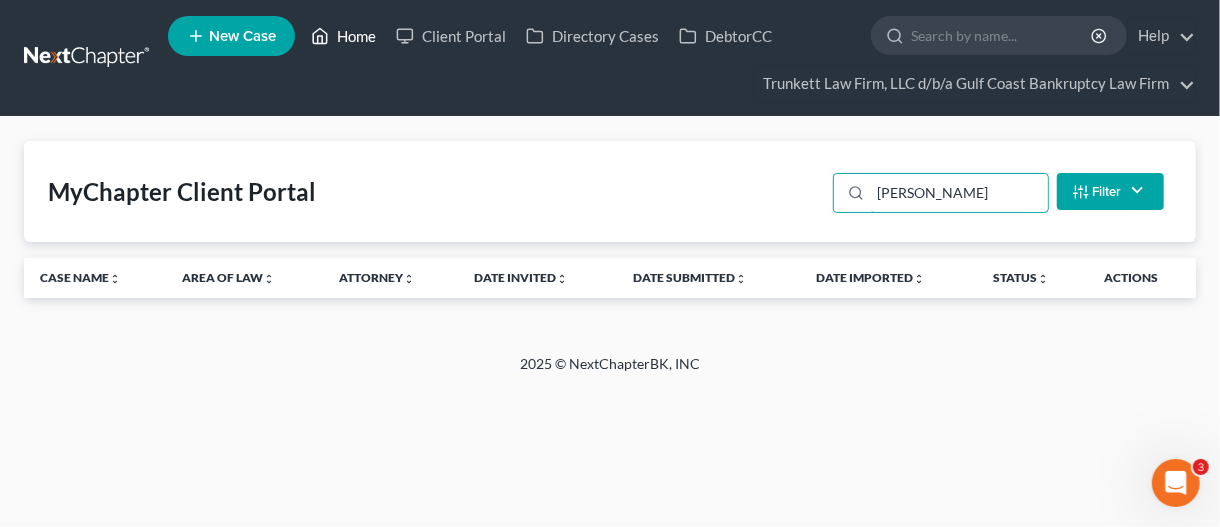 type on "[PERSON_NAME]" 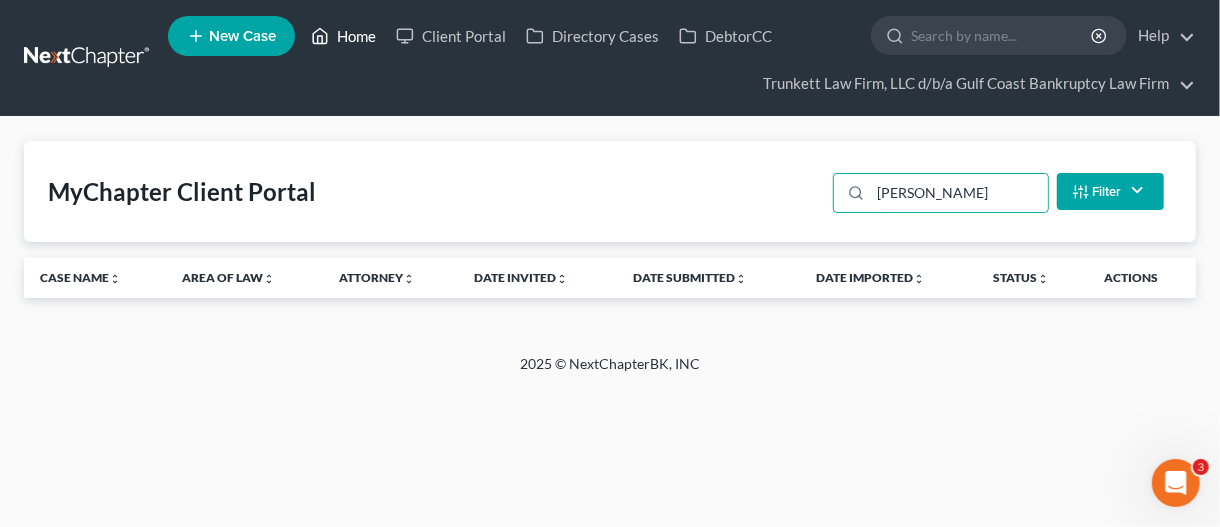 click on "Home" at bounding box center [343, 36] 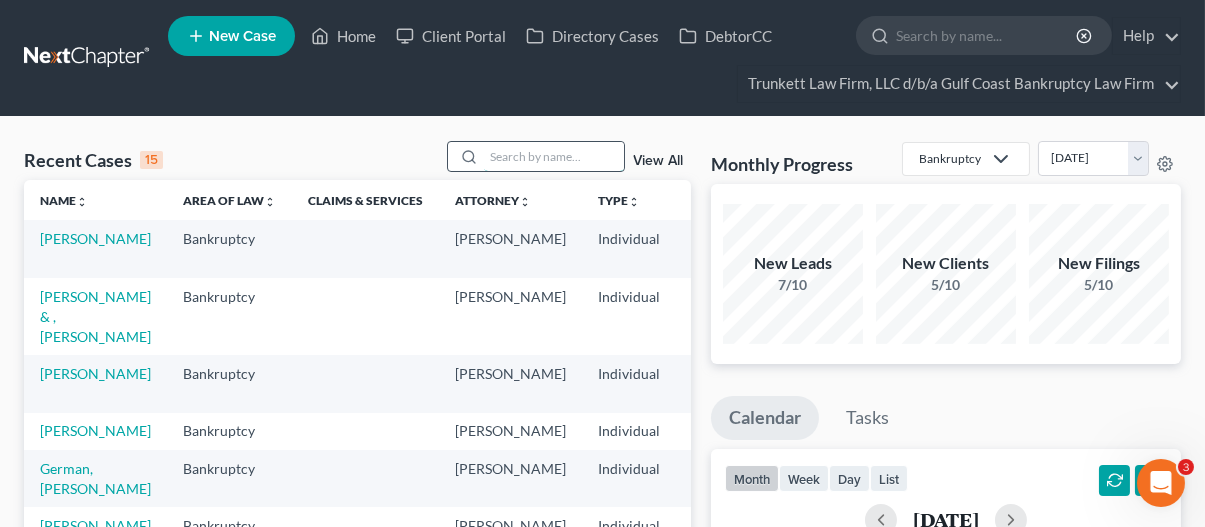 click at bounding box center (554, 156) 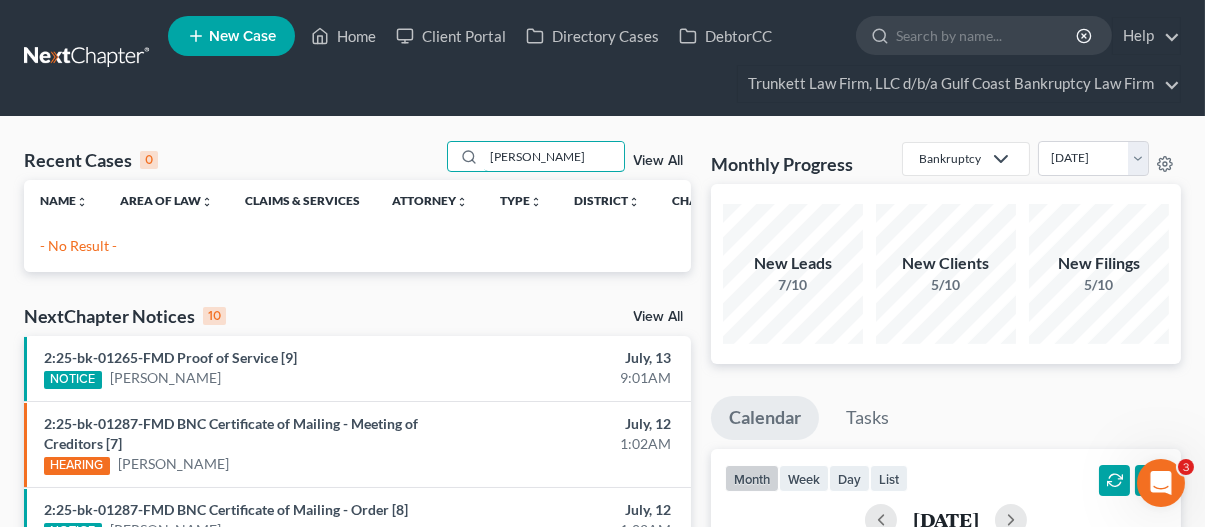 drag, startPoint x: 545, startPoint y: 158, endPoint x: 438, endPoint y: 158, distance: 107 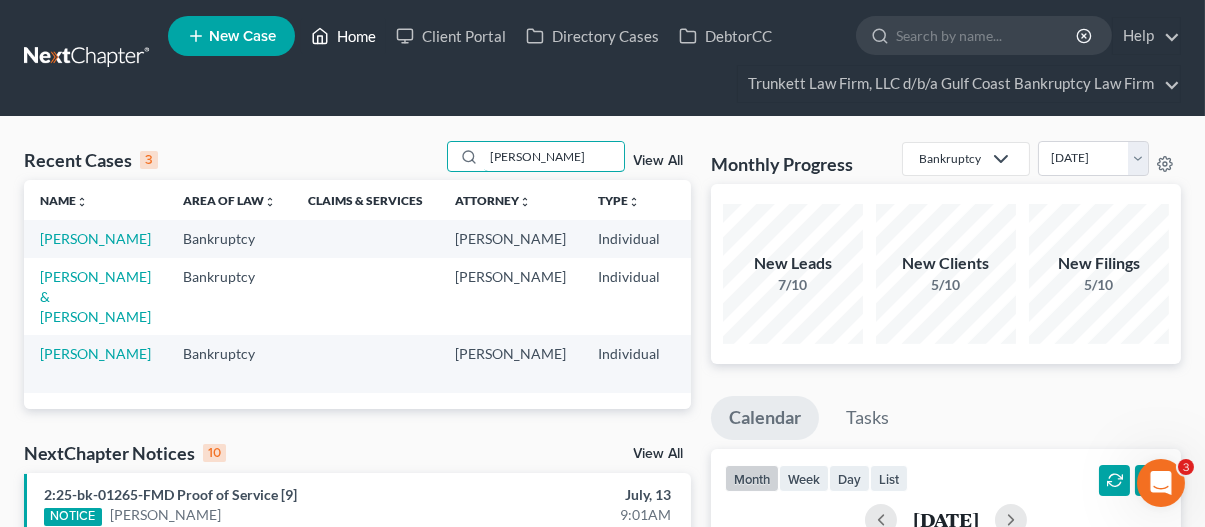 type on "[PERSON_NAME]" 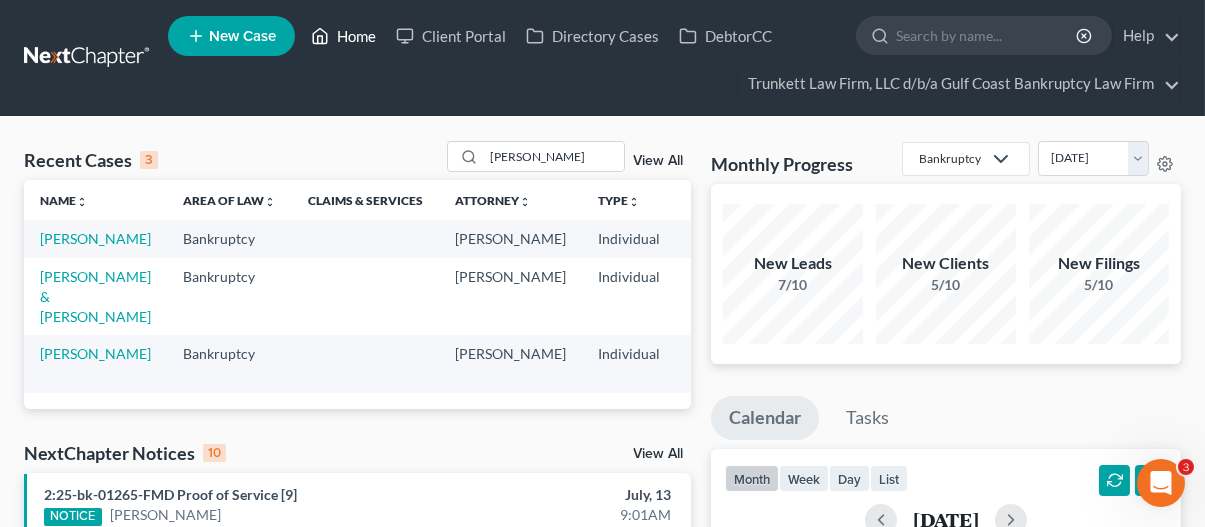 click on "Home" at bounding box center (343, 36) 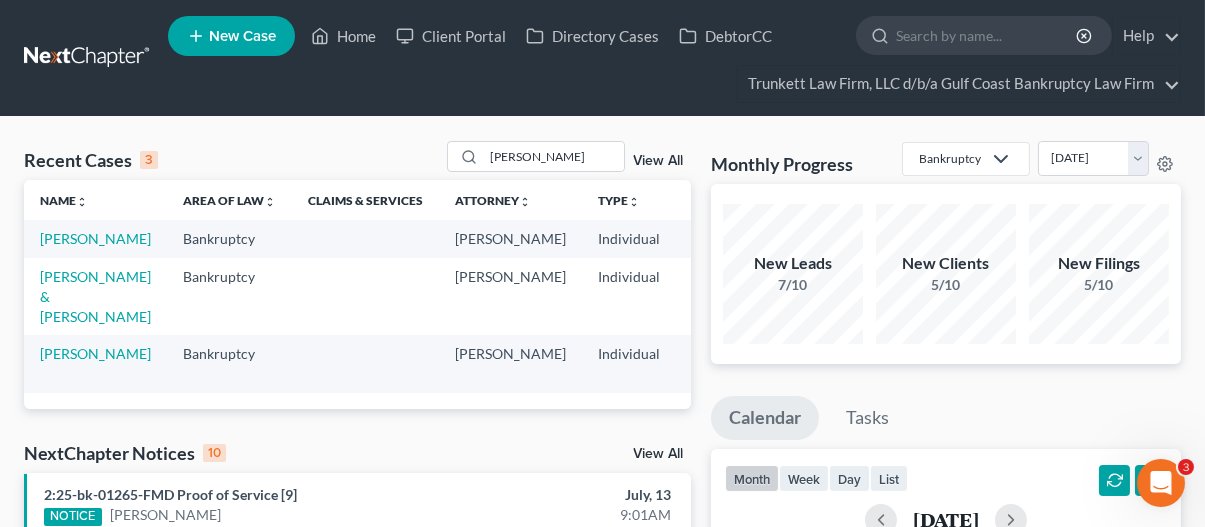 click on "New Case" at bounding box center (242, 36) 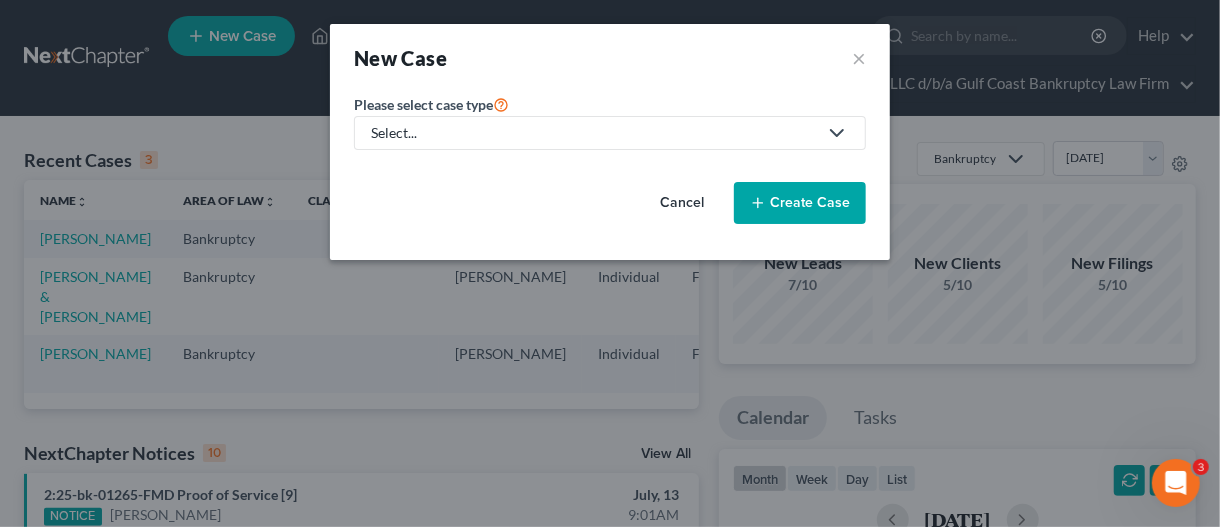 click on "Cancel" at bounding box center (682, 203) 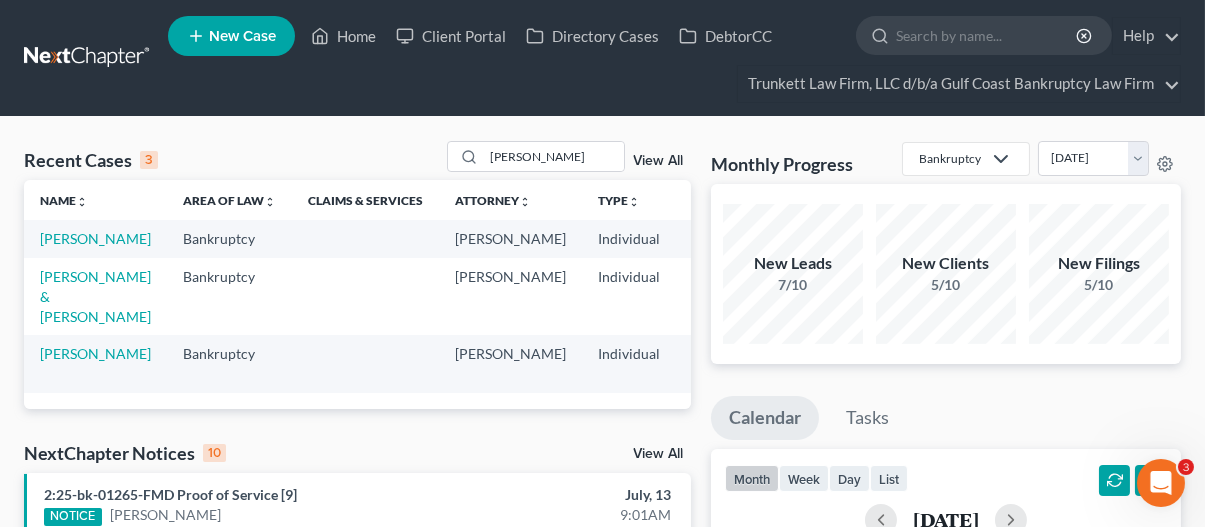 click on "New Case" at bounding box center (242, 36) 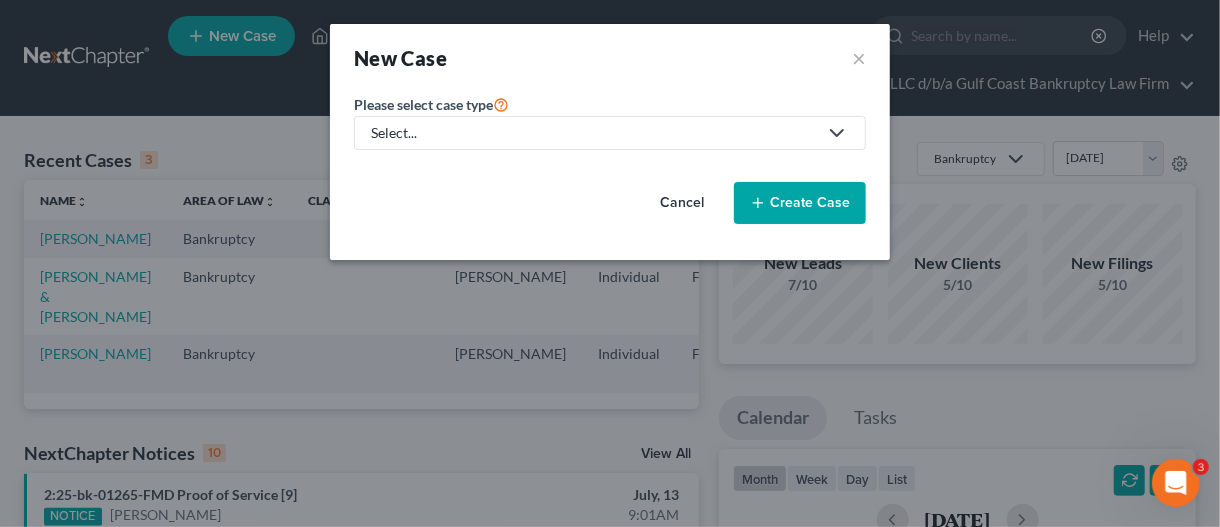 click on "Select..." at bounding box center (594, 133) 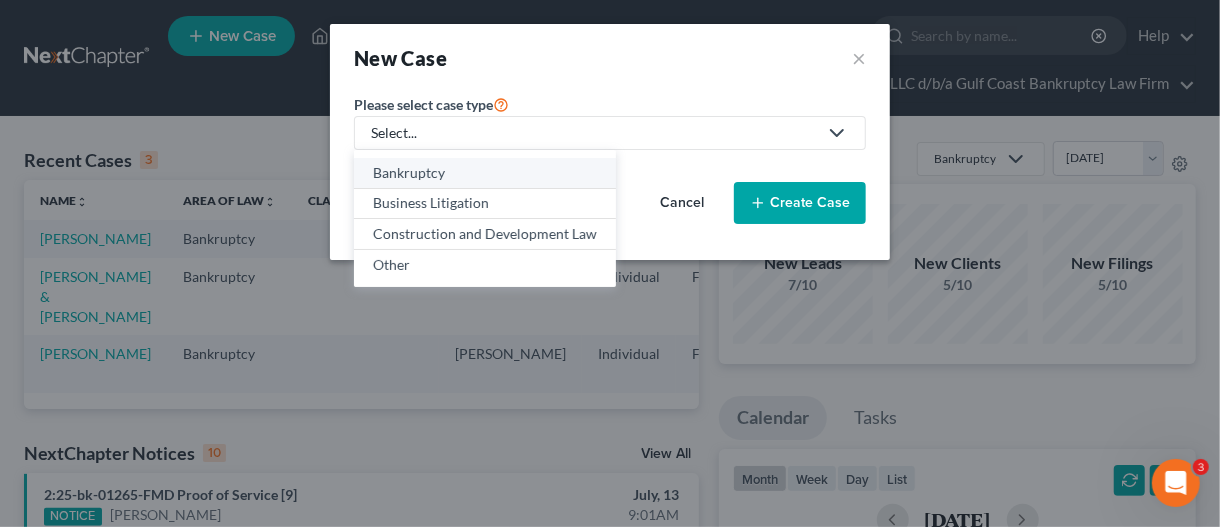 click on "Bankruptcy" at bounding box center [485, 173] 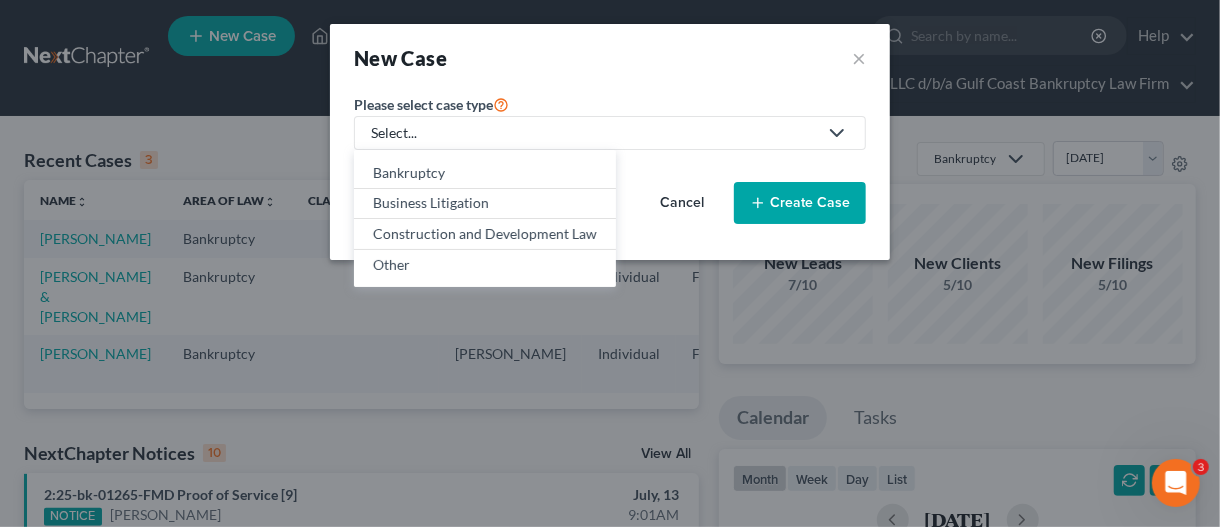select on "15" 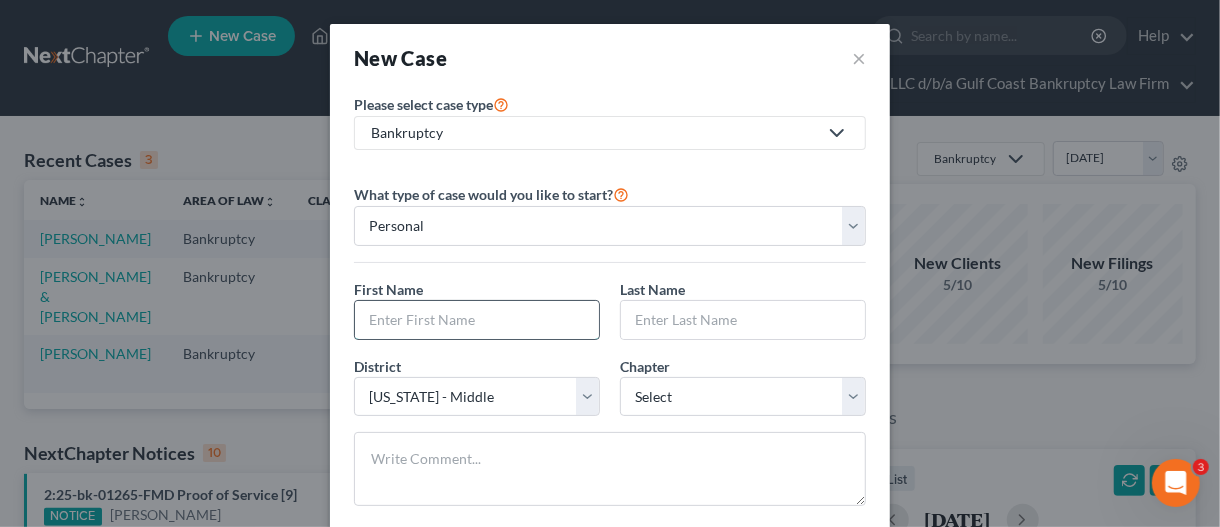 click at bounding box center [477, 320] 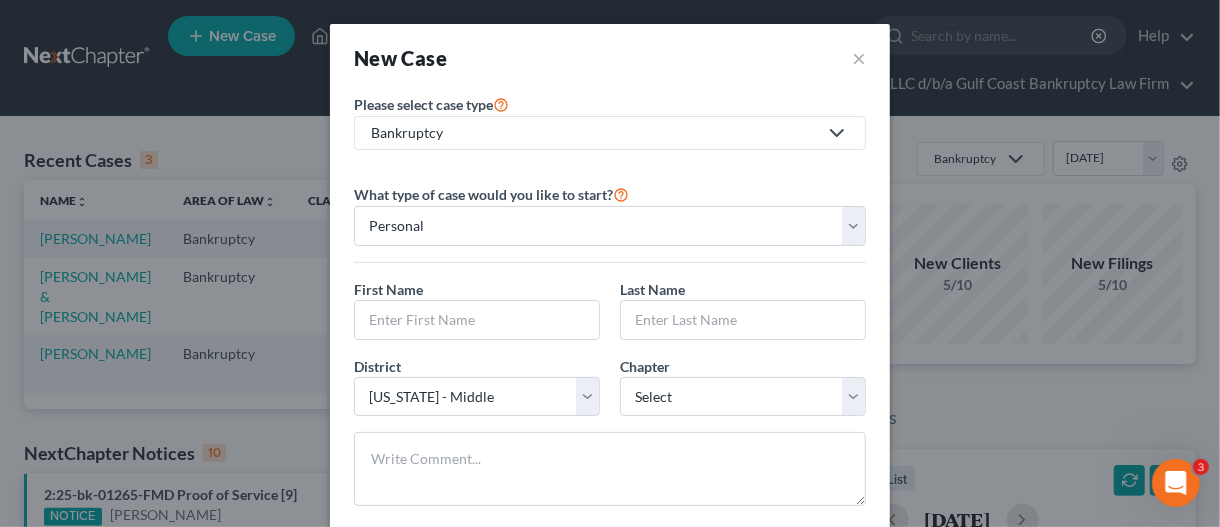 click on "What type of case would you like to start?  Personal Business
First Name
*
Last Name
*
District
*
Select [US_STATE] - [GEOGRAPHIC_DATA] [US_STATE] - [GEOGRAPHIC_DATA][US_STATE] - Southern [US_STATE] [US_STATE] [US_STATE] - Eastern [US_STATE] - Western [US_STATE] - [GEOGRAPHIC_DATA] [US_STATE] - [GEOGRAPHIC_DATA] [US_STATE] - [GEOGRAPHIC_DATA][US_STATE] - Southern [US_STATE] [US_STATE] [US_STATE] [US_STATE] [US_STATE] - [GEOGRAPHIC_DATA] [US_STATE] - [GEOGRAPHIC_DATA][US_STATE] - [GEOGRAPHIC_DATA][US_STATE] - [GEOGRAPHIC_DATA] [US_STATE] - [GEOGRAPHIC_DATA][US_STATE] - Southern [US_STATE] [US_STATE] [US_STATE] [US_STATE] - [GEOGRAPHIC_DATA] [US_STATE] - [GEOGRAPHIC_DATA][US_STATE] - [GEOGRAPHIC_DATA] [US_STATE] - [GEOGRAPHIC_DATA] [US_STATE] - Southern [US_STATE] - Northern [US_STATE] - Southern [US_STATE] [US_STATE] - Eastern [US_STATE] - Western [US_STATE] - Eastern [US_STATE] - Middle [US_STATE] - Western [US_STATE] [US_STATE] [US_STATE] [US_STATE] - Eastern [US_STATE] - Western [US_STATE] [US_STATE] - [GEOGRAPHIC_DATA][US_STATE] - Southern [US_STATE] - Eastern [US_STATE] - Western [US_STATE] [US_STATE] [US_STATE] [US_STATE] [US_STATE] [US_STATE] [US_STATE] - Eastern [US_STATE] - [GEOGRAPHIC_DATA][US_STATE] [US_STATE]" at bounding box center [610, 344] 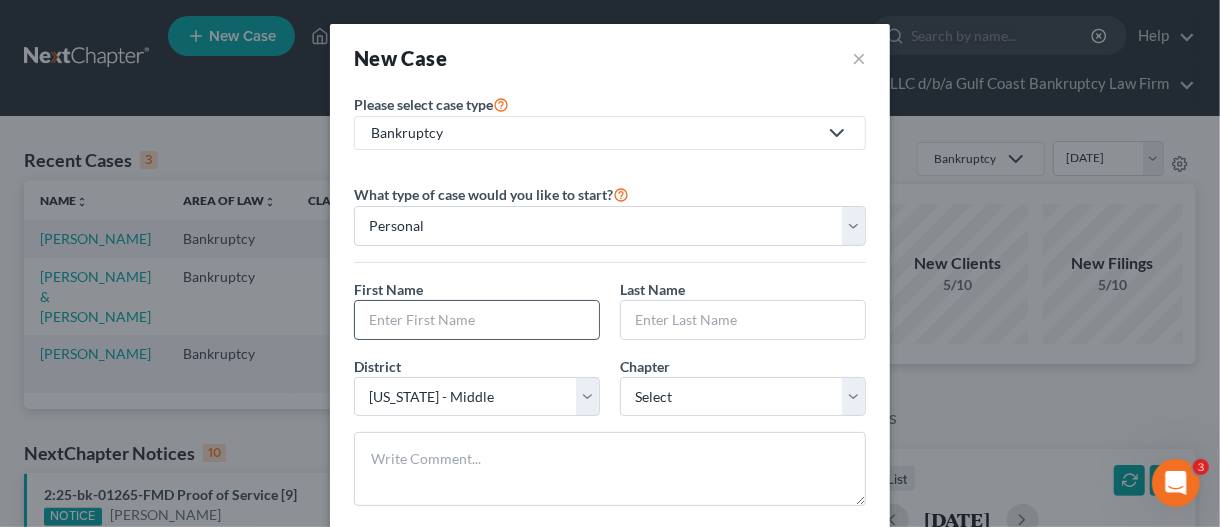 click at bounding box center [477, 320] 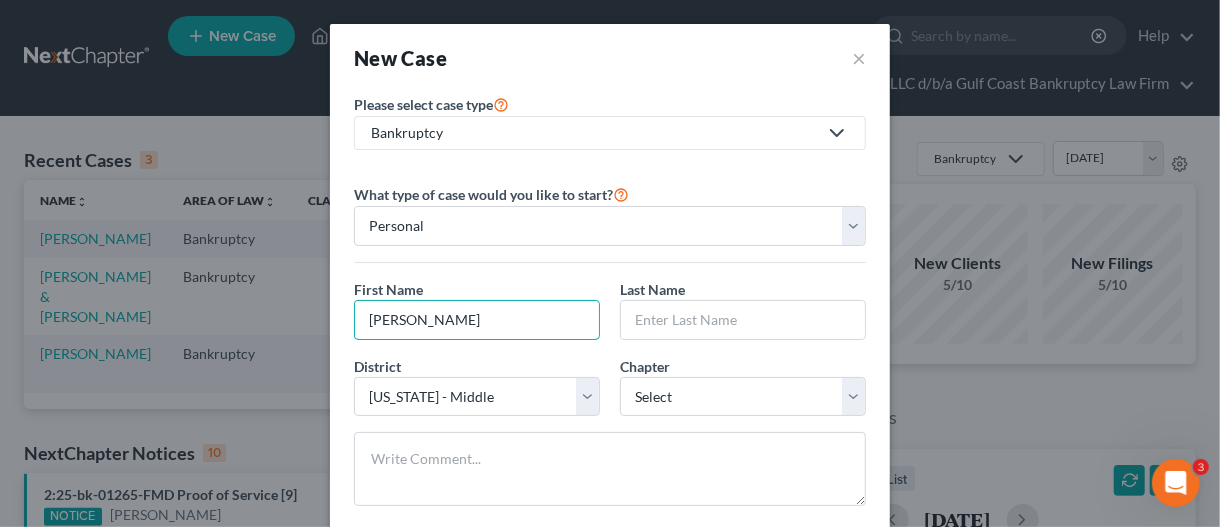 type on "[PERSON_NAME]" 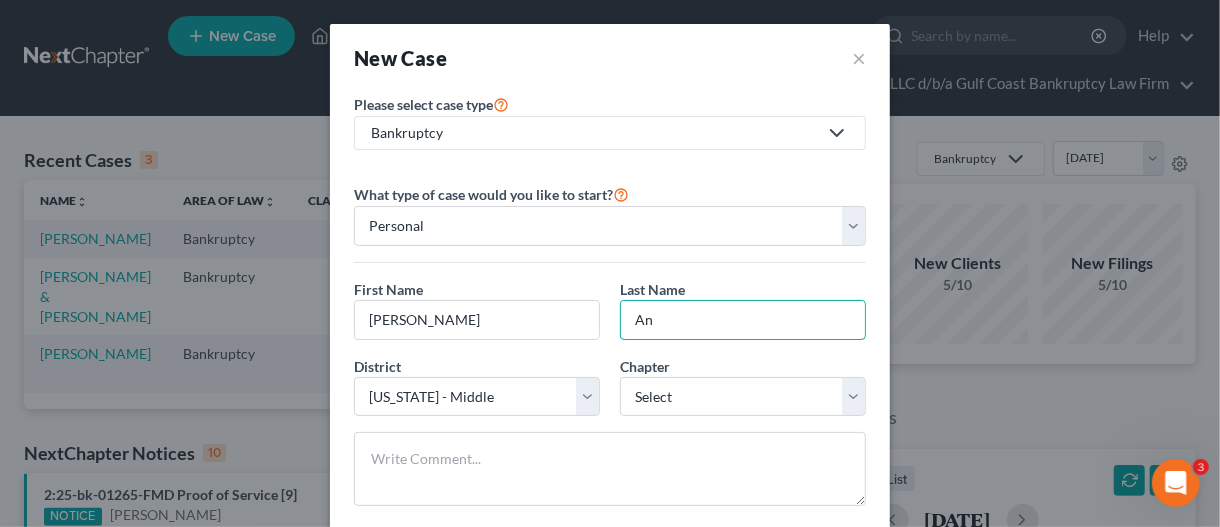type on "A" 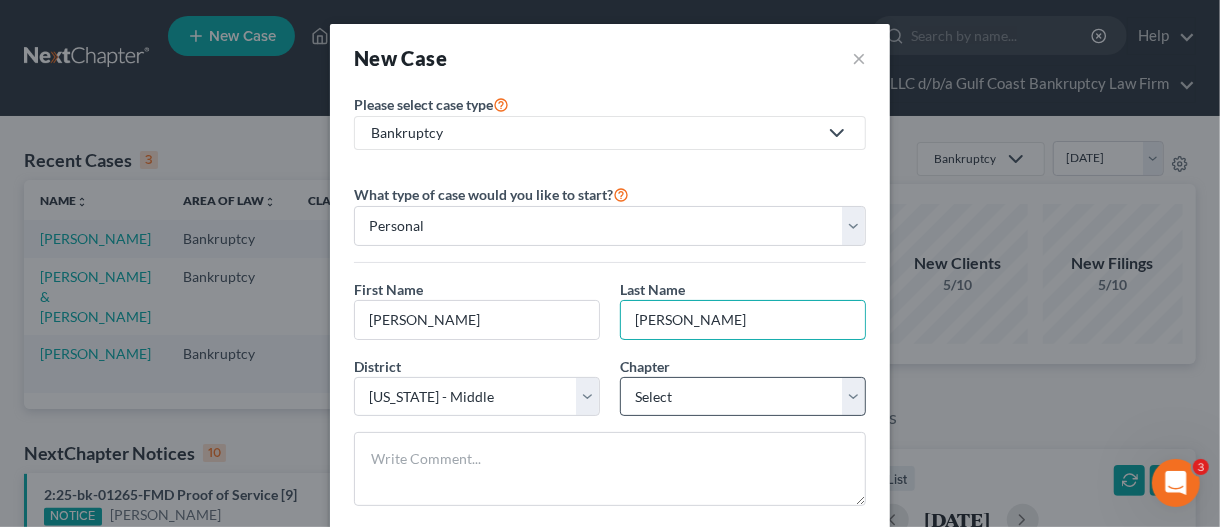 type on "[PERSON_NAME]" 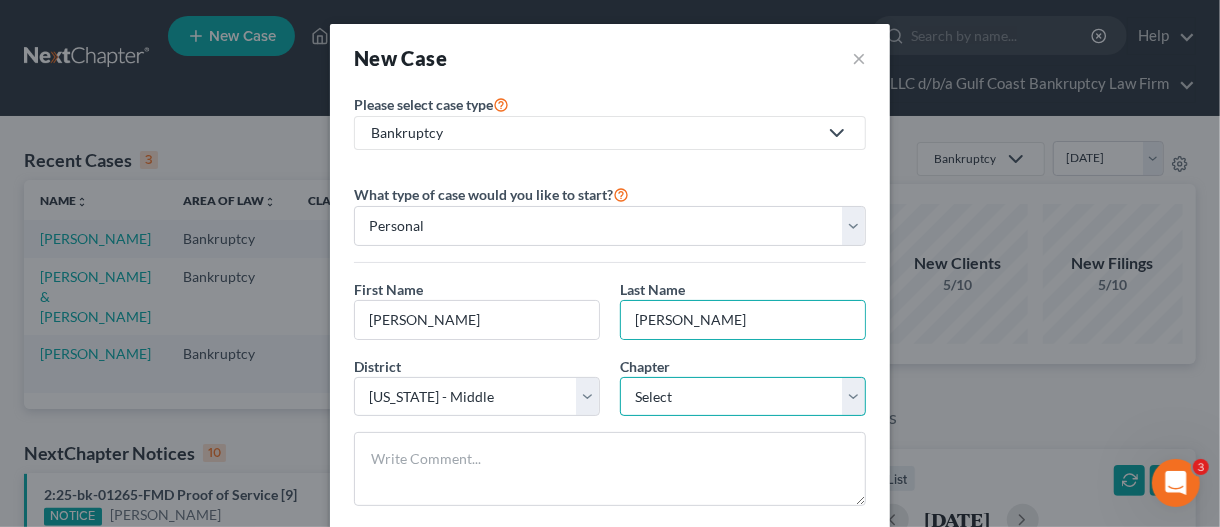 click on "Select 7 11 12 13" at bounding box center (743, 397) 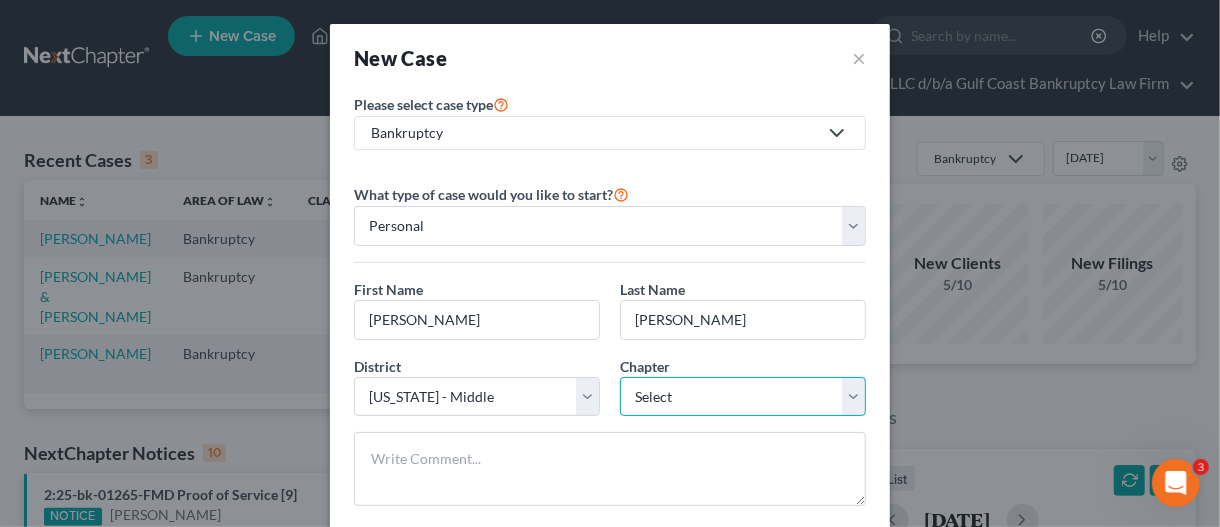 select on "0" 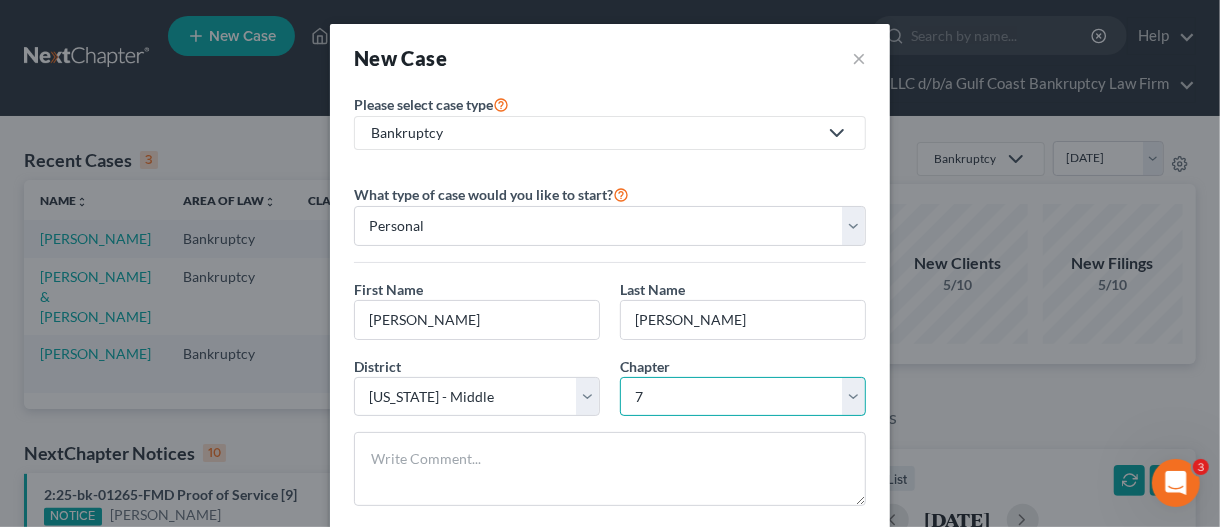 click on "Select 7 11 12 13" at bounding box center [743, 397] 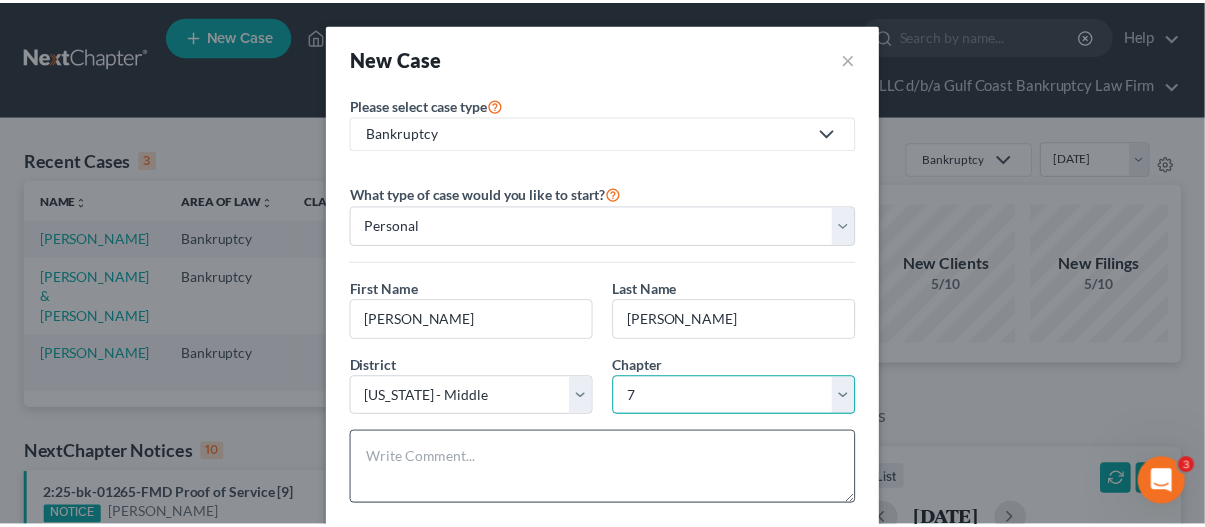 scroll, scrollTop: 107, scrollLeft: 0, axis: vertical 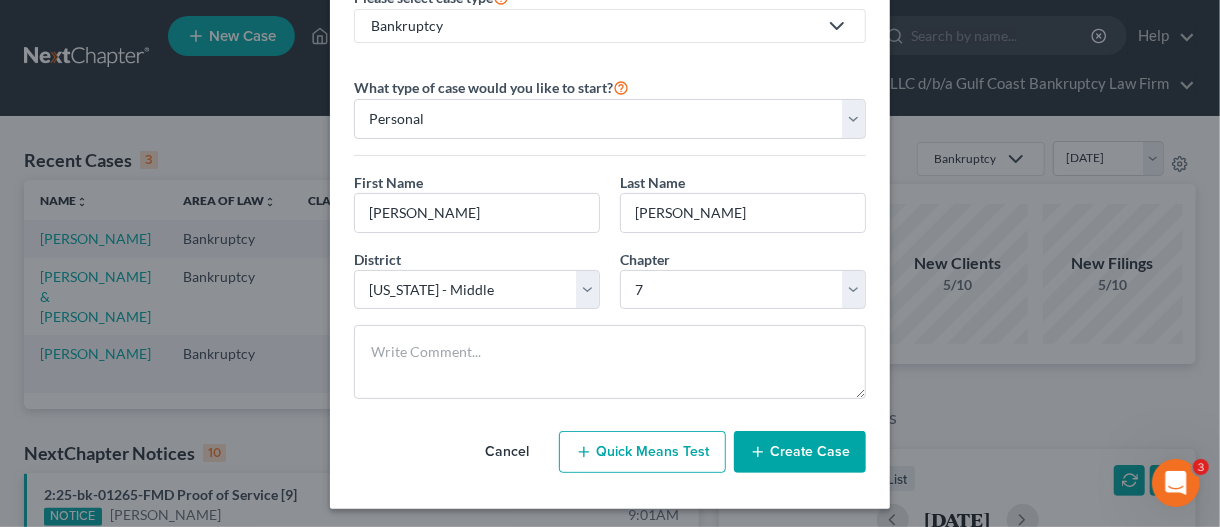 click on "Create Case" at bounding box center [800, 452] 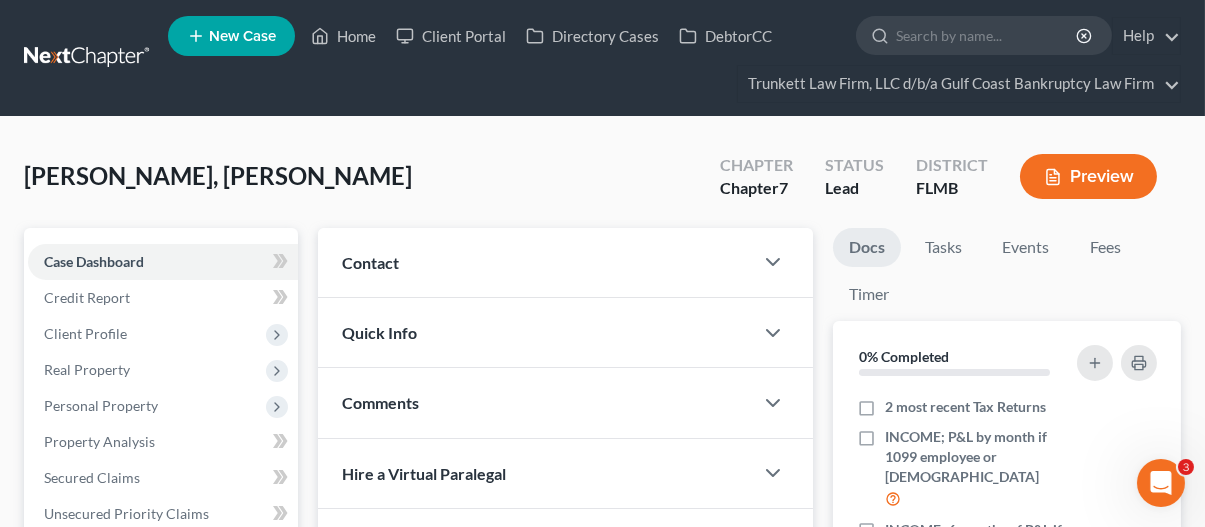 click on "Contact" at bounding box center (535, 262) 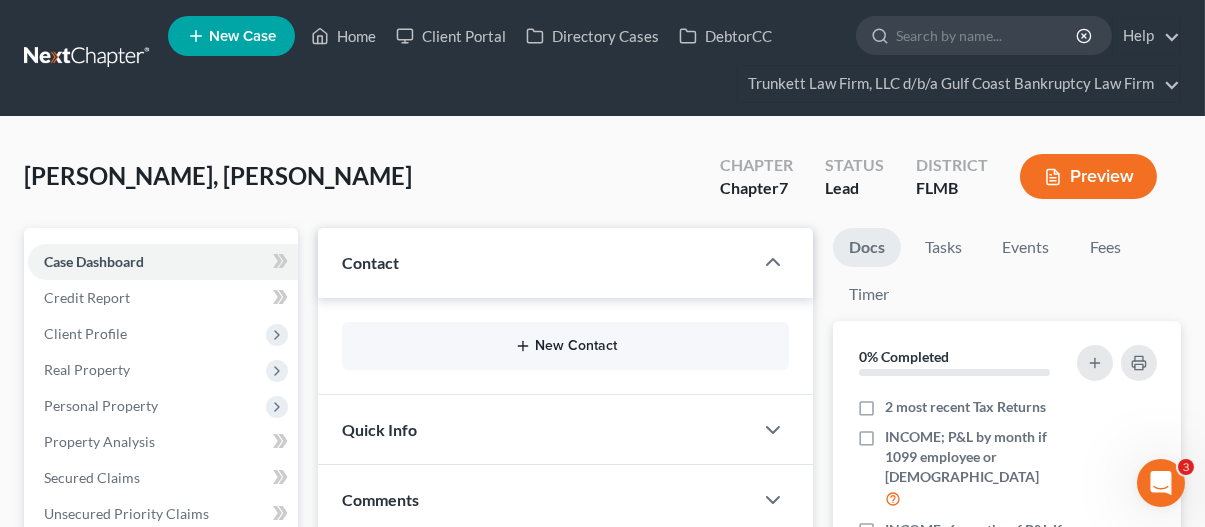 click on "New Contact" at bounding box center [565, 346] 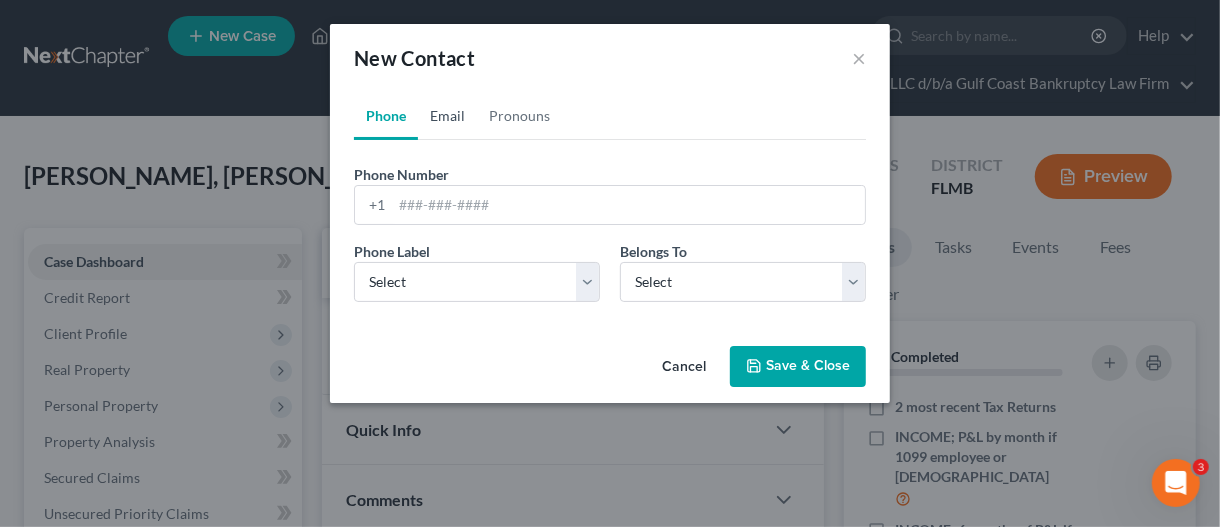 click on "Email" at bounding box center (447, 116) 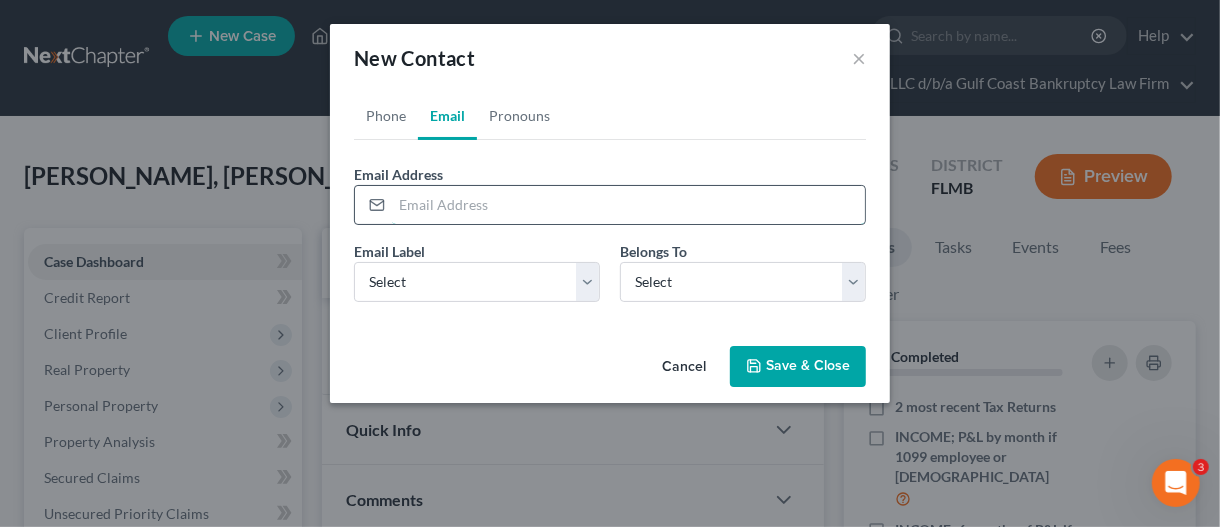 click at bounding box center (628, 205) 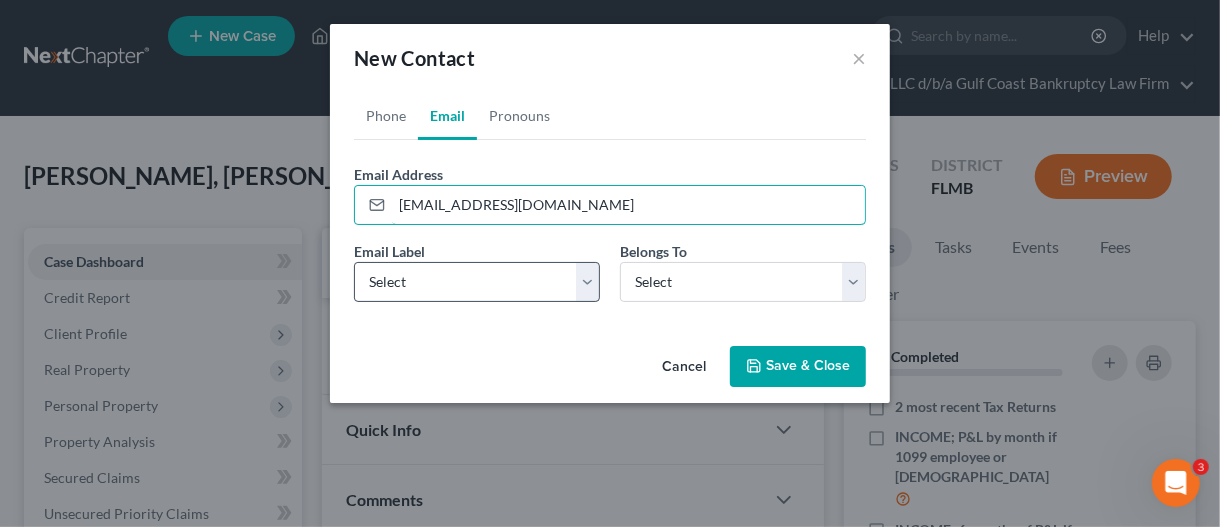 type on "[EMAIL_ADDRESS][DOMAIN_NAME]" 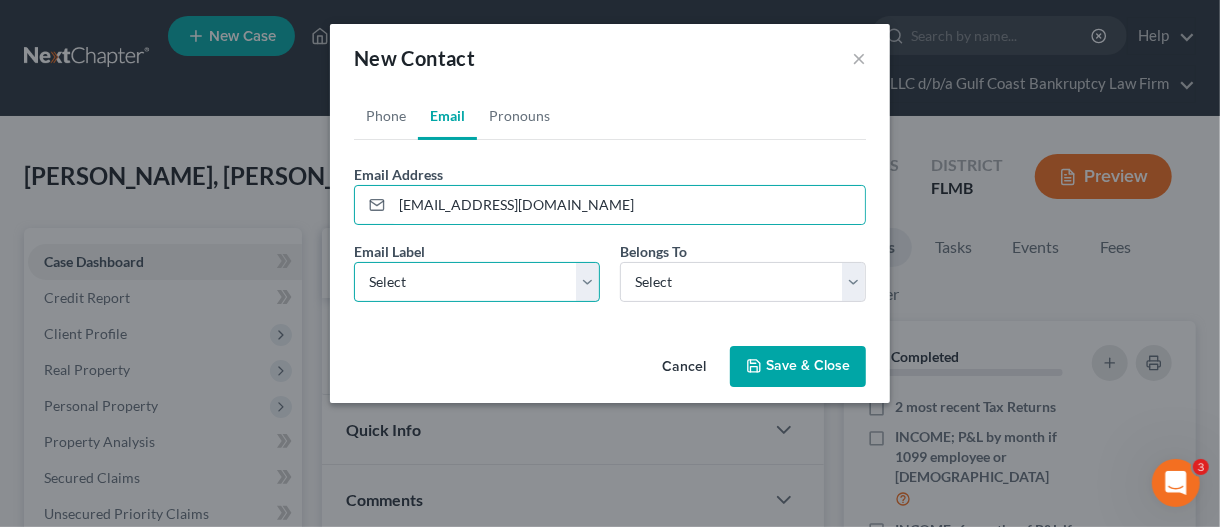 click on "Select Home Work Other" at bounding box center [477, 282] 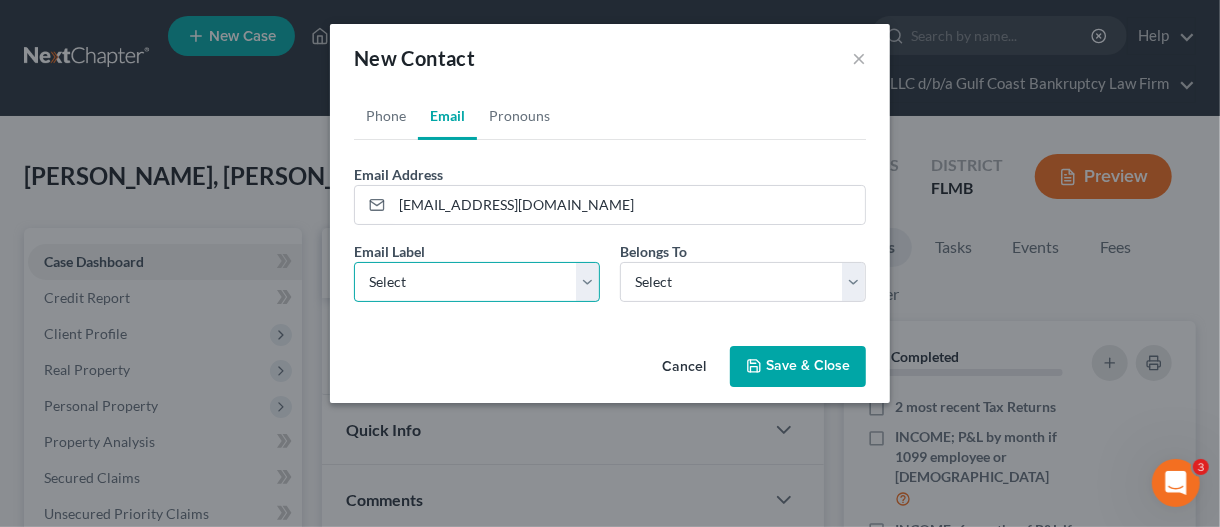 select on "0" 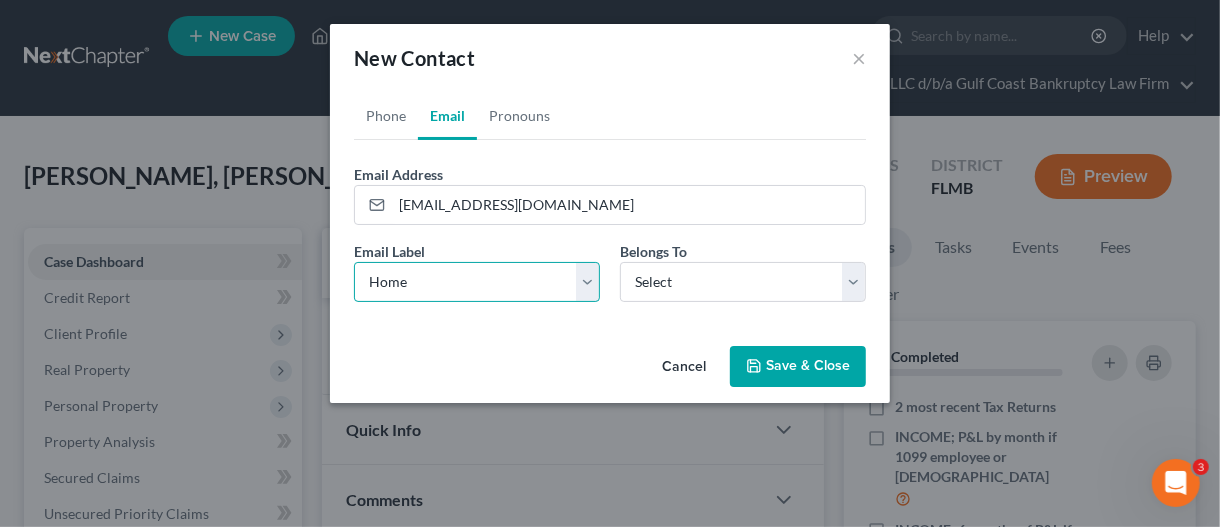 click on "Select Home Work Other" at bounding box center (477, 282) 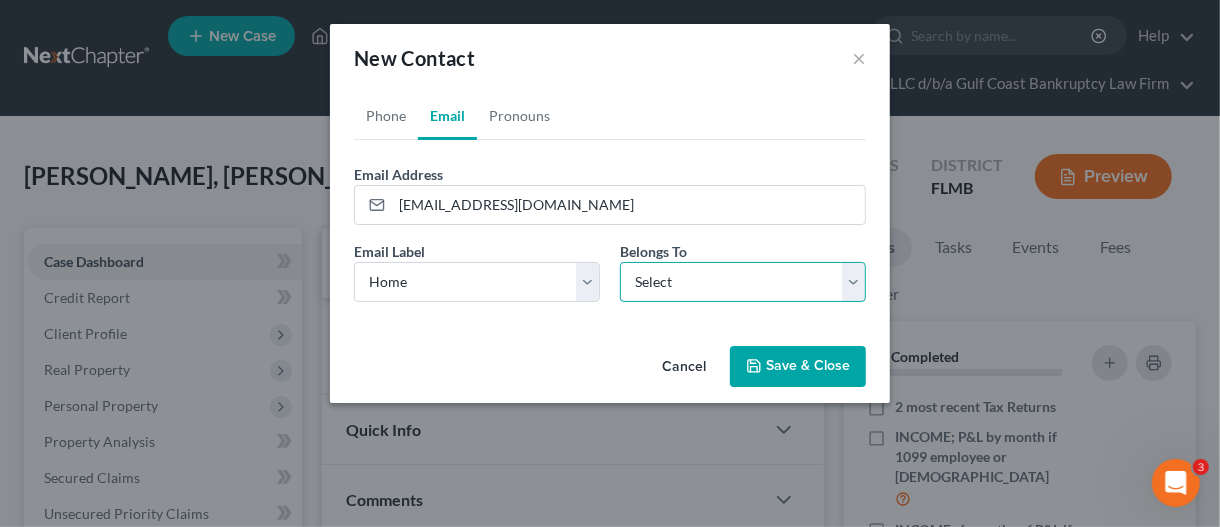 click on "Select Client Other" at bounding box center (743, 282) 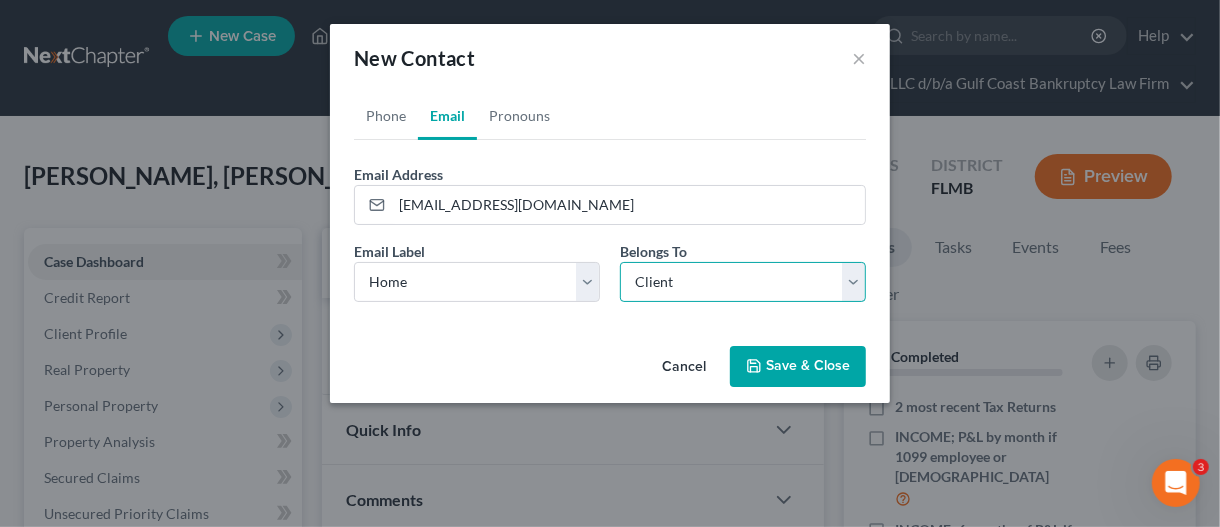 click on "Select Client Other" at bounding box center (743, 282) 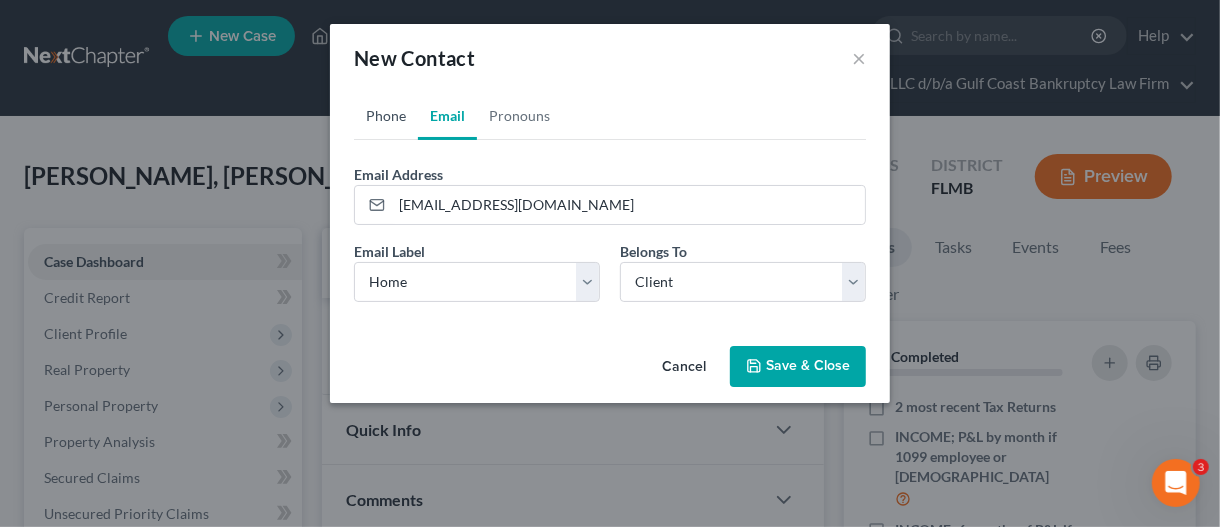 click on "Phone" at bounding box center [386, 116] 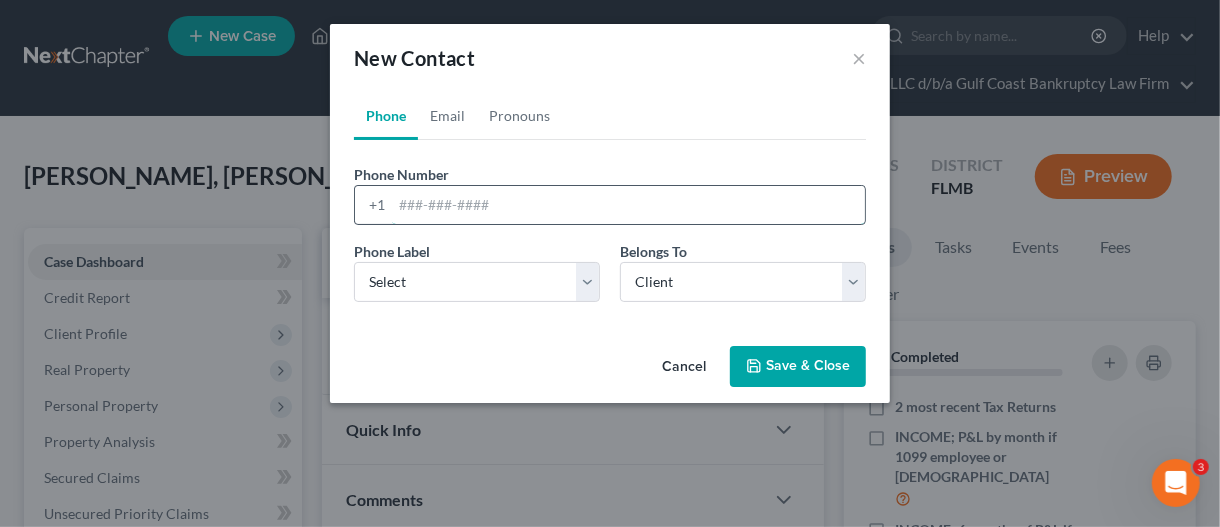 click at bounding box center (628, 205) 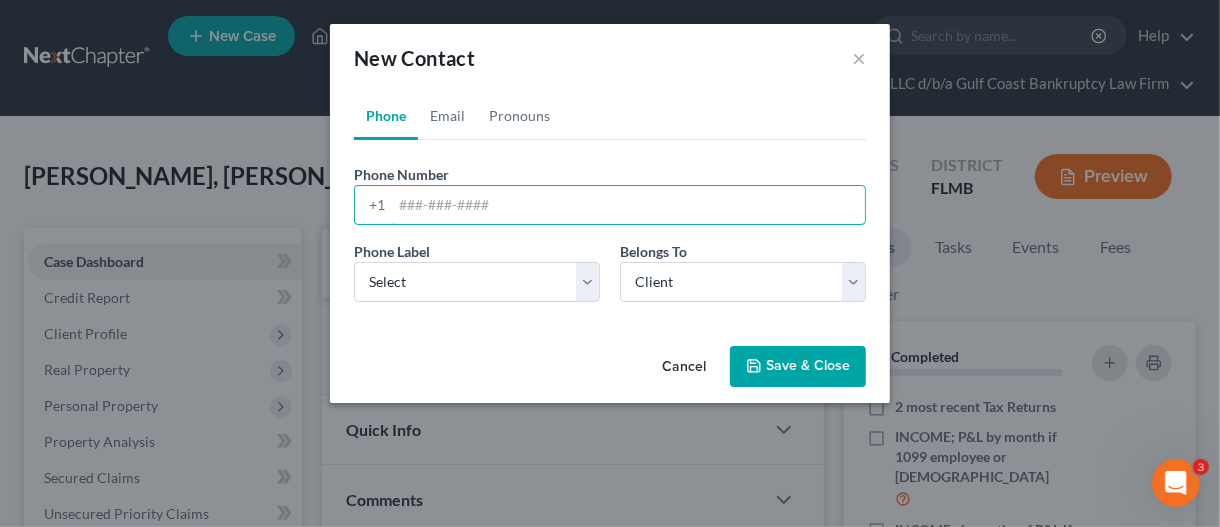 paste on "[PHONE_NUMBER]" 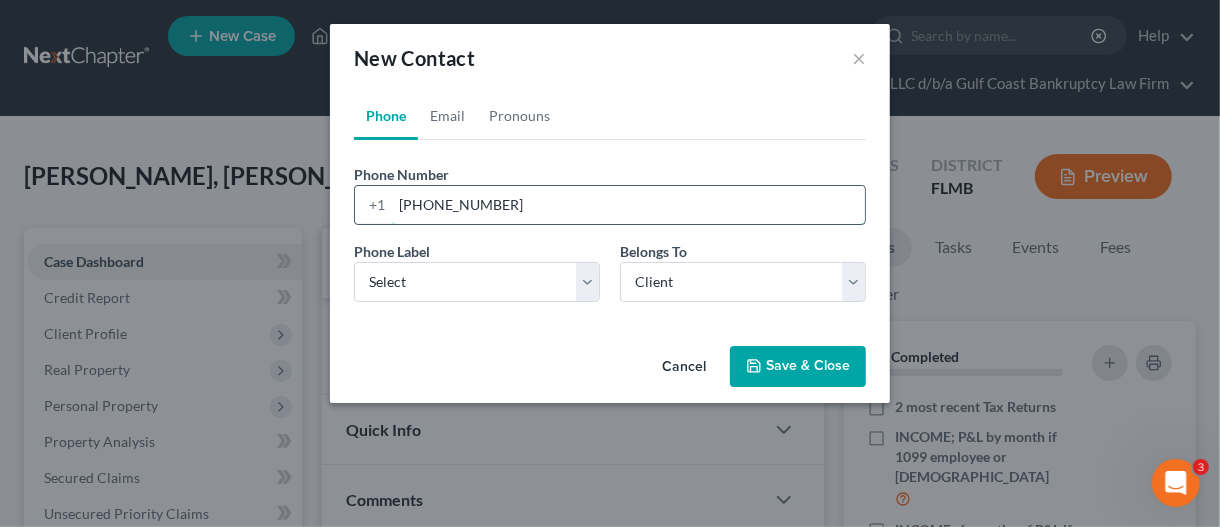 click on "[PHONE_NUMBER]" at bounding box center [628, 205] 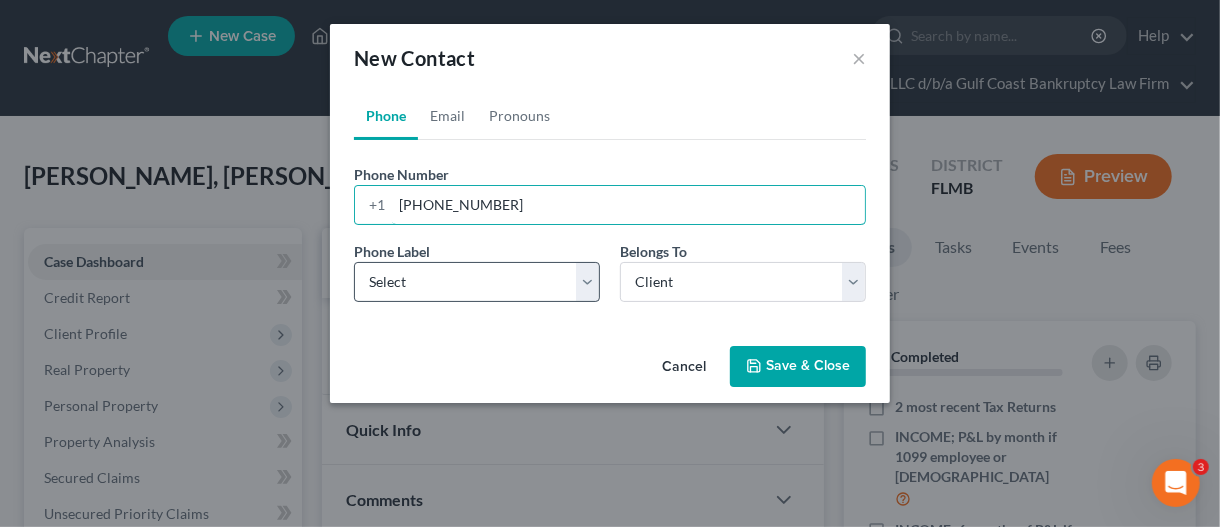 type on "[PHONE_NUMBER]" 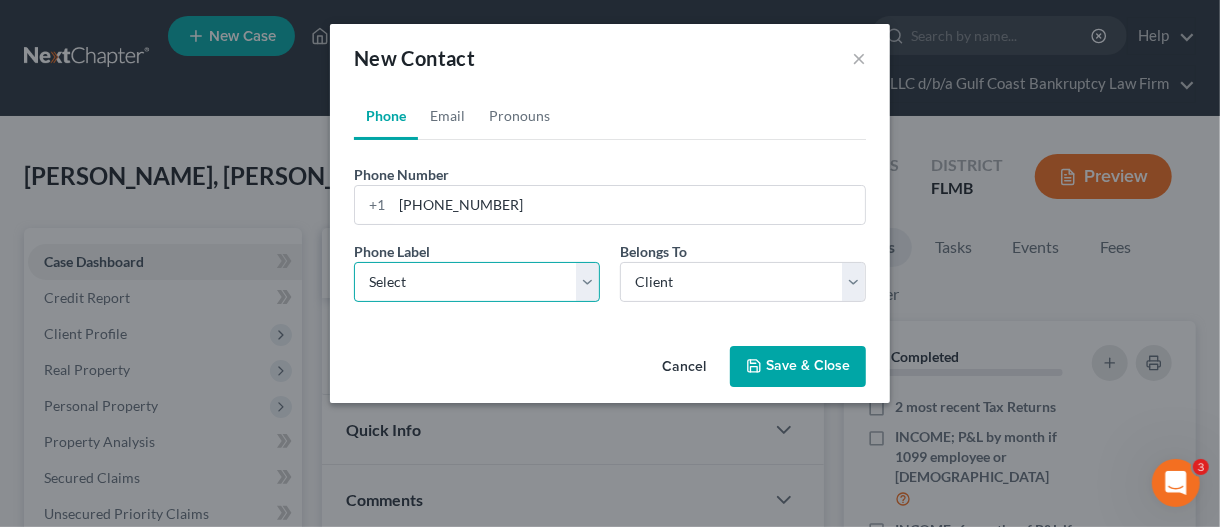 click on "Select Mobile Home Work Other" at bounding box center [477, 282] 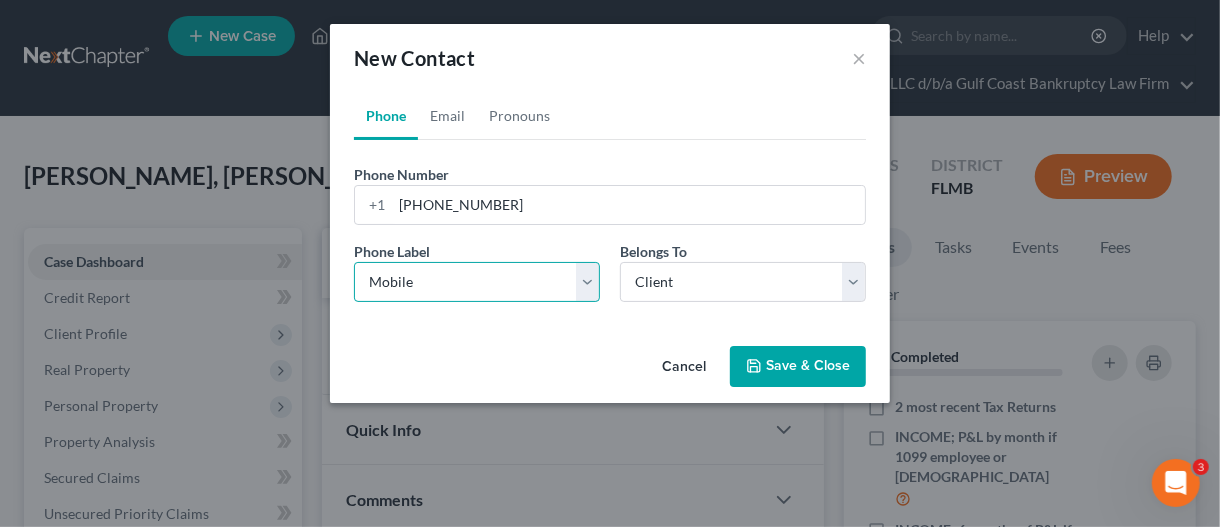 click on "Select Mobile Home Work Other" at bounding box center (477, 282) 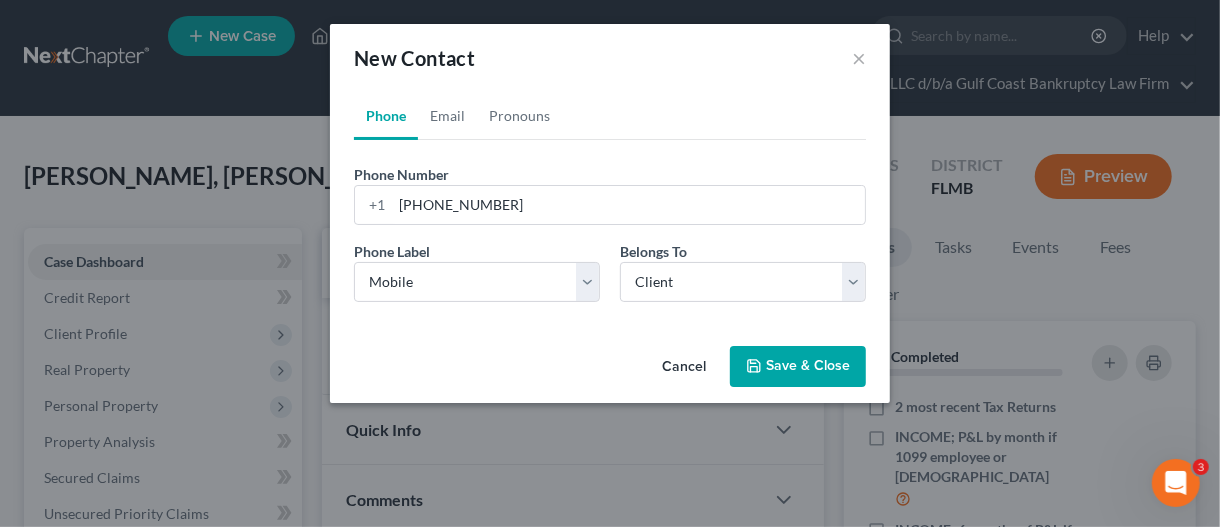 click on "Save & Close" at bounding box center [798, 367] 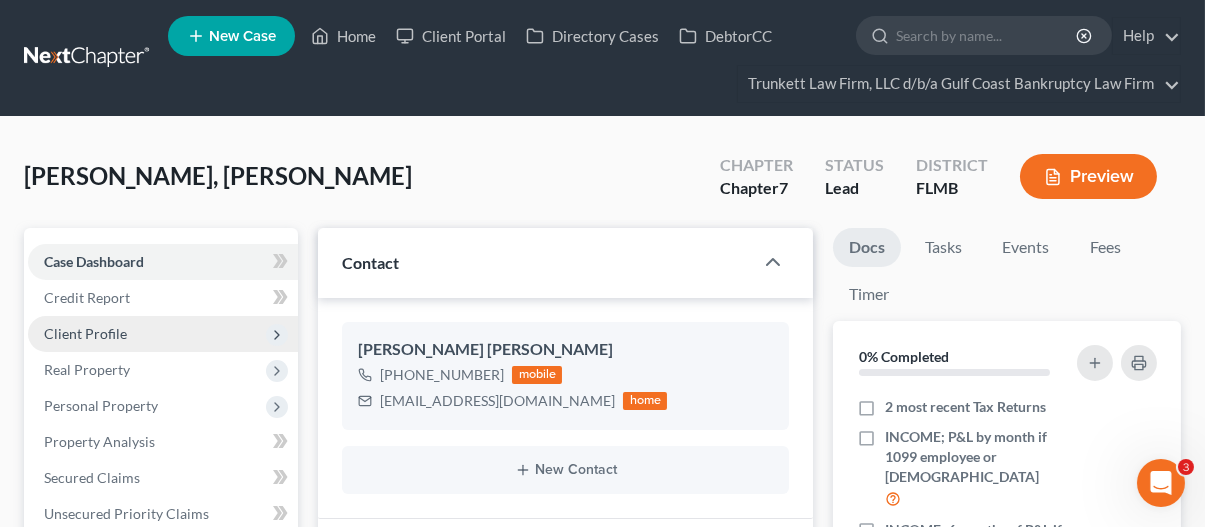 click on "Client Profile" at bounding box center (85, 333) 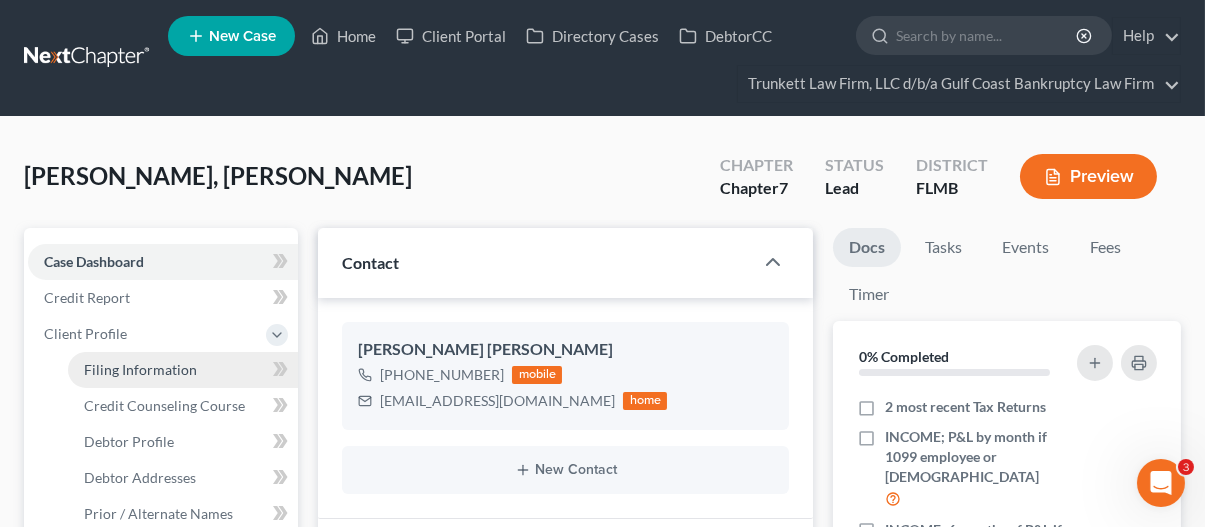 click on "Filing Information" at bounding box center (140, 369) 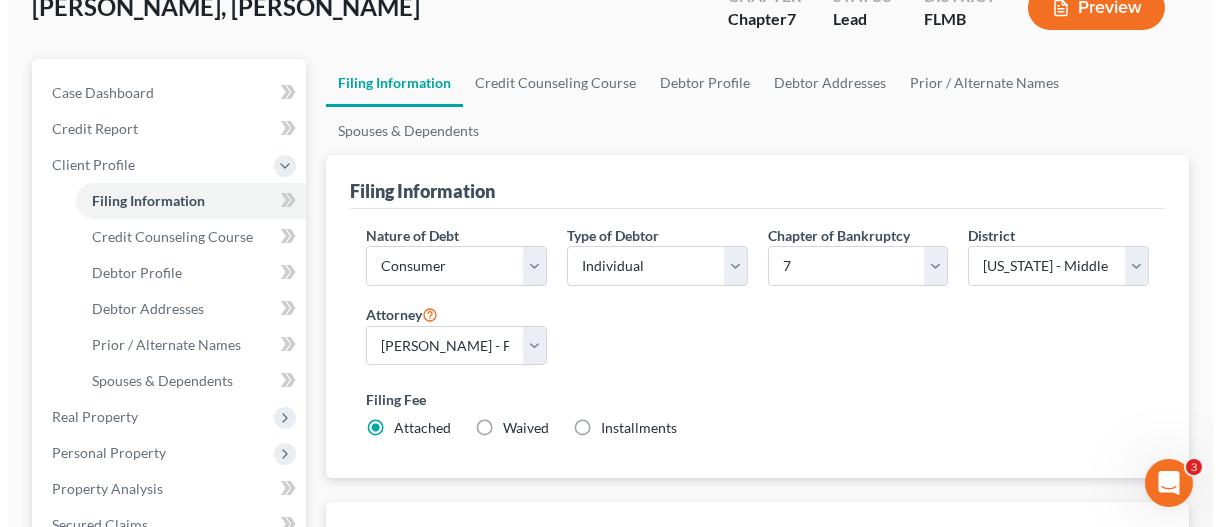 scroll, scrollTop: 200, scrollLeft: 0, axis: vertical 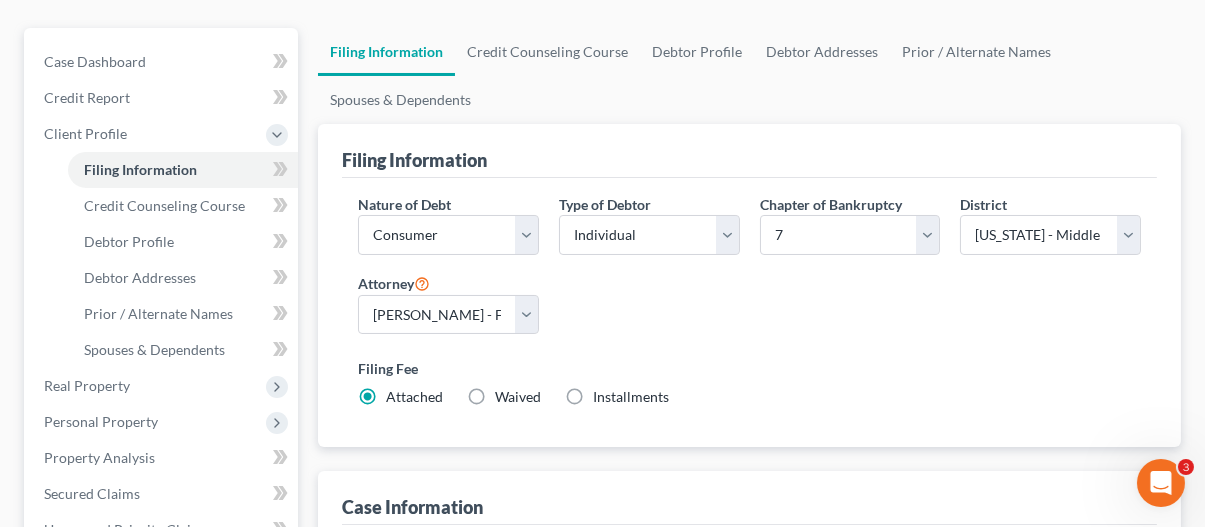 click on "Installments Installments" at bounding box center [631, 397] 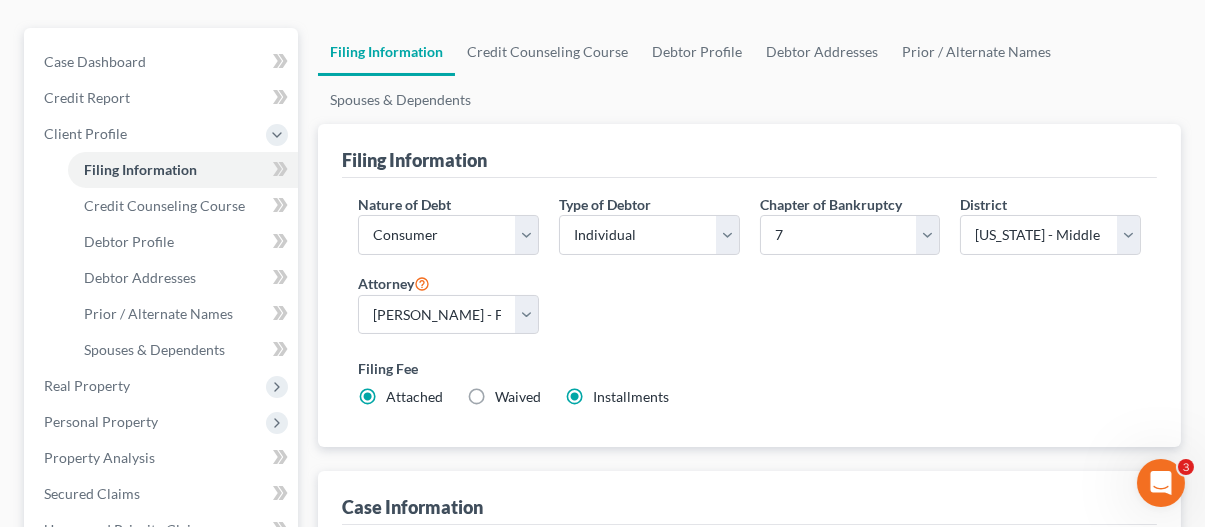radio on "false" 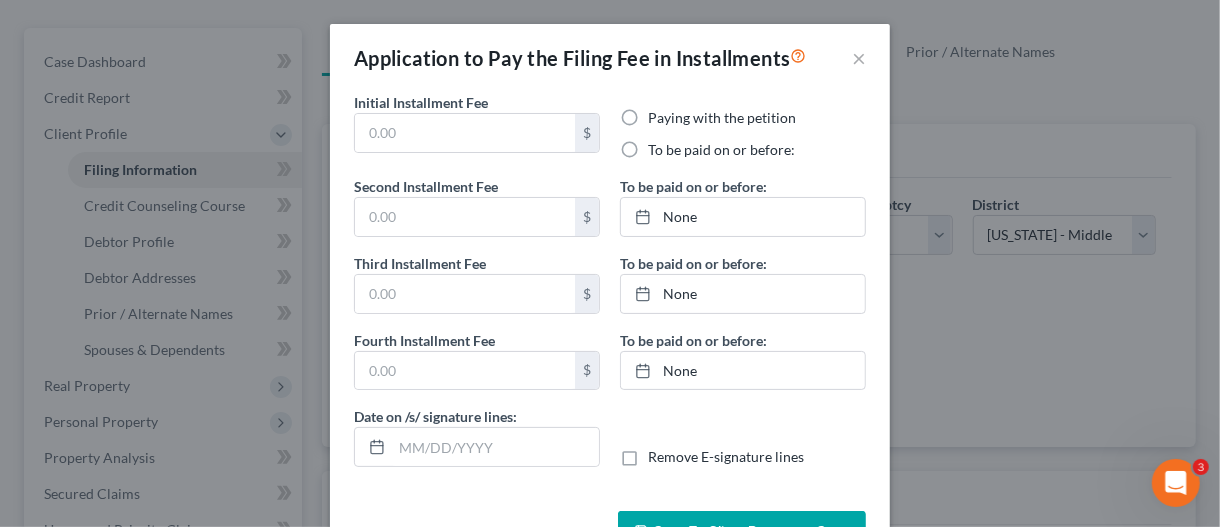 type on "0.00" 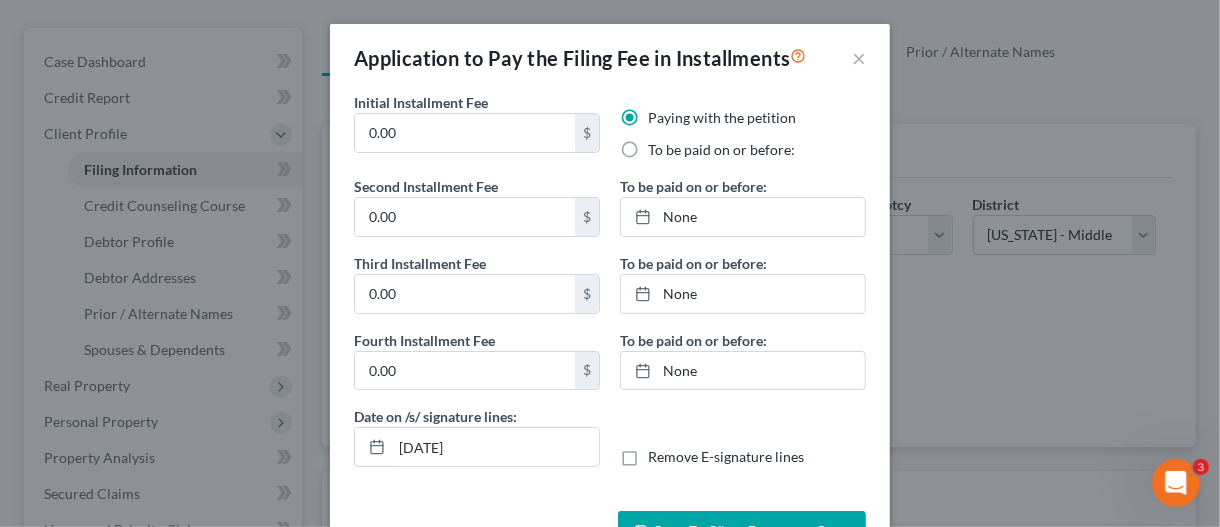 click on "To be paid on or before:" at bounding box center [721, 150] 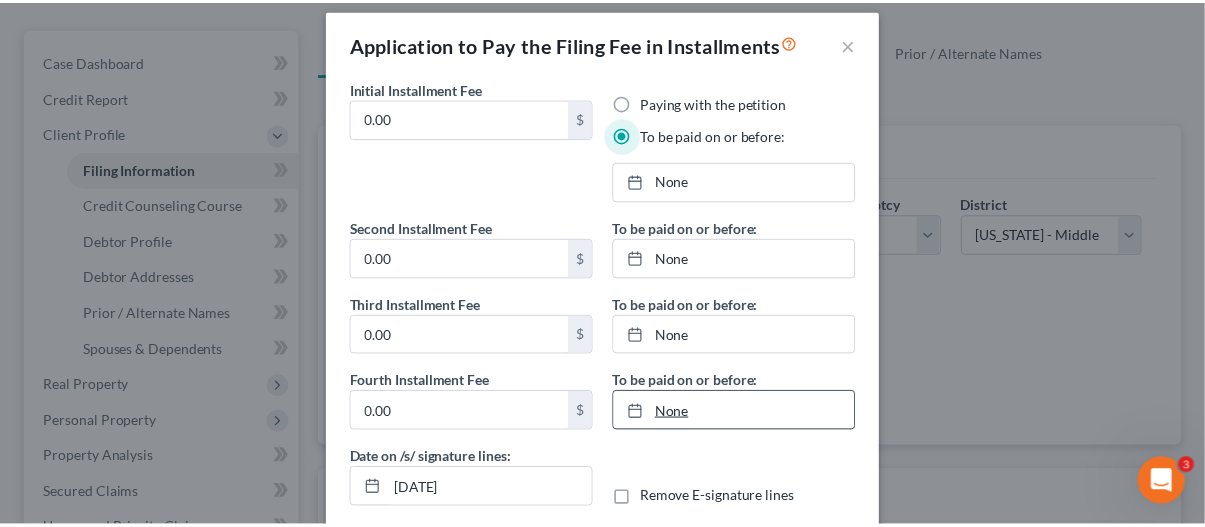 scroll, scrollTop: 0, scrollLeft: 0, axis: both 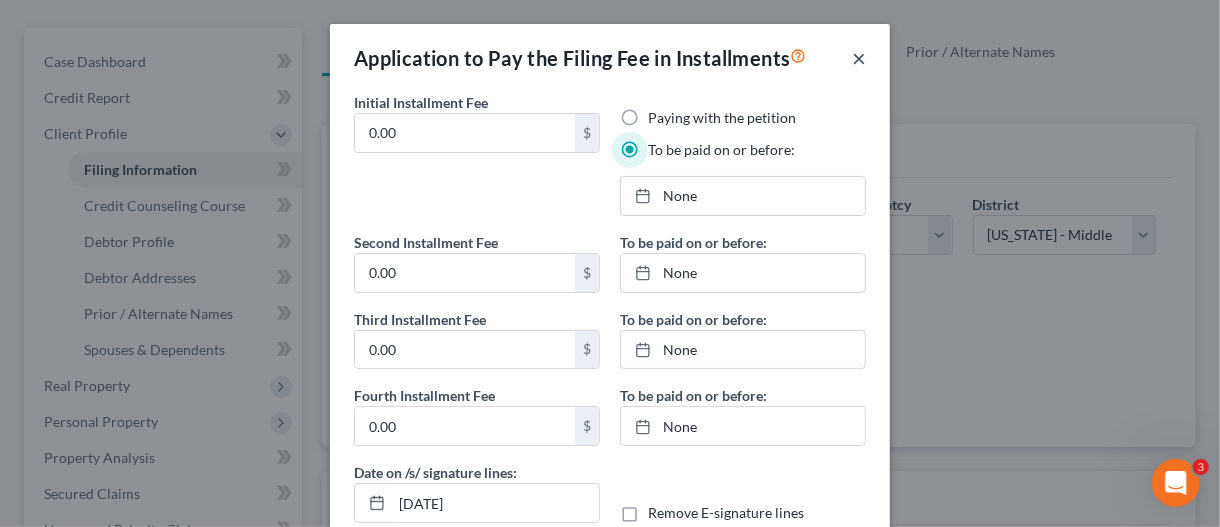 click on "×" at bounding box center (859, 58) 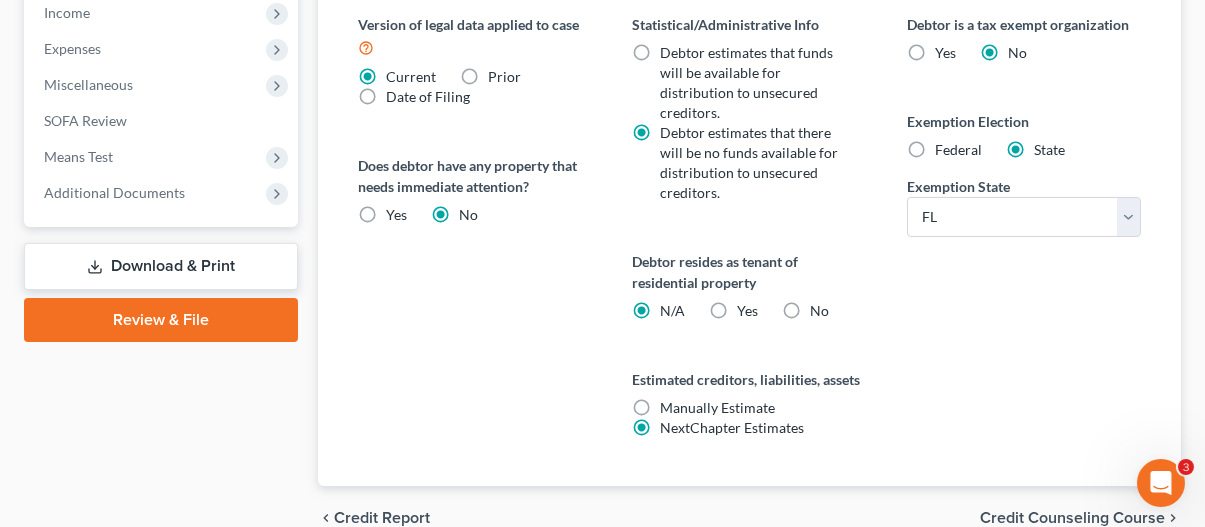 scroll, scrollTop: 900, scrollLeft: 0, axis: vertical 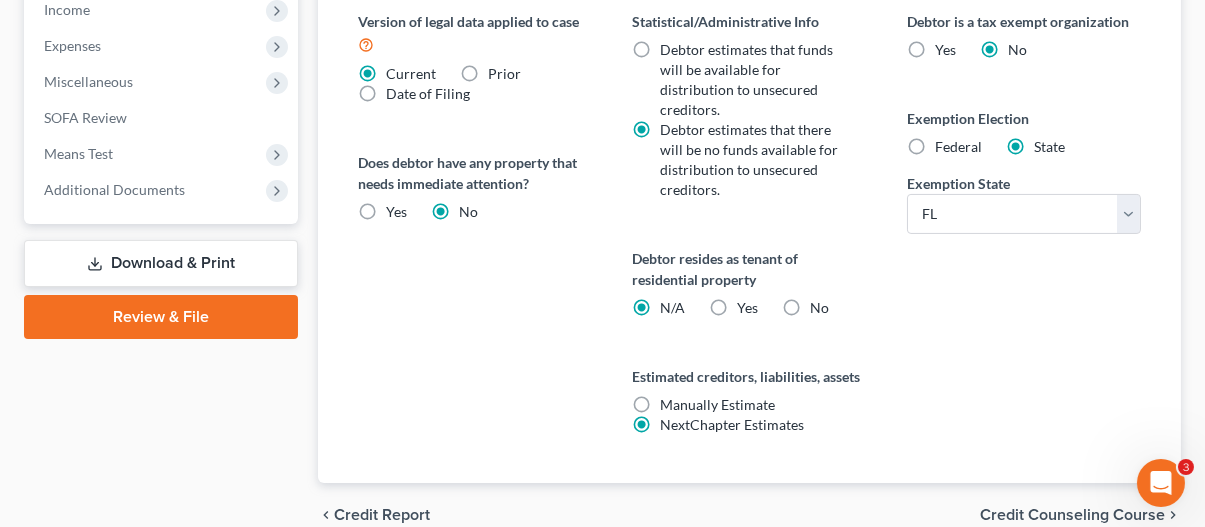 click on "Credit Counseling Course" at bounding box center [1072, 515] 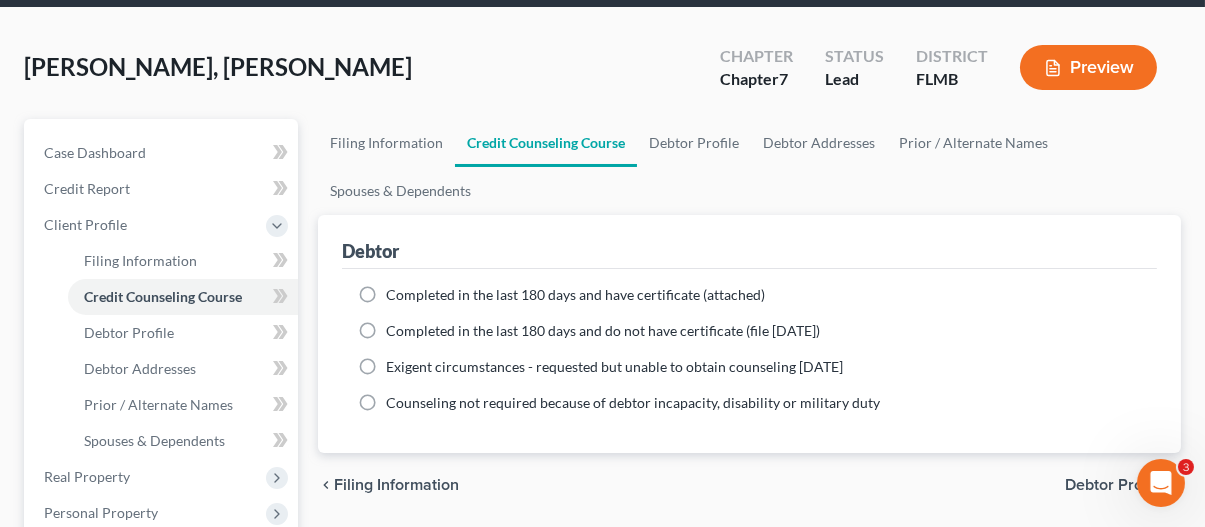 scroll, scrollTop: 0, scrollLeft: 0, axis: both 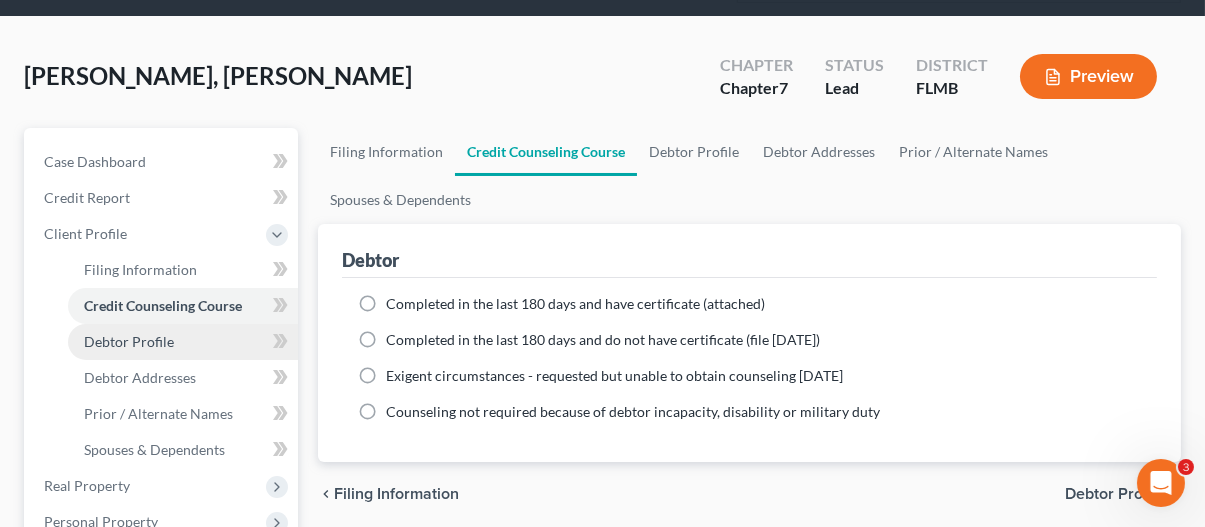 click on "Debtor Profile" at bounding box center (129, 341) 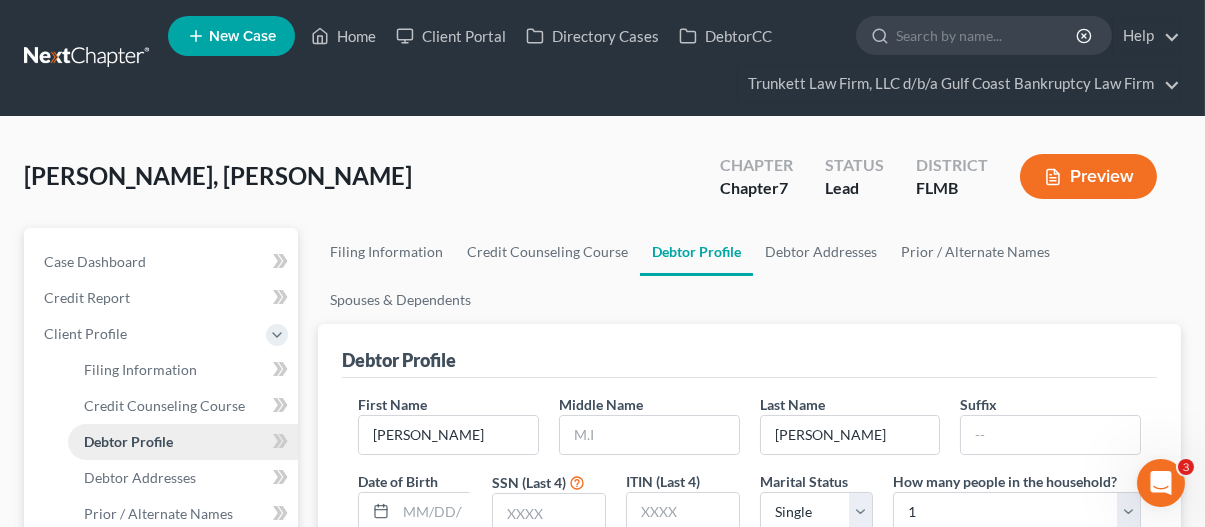 scroll, scrollTop: 0, scrollLeft: 0, axis: both 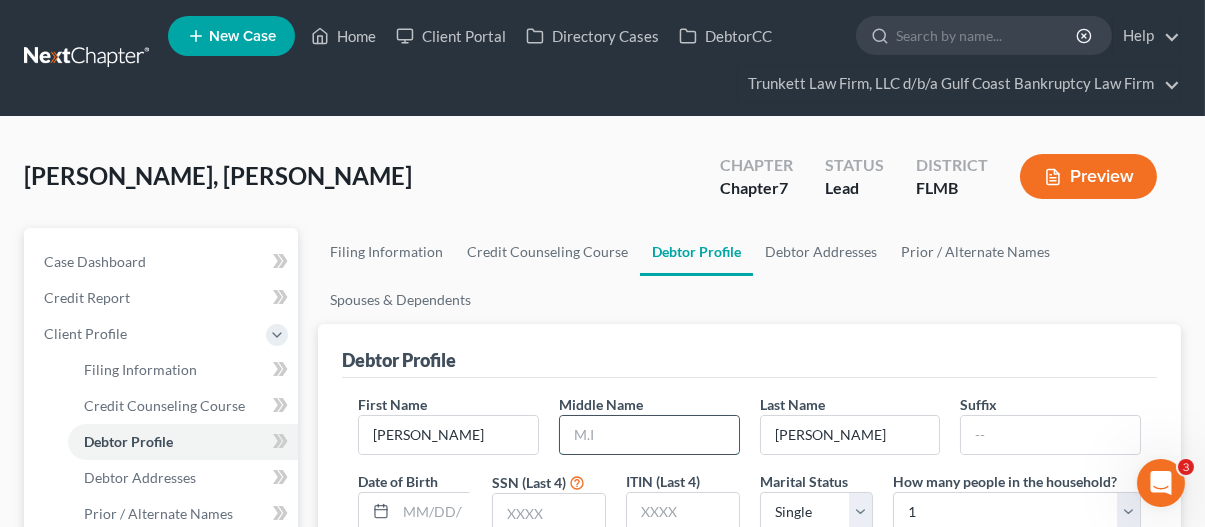 click at bounding box center (649, 435) 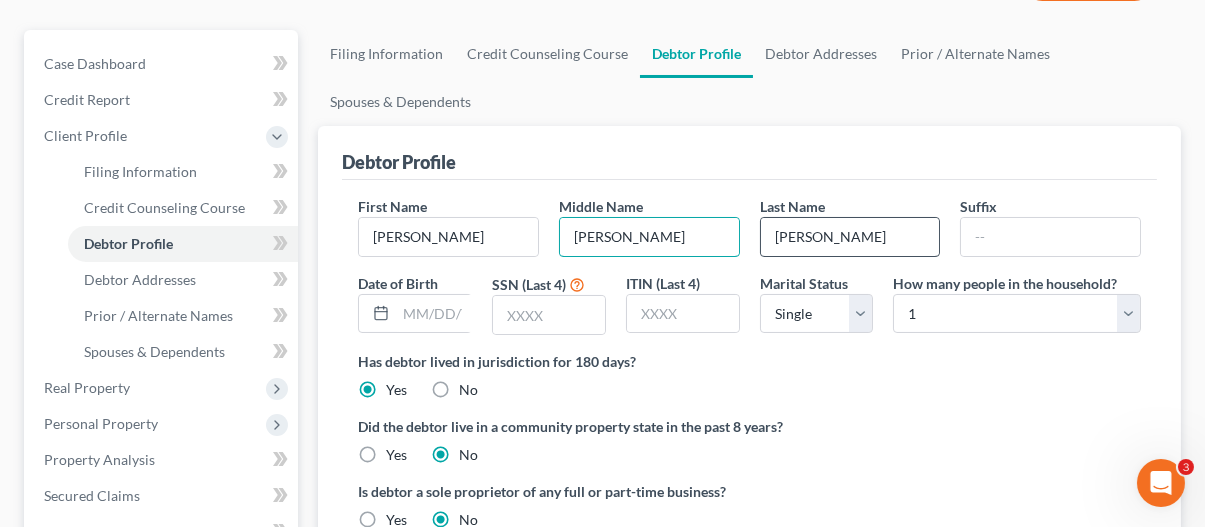 scroll, scrollTop: 200, scrollLeft: 0, axis: vertical 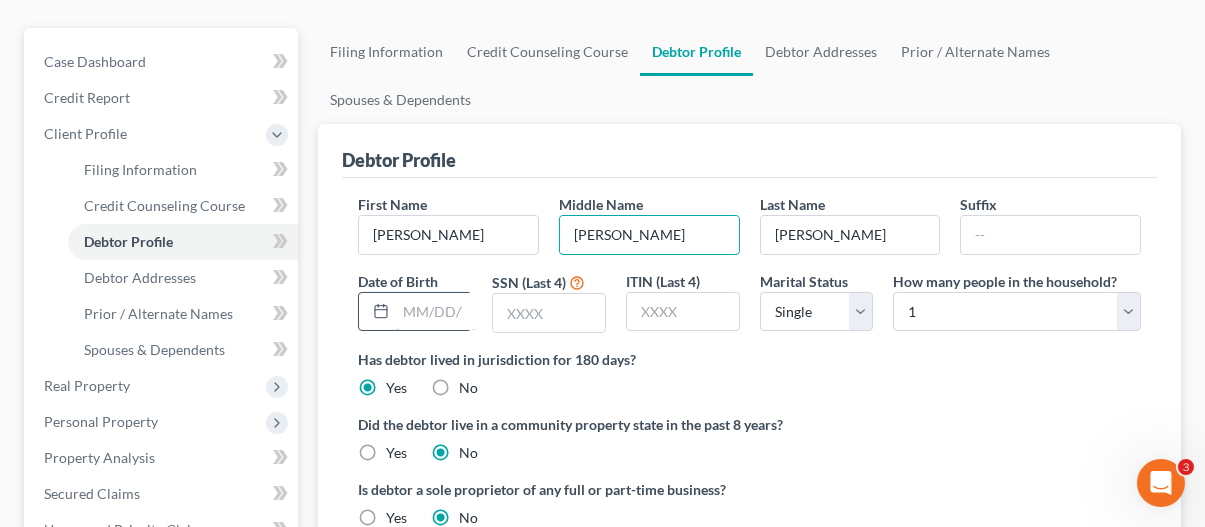 type on "[PERSON_NAME]" 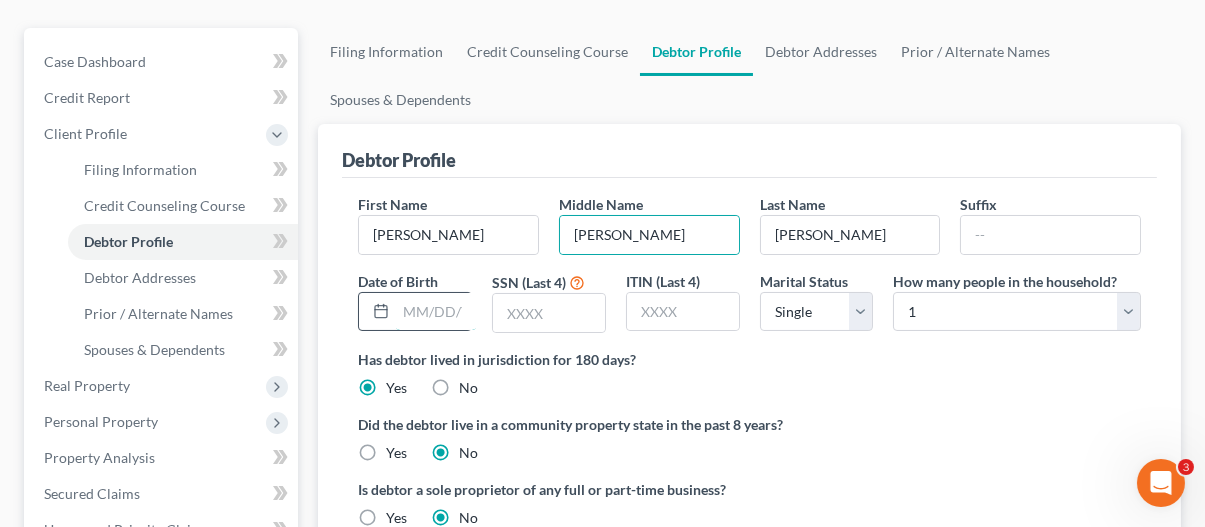 click at bounding box center [436, 312] 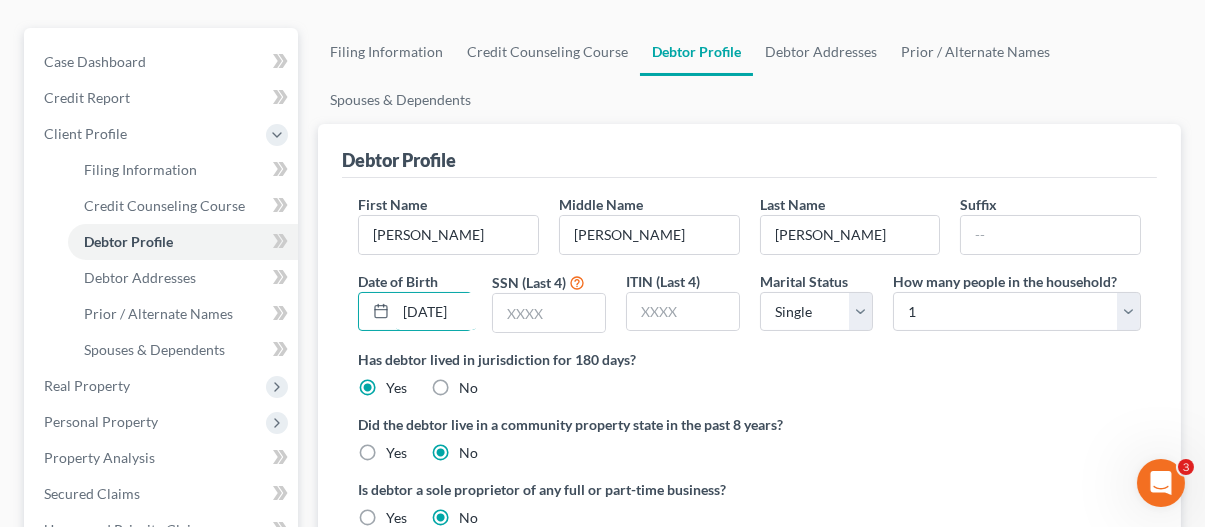 scroll, scrollTop: 0, scrollLeft: 16, axis: horizontal 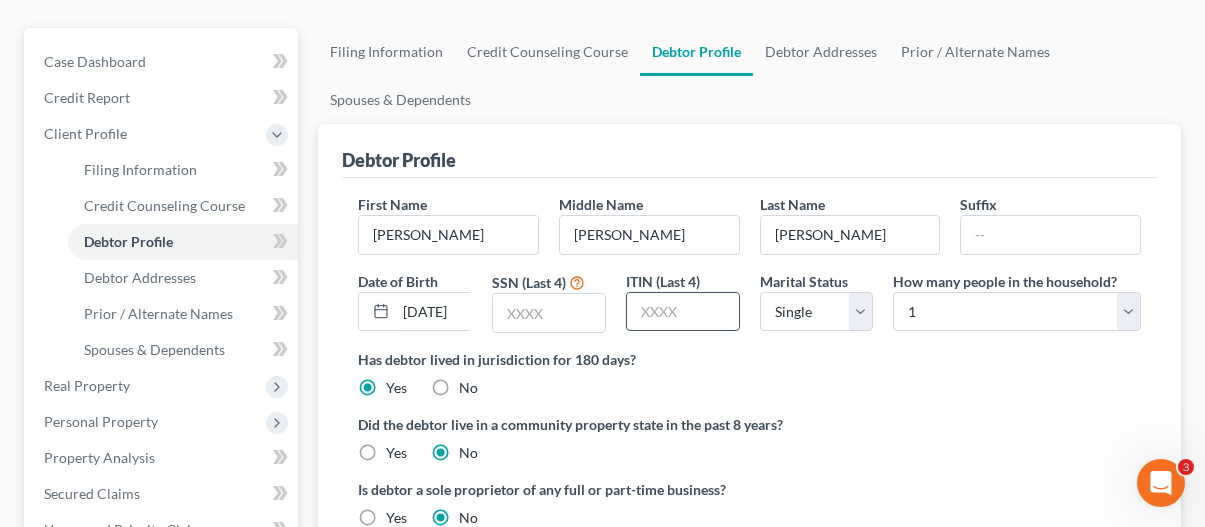 click at bounding box center [683, 312] 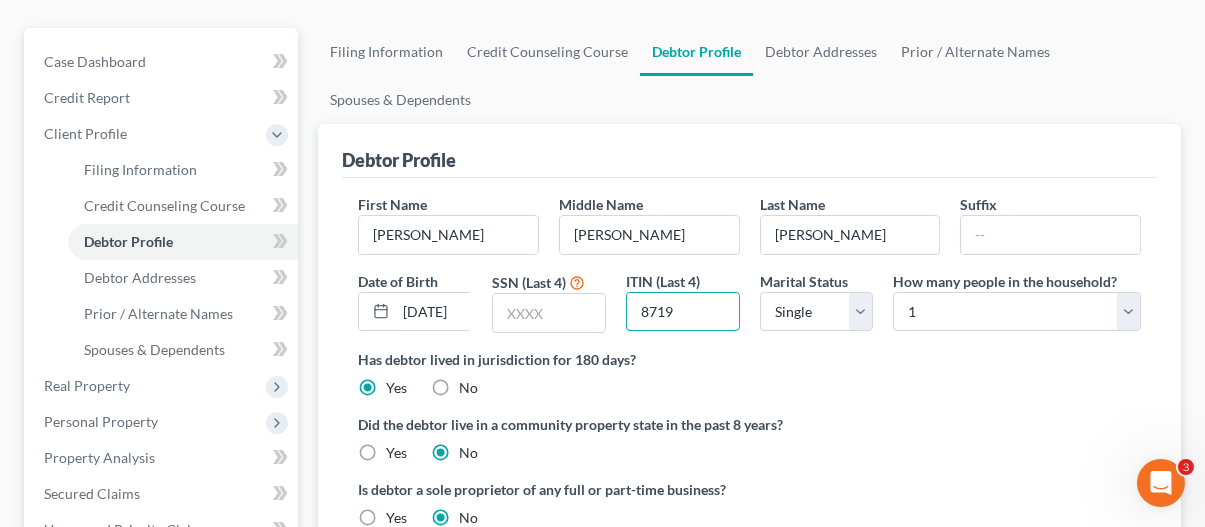type on "8719" 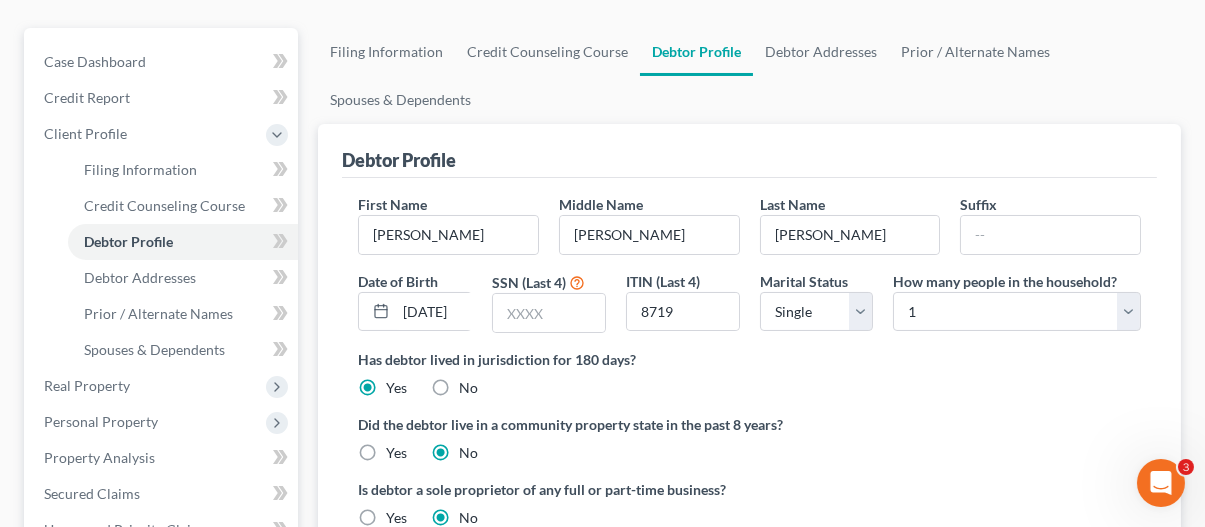 click on "Has debtor lived in jurisdiction for 180 days? Yes No Debtor must reside in jurisdiction for 180 prior to filing bankruptcy pursuant to U.S.C. 11 28 USC § 1408.   More Info" at bounding box center [749, 373] 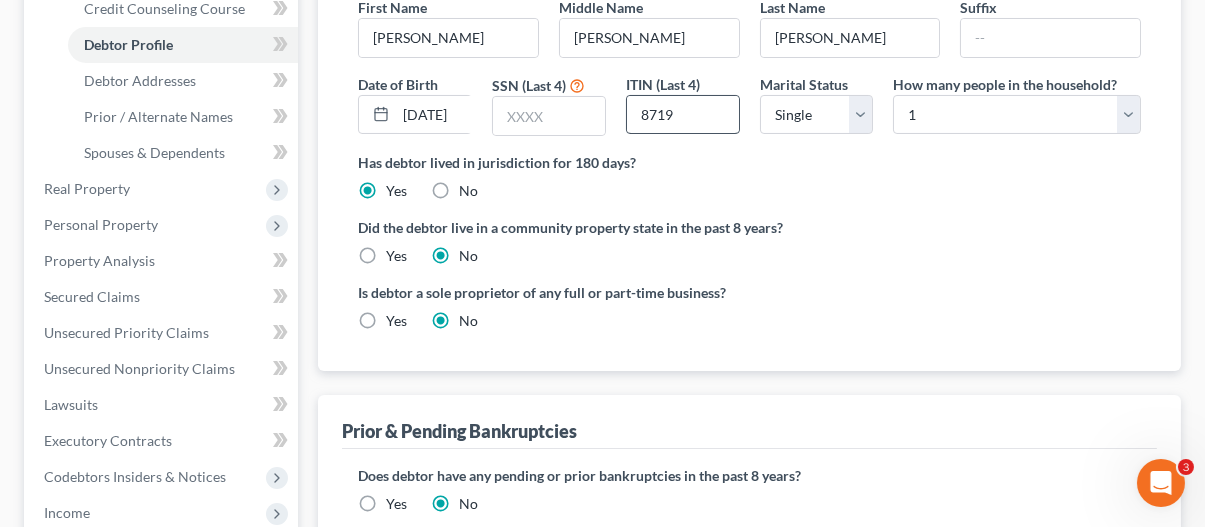 scroll, scrollTop: 400, scrollLeft: 0, axis: vertical 